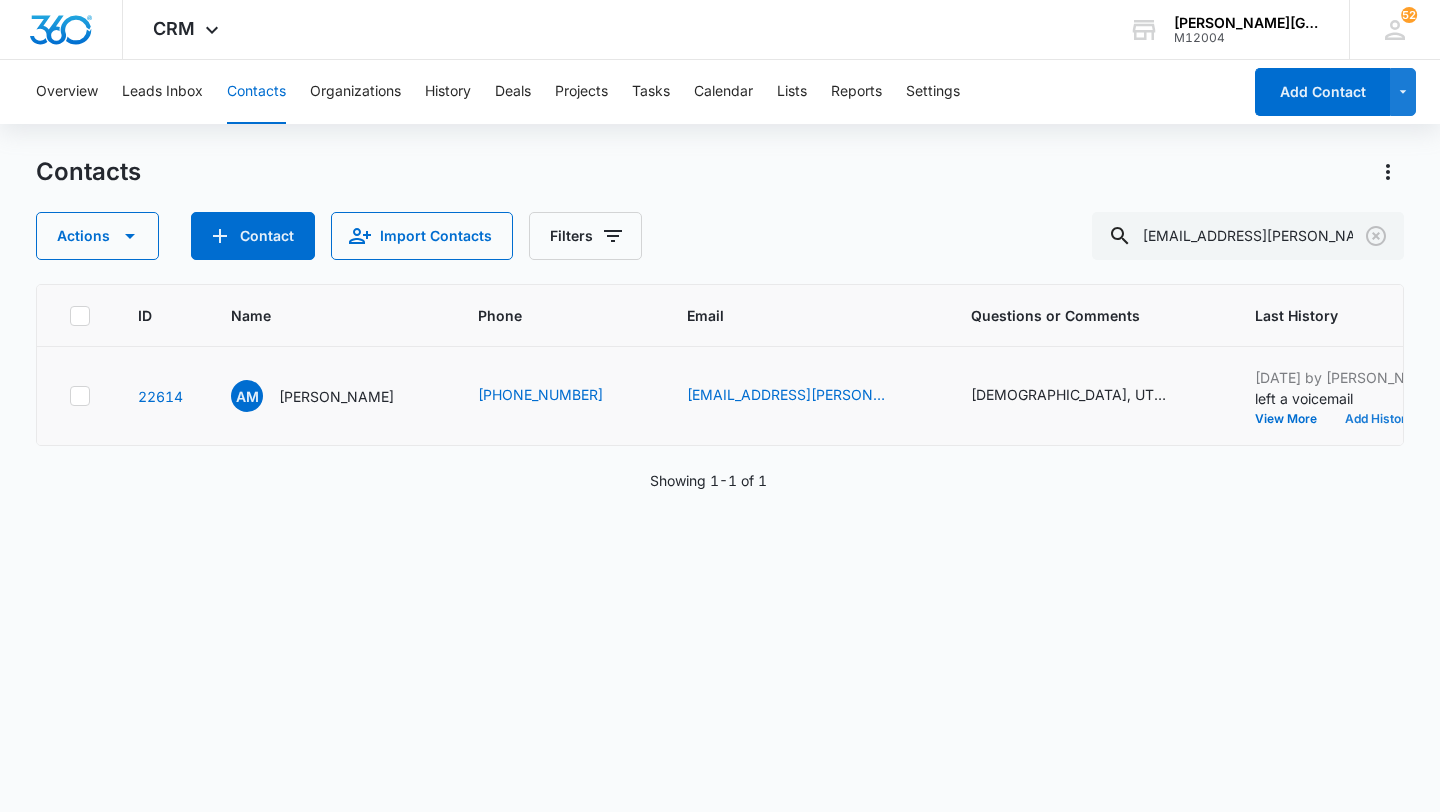 scroll, scrollTop: 0, scrollLeft: 0, axis: both 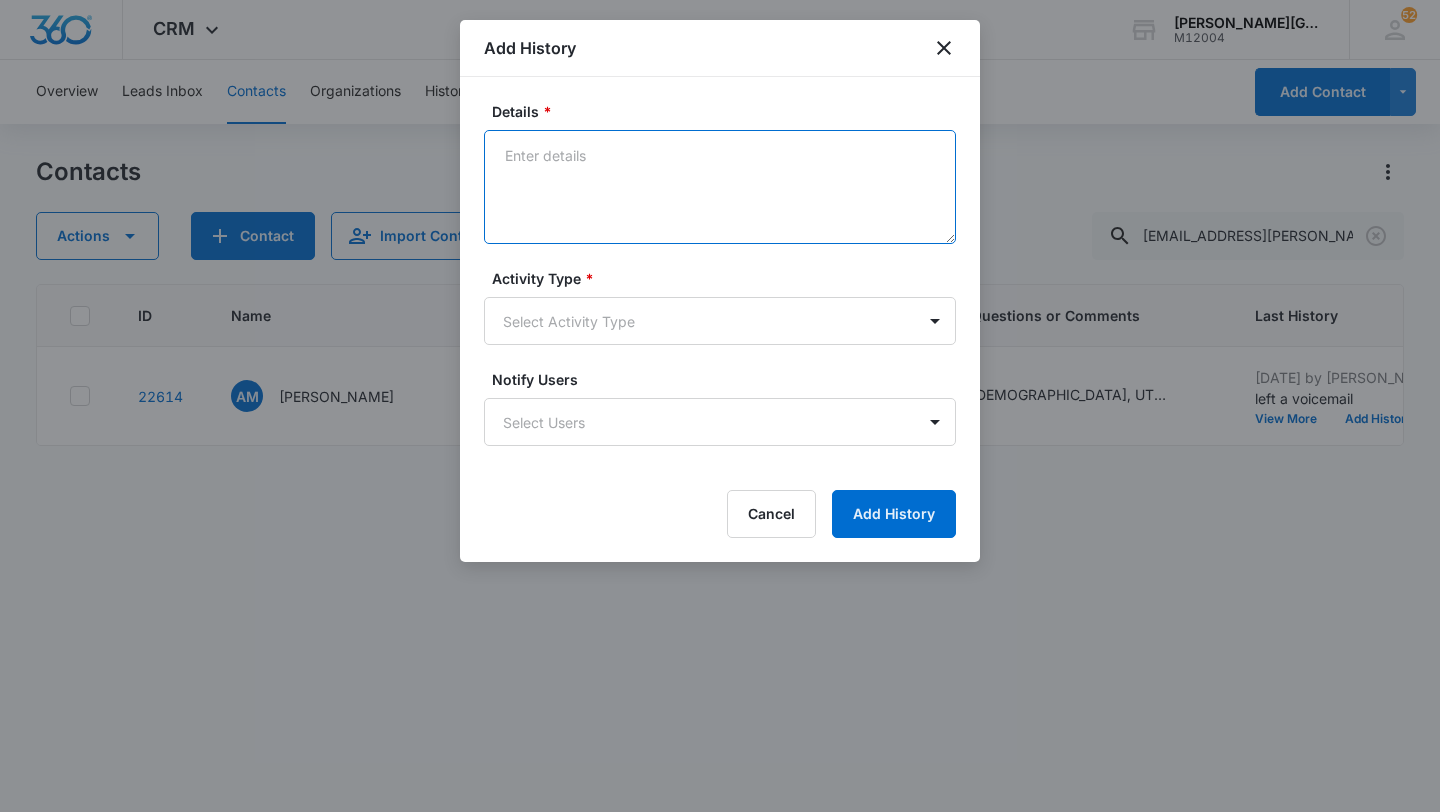 click on "Details *" at bounding box center [720, 187] 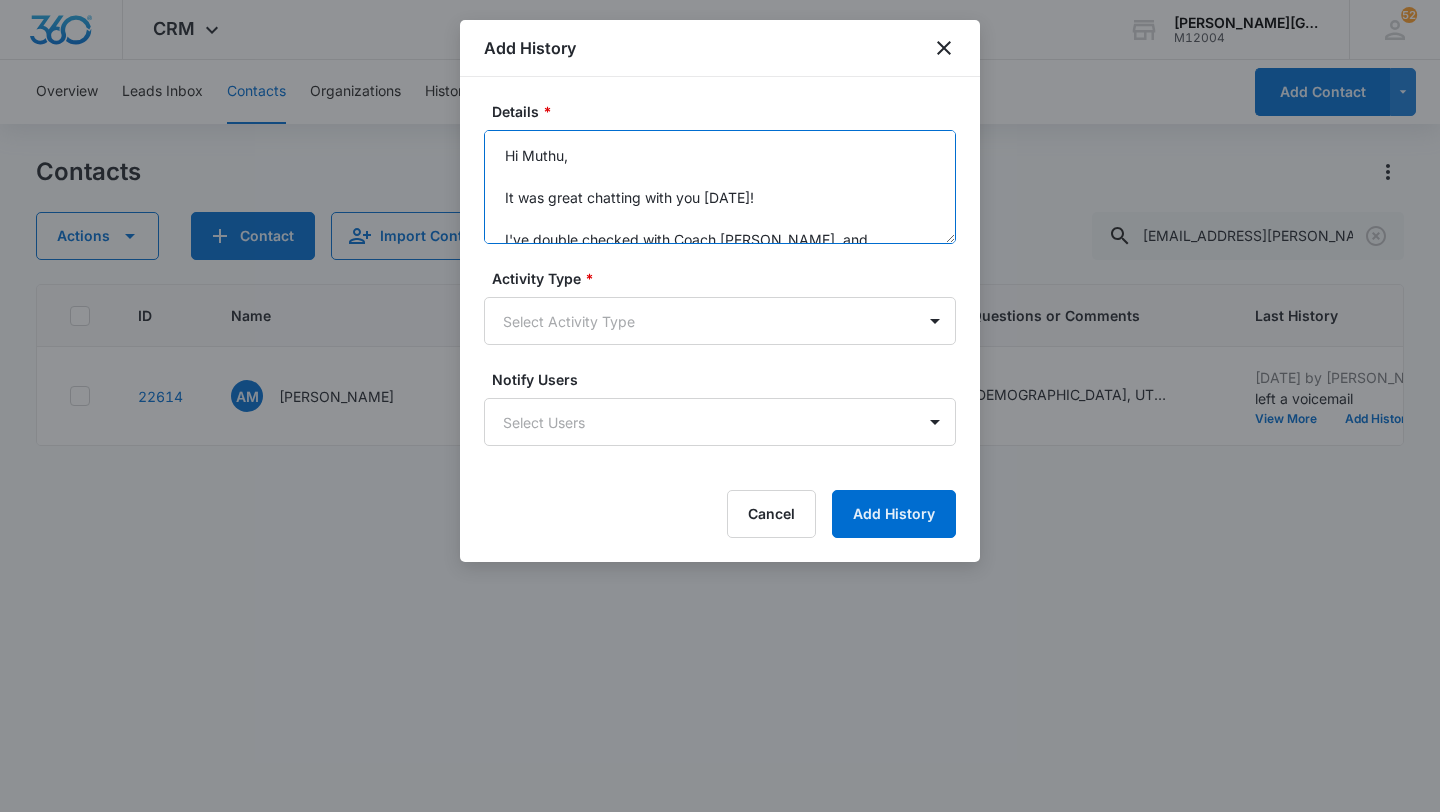 scroll, scrollTop: 509, scrollLeft: 0, axis: vertical 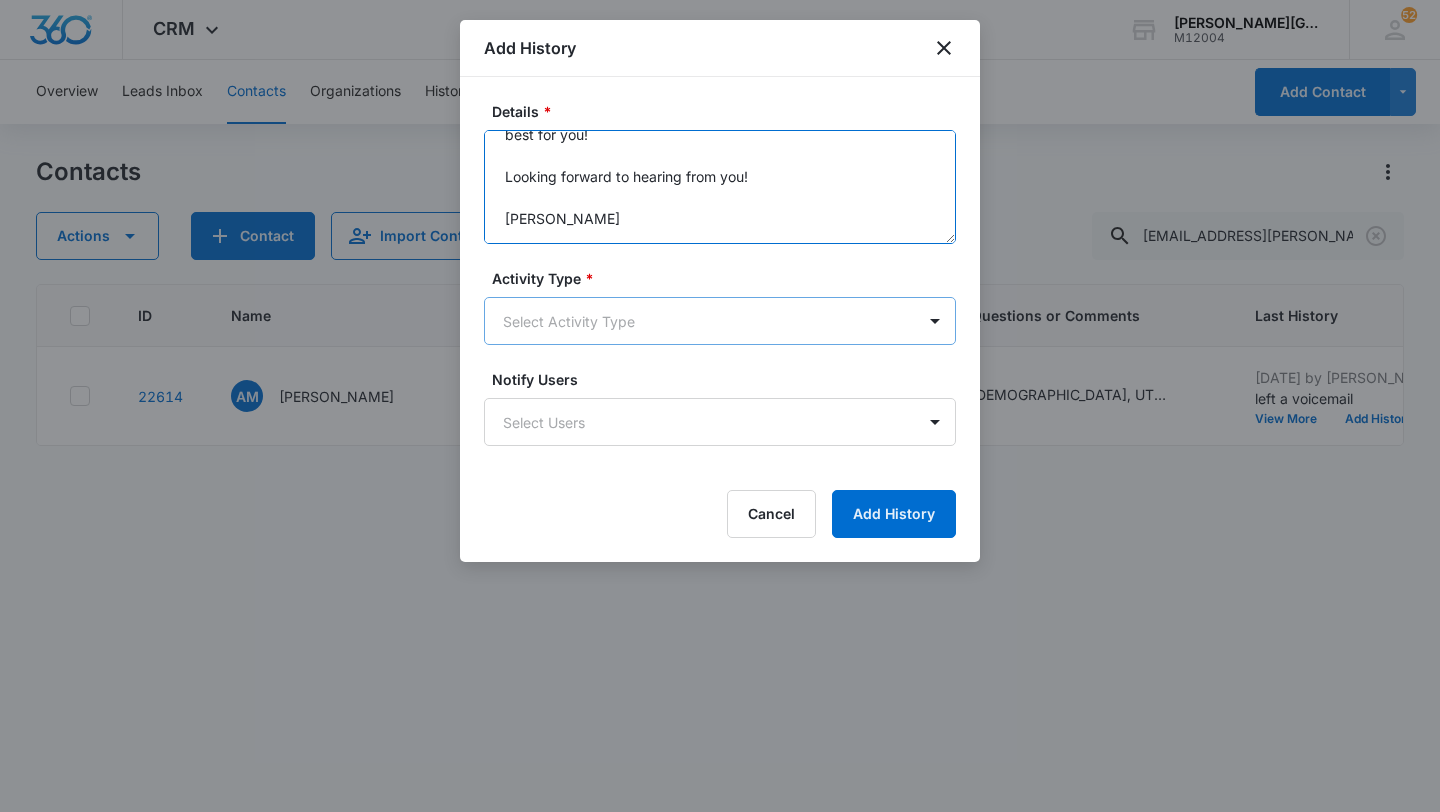 type on "Hi Muthu,
It was great chatting with you [DATE]!
I've double checked with Coach [PERSON_NAME], and [PERSON_NAME] can join us any day next week! Our High-Performance Invitational clinic schedule is:
De Anza College, [GEOGRAPHIC_DATA]:
[DATE] through [DATE]: 5:00 pm - 8:00 pm
[GEOGRAPHIC_DATA], [GEOGRAPHIC_DATA]:
[DATE]: 3:00 pm - 6:00 pm
Cost:
$85 - drop-in session
$680 - 8-lesson package with 2 months expiration period
$850 - 10-lesson package with 3 months expiration period
$1360 - 16-lesson package with 4 months expiration period
[URL][DOMAIN_NAME]
For the High Performance Invitational program, online registration is closed. Please let me know once you have purchased a drop-in session or package so I can sign Arjun up for the dates that work best for you!
Looking forward to hearing from you!
[PERSON_NAME]" 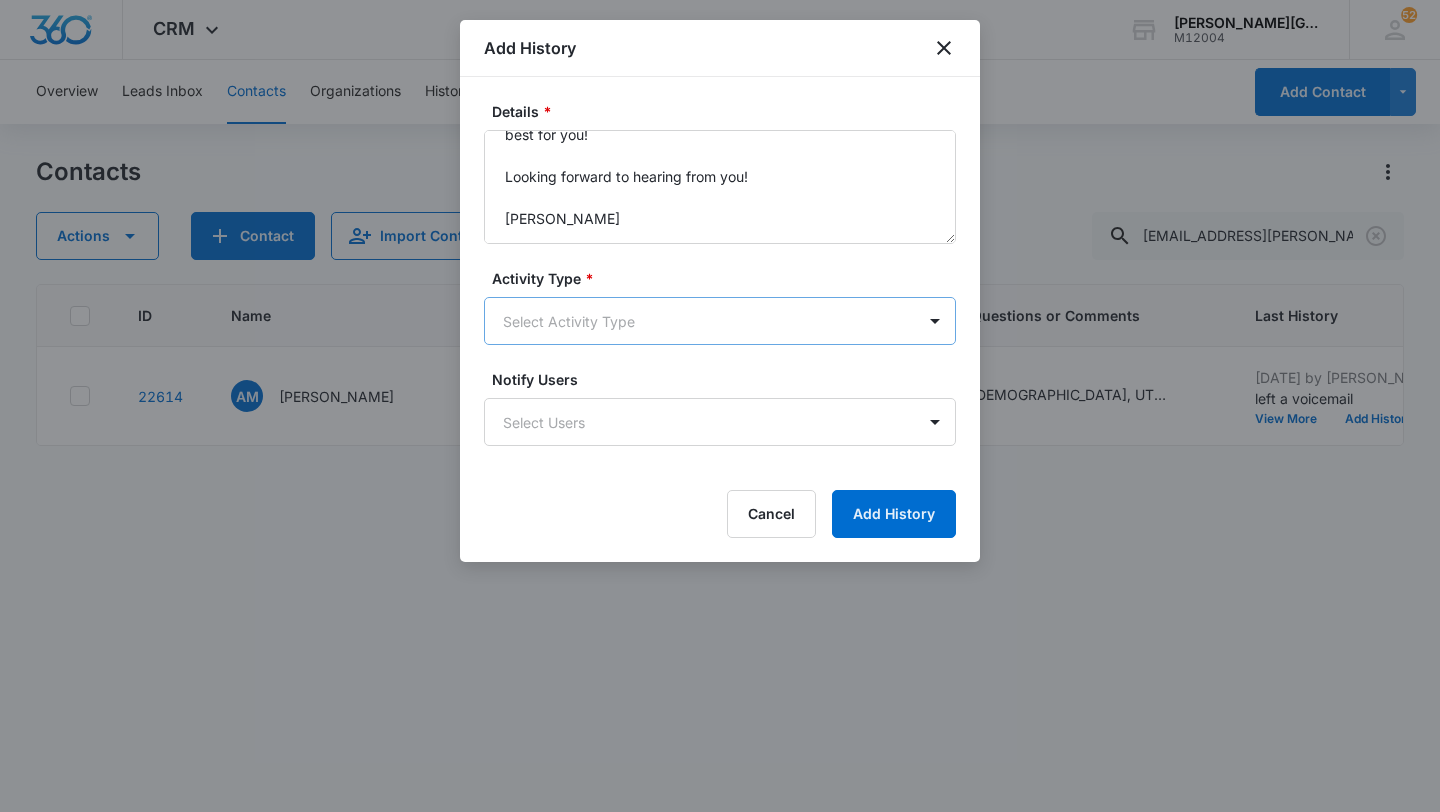 click on "CRM Apps Reputation Websites Forms CRM Email Social Shop Payments POS Content Ads Intelligence Files Brand Settings [PERSON_NAME] Tennis Academy M12004 Your Accounts View All 52 EV [PERSON_NAME] [PERSON_NAME][EMAIL_ADDRESS][DOMAIN_NAME] My Profile 52 Notifications Support Logout Terms & Conditions   •   Privacy Policy Overview Leads Inbox Contacts Organizations History Deals Projects Tasks Calendar Lists Reports Settings Add Contact Contacts Actions Contact Import Contacts Filters [EMAIL_ADDRESS][PERSON_NAME][DOMAIN_NAME] ID Name Phone Email Questions or Comments Last History Assigned To Type Status Address Camp Interest Origin Location Mobile Phone Home Phone Work Phone 22614 AM [PERSON_NAME] [PHONE_NUMBER] [EMAIL_ADDRESS][PERSON_NAME][DOMAIN_NAME] [DEMOGRAPHIC_DATA][GEOGRAPHIC_DATA] 1.5/2 [DATE] by [PERSON_NAME] left a voicemail View More Add History [PERSON_NAME]-Blanc Cupertino - [GEOGRAPHIC_DATA], [GEOGRAPHIC_DATA], [GEOGRAPHIC_DATA] Reached Out Again --- --- --- --- --- --- --- Showing   1-1   of   1 [PERSON_NAME] Tennis Academy - CRM Contacts - Marketing 360®
Details" at bounding box center [720, 406] 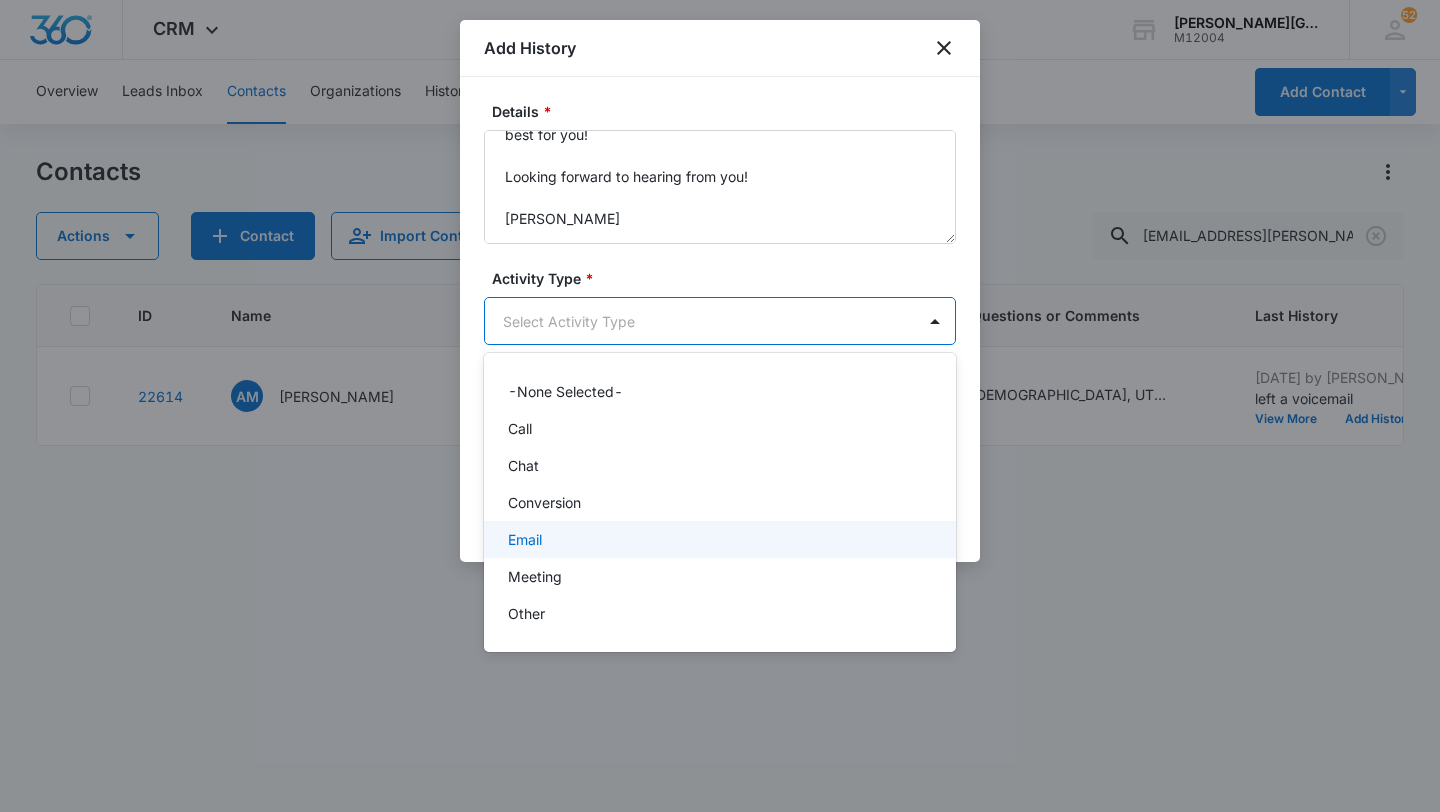 click on "Email" at bounding box center [525, 539] 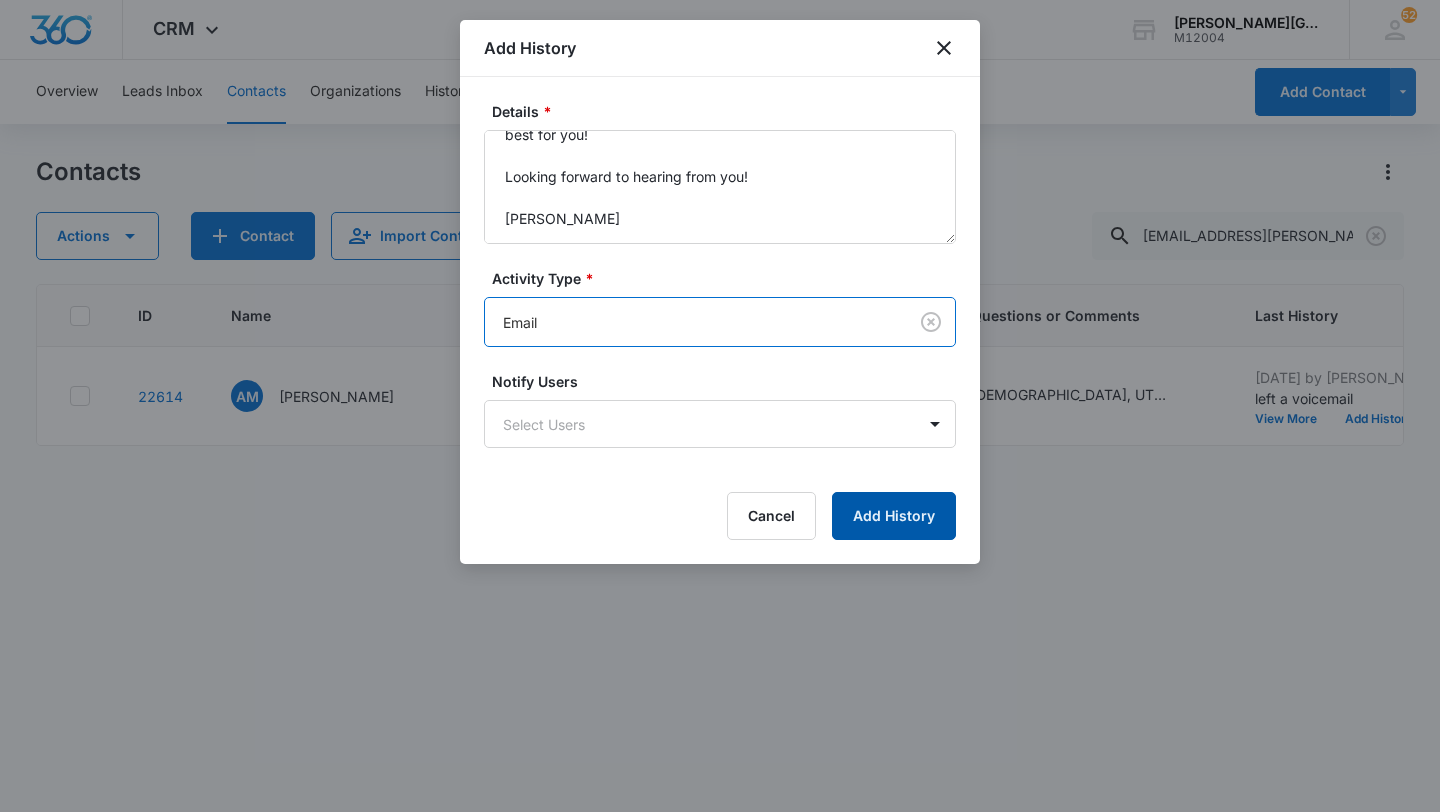 click on "Add History" at bounding box center (894, 516) 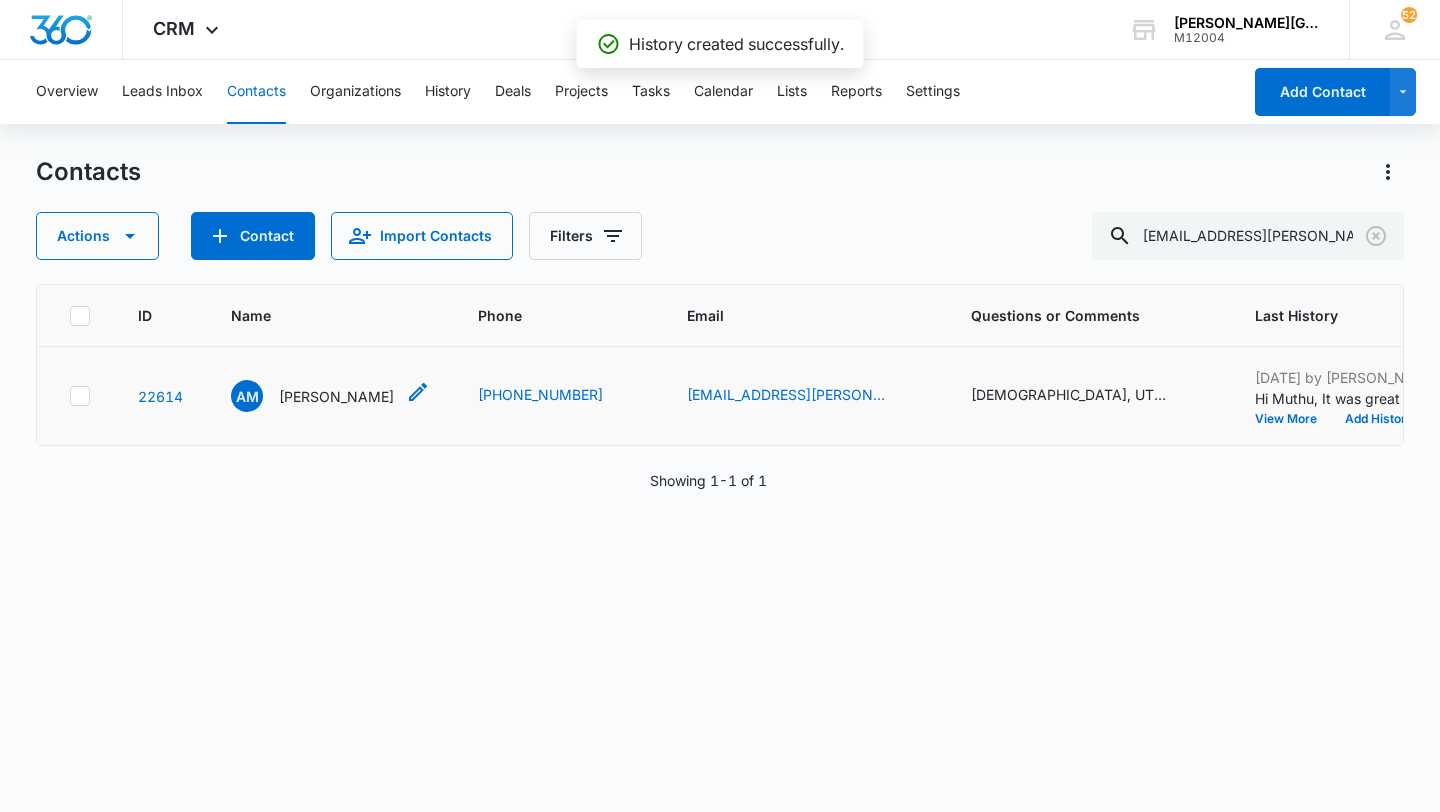 click on "[PERSON_NAME]" at bounding box center (336, 396) 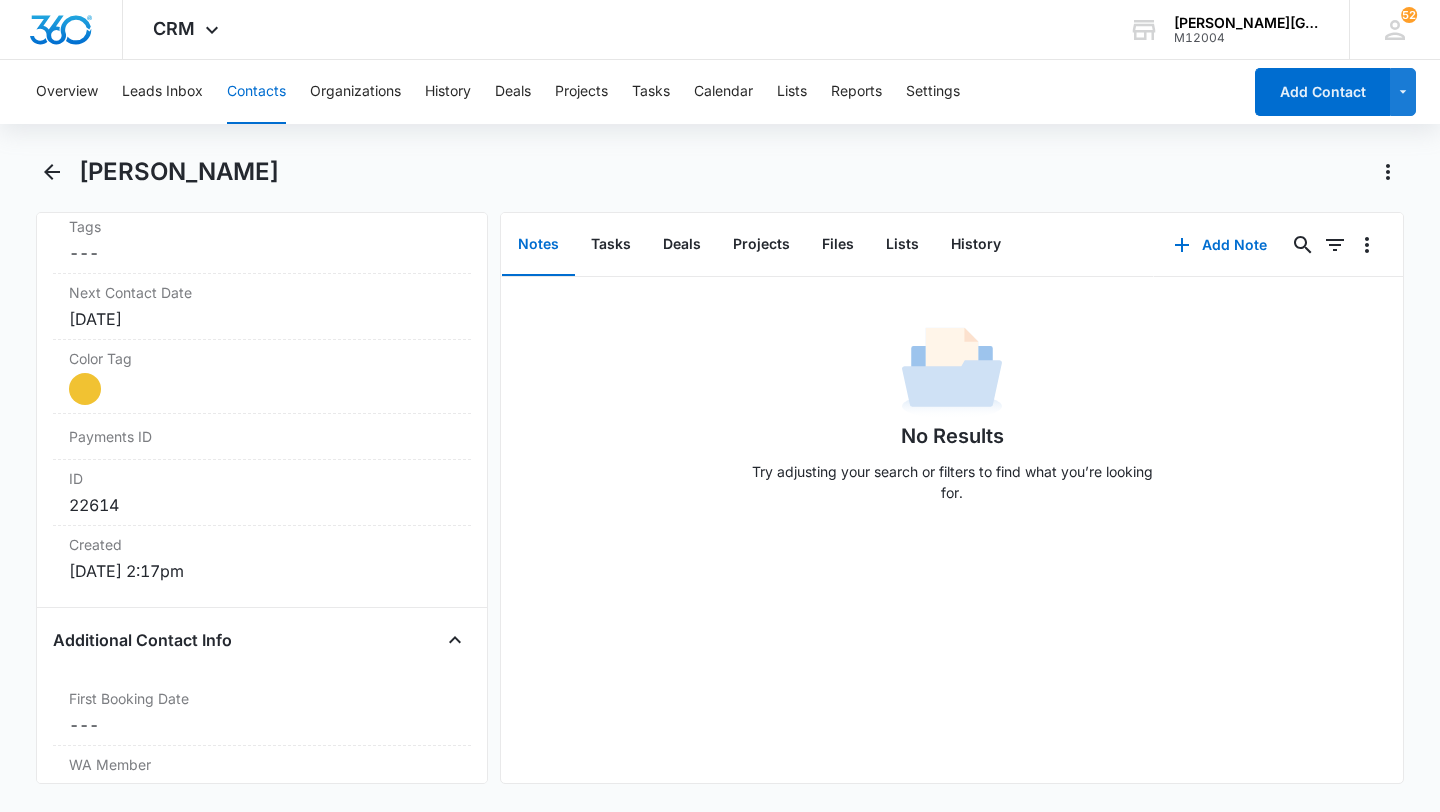 scroll, scrollTop: 1105, scrollLeft: 0, axis: vertical 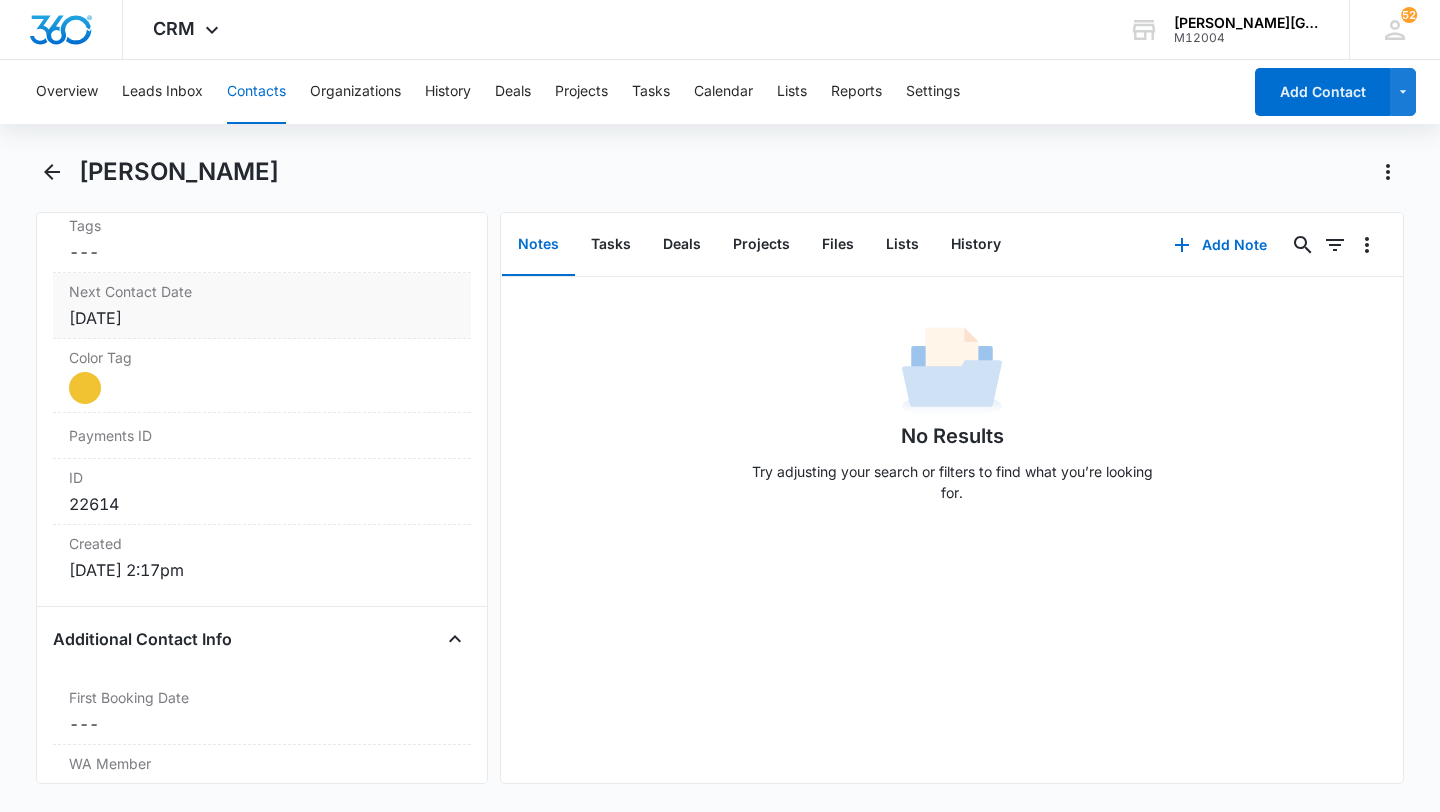 click on "[DATE]" at bounding box center [262, 318] 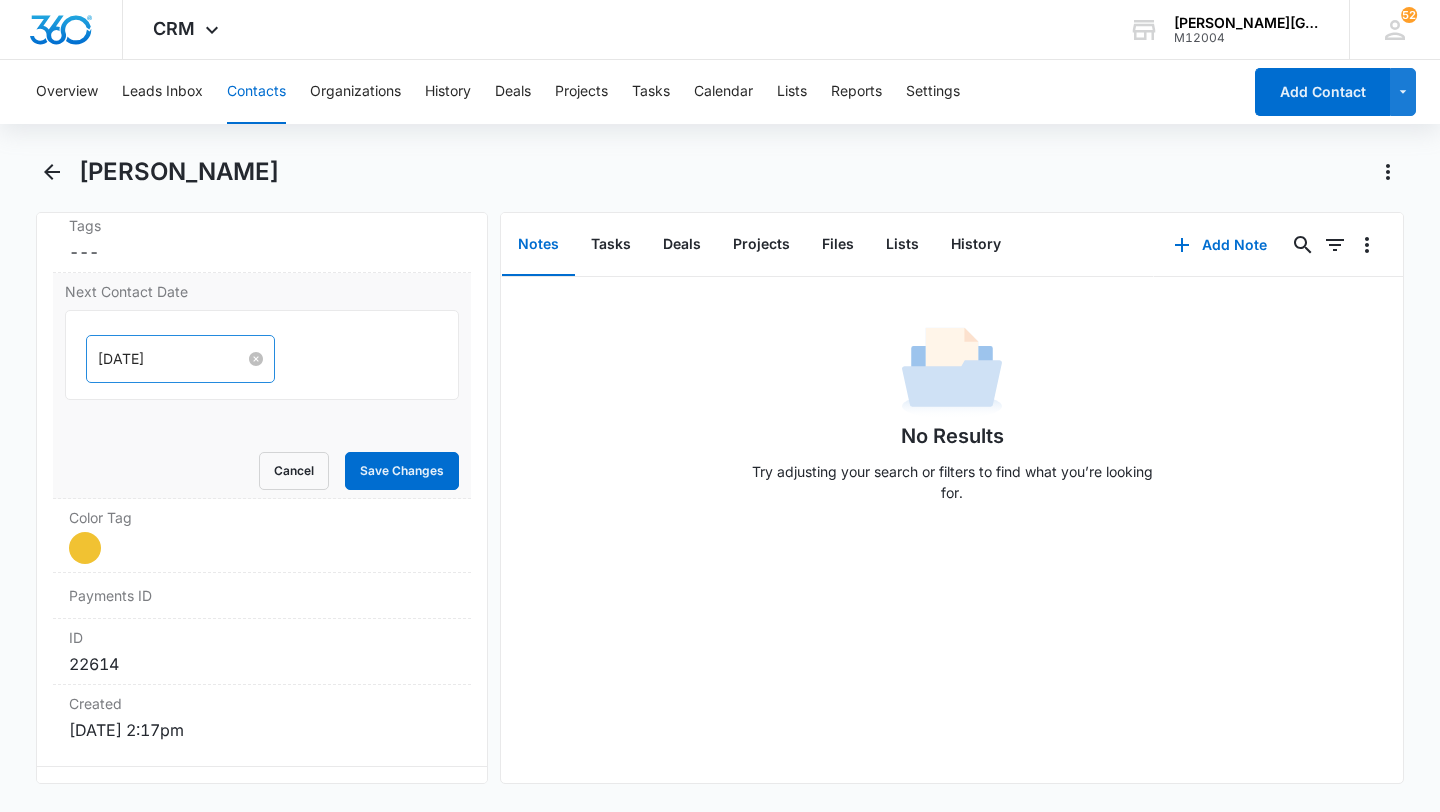 click on "[DATE]" at bounding box center (171, 359) 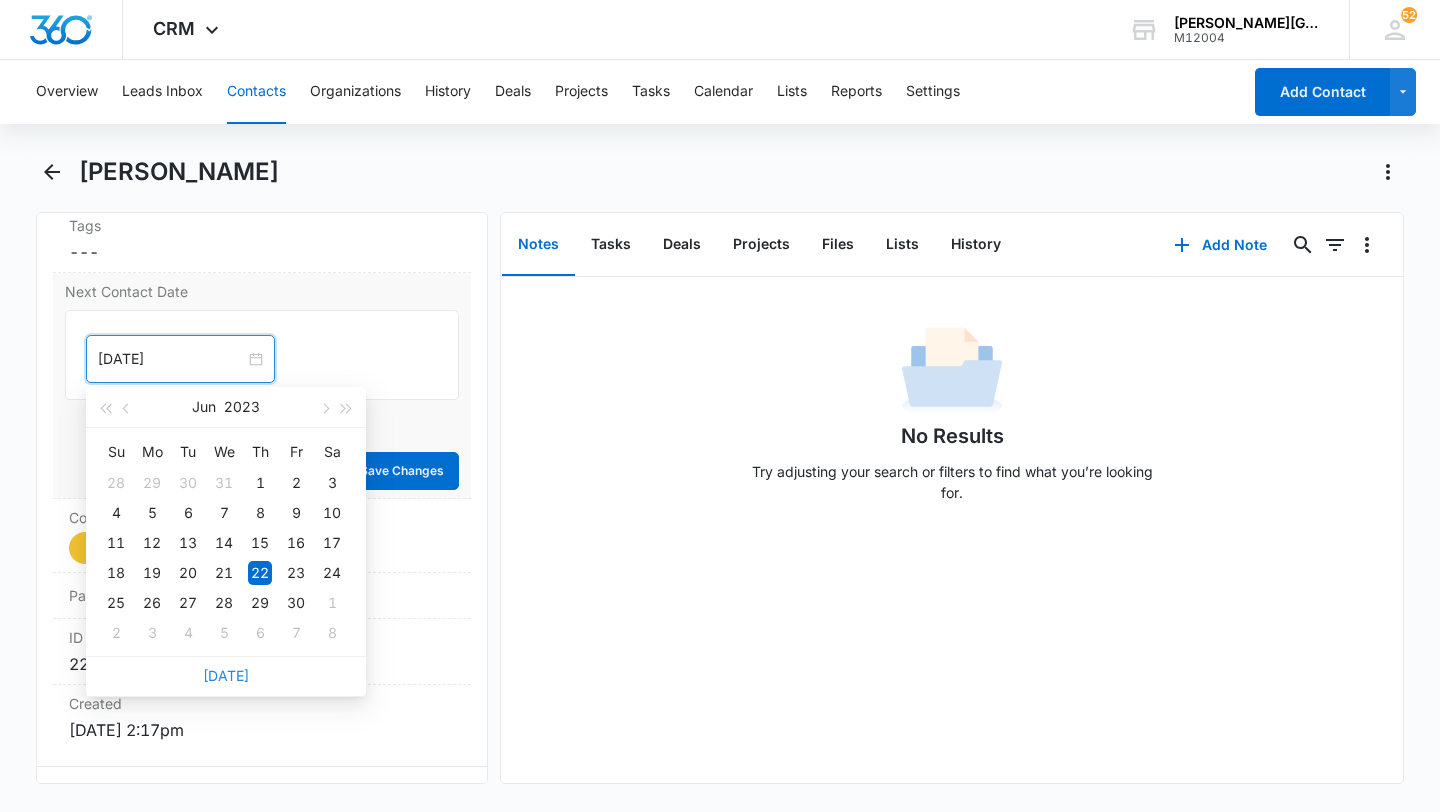 click on "[DATE]" at bounding box center [226, 675] 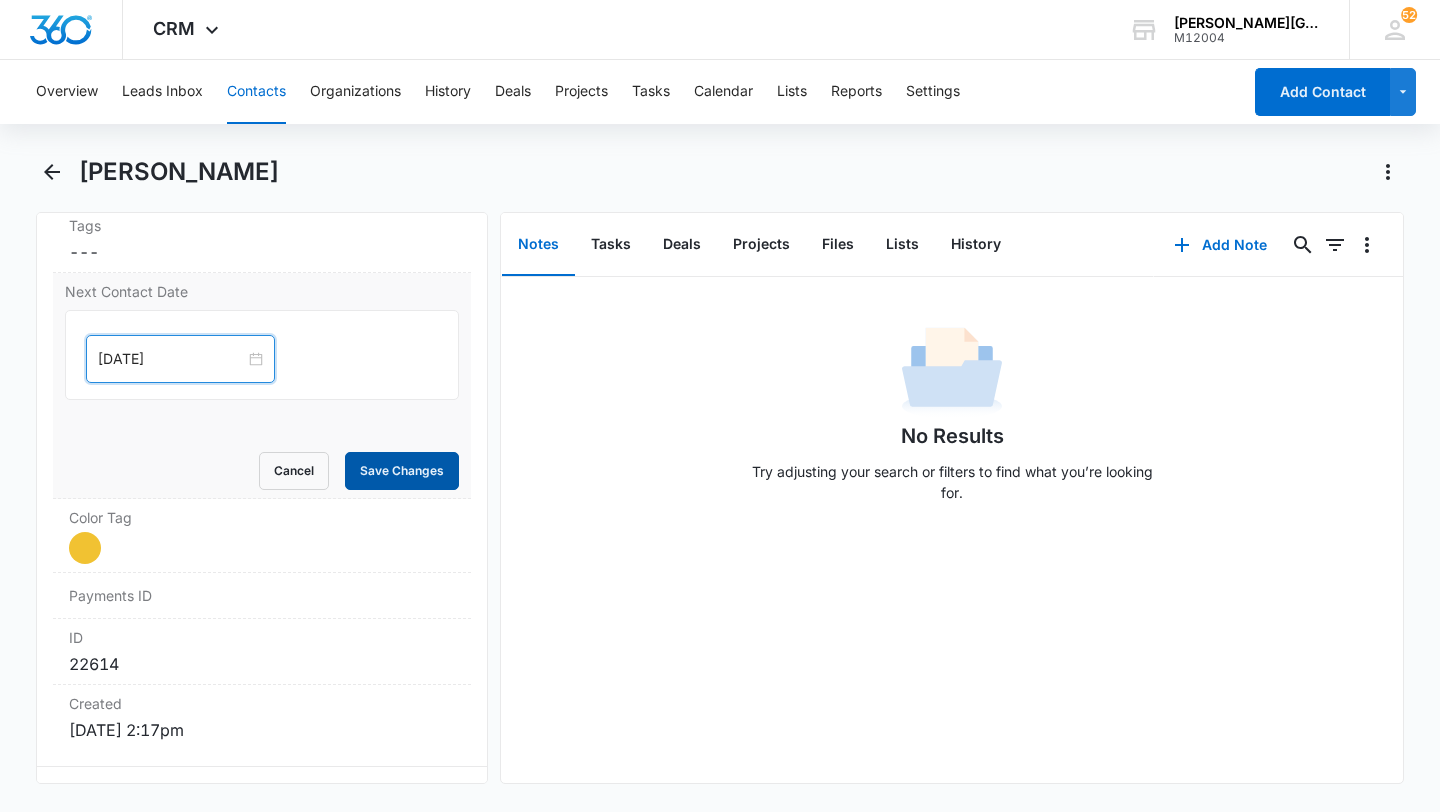 click on "Save Changes" at bounding box center [402, 471] 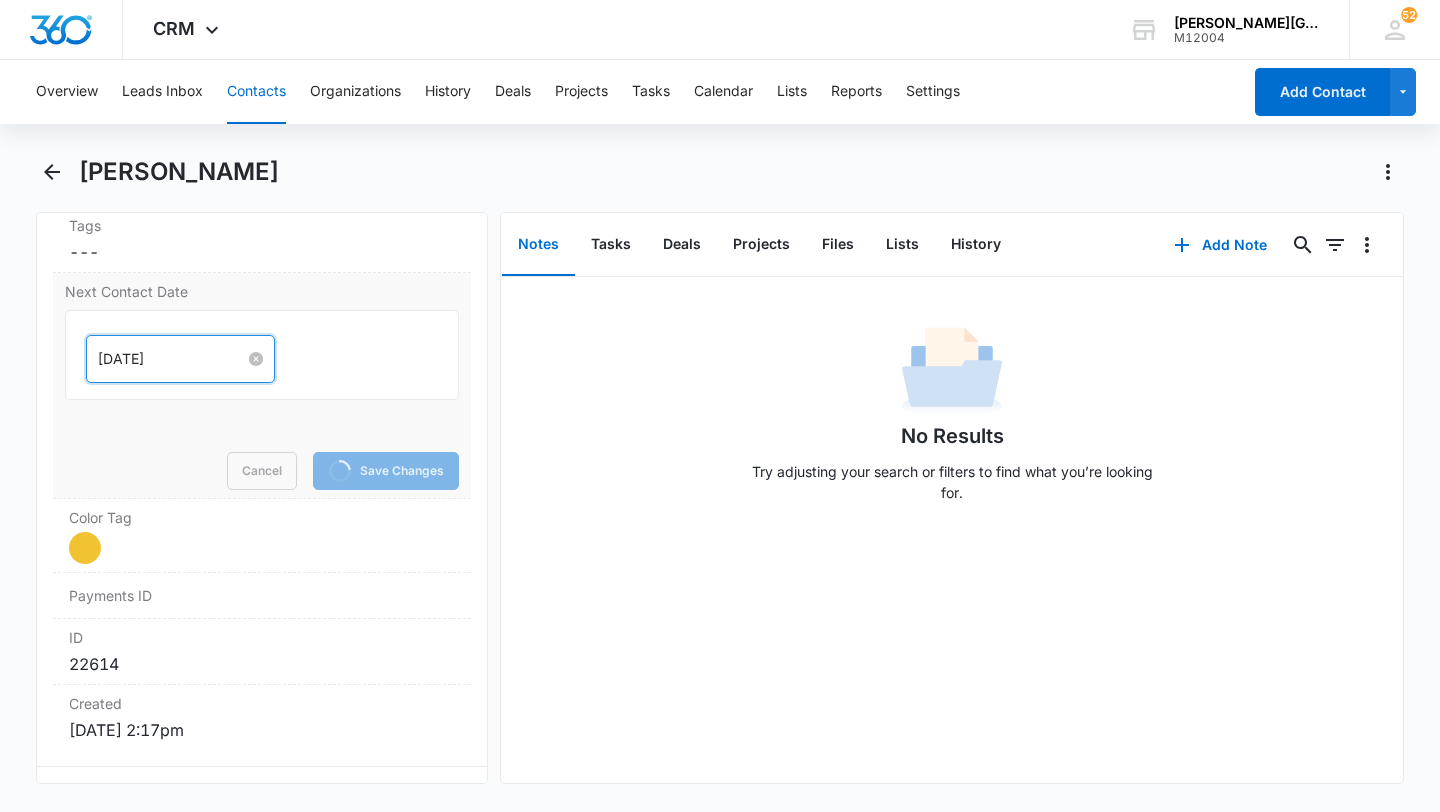 click on "[DATE]" at bounding box center (171, 359) 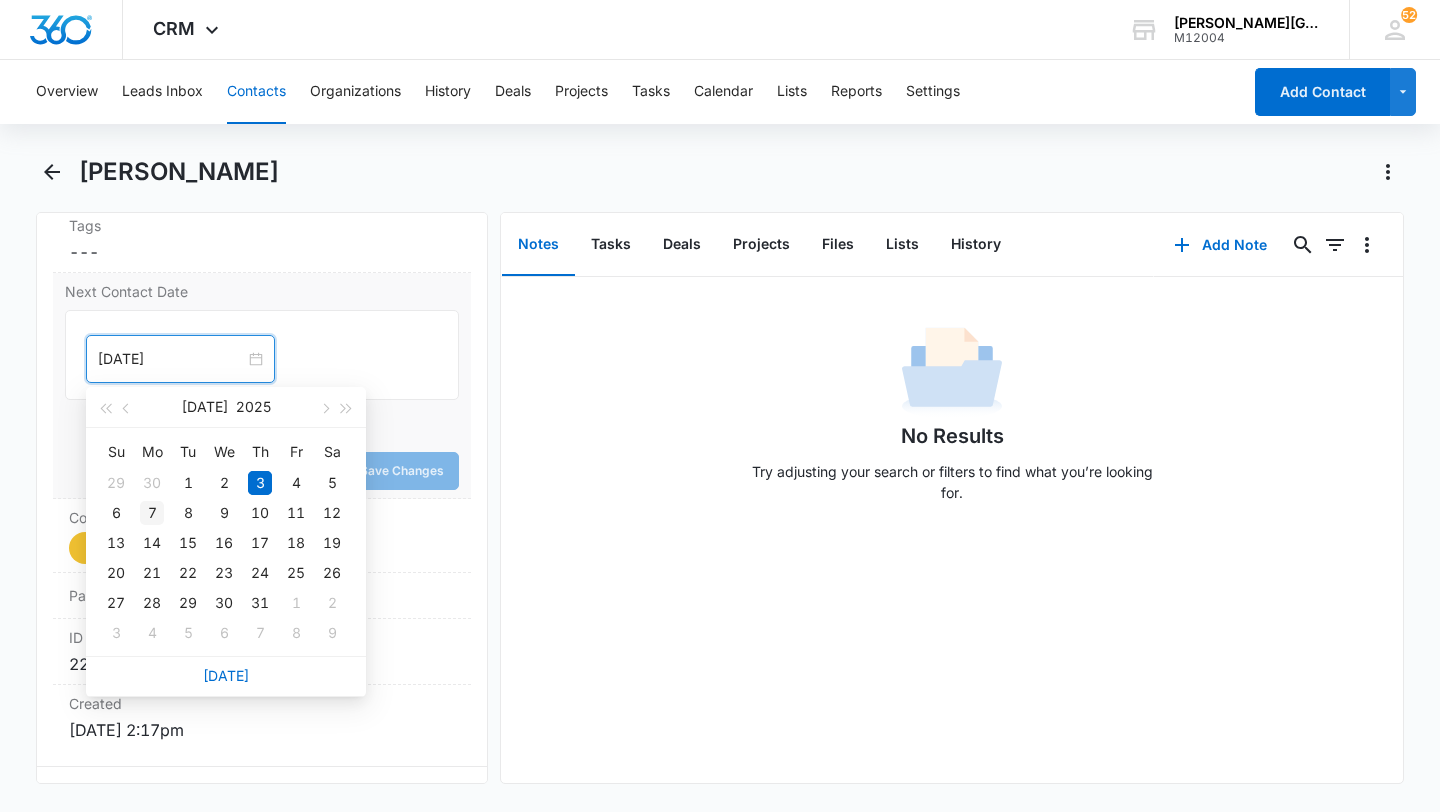 type on "[DATE]" 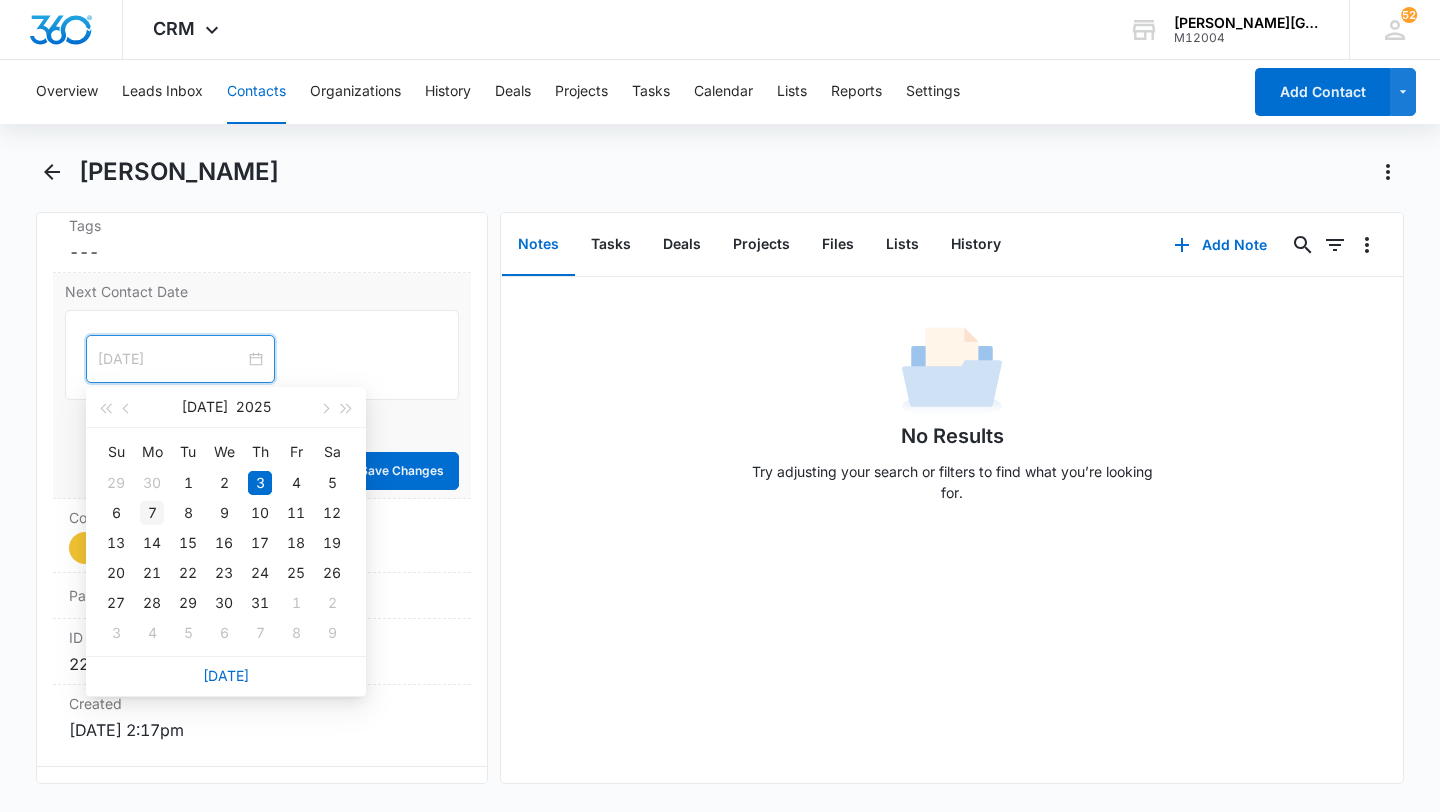 click on "7" at bounding box center [152, 513] 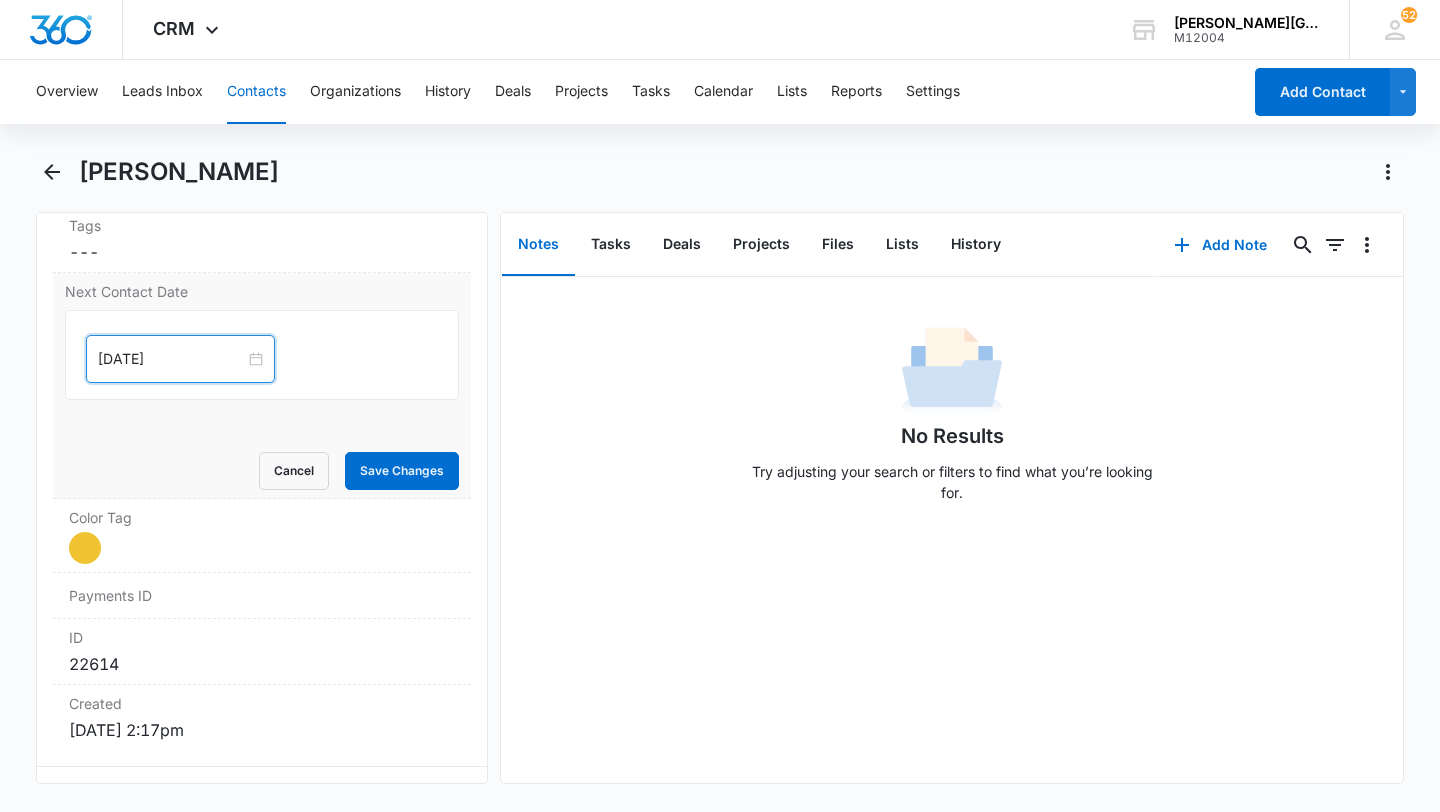 click on "Source Cancel Save Changes Other Contact Type Cancel Save Changes [GEOGRAPHIC_DATA], [GEOGRAPHIC_DATA], [GEOGRAPHIC_DATA] - [GEOGRAPHIC_DATA] Contact Status Cancel Save Changes Reached Out Again Assigned To Cancel Save Changes [PERSON_NAME]-Blanc Tags Cancel Save Changes --- Next Contact Date [DATE] [DATE] Su Mo Tu We Th Fr Sa 29 30 1 2 3 4 5 6 7 8 9 10 11 12 13 14 15 16 17 18 19 20 21 22 23 24 25 26 27 28 29 30 31 1 2 3 4 5 6 7 8 9 [DATE] Cancel Save Changes Color Tag Current Color: Cancel Save Changes Payments ID ID 22614 Created [DATE] 2:17pm" at bounding box center (262, 334) 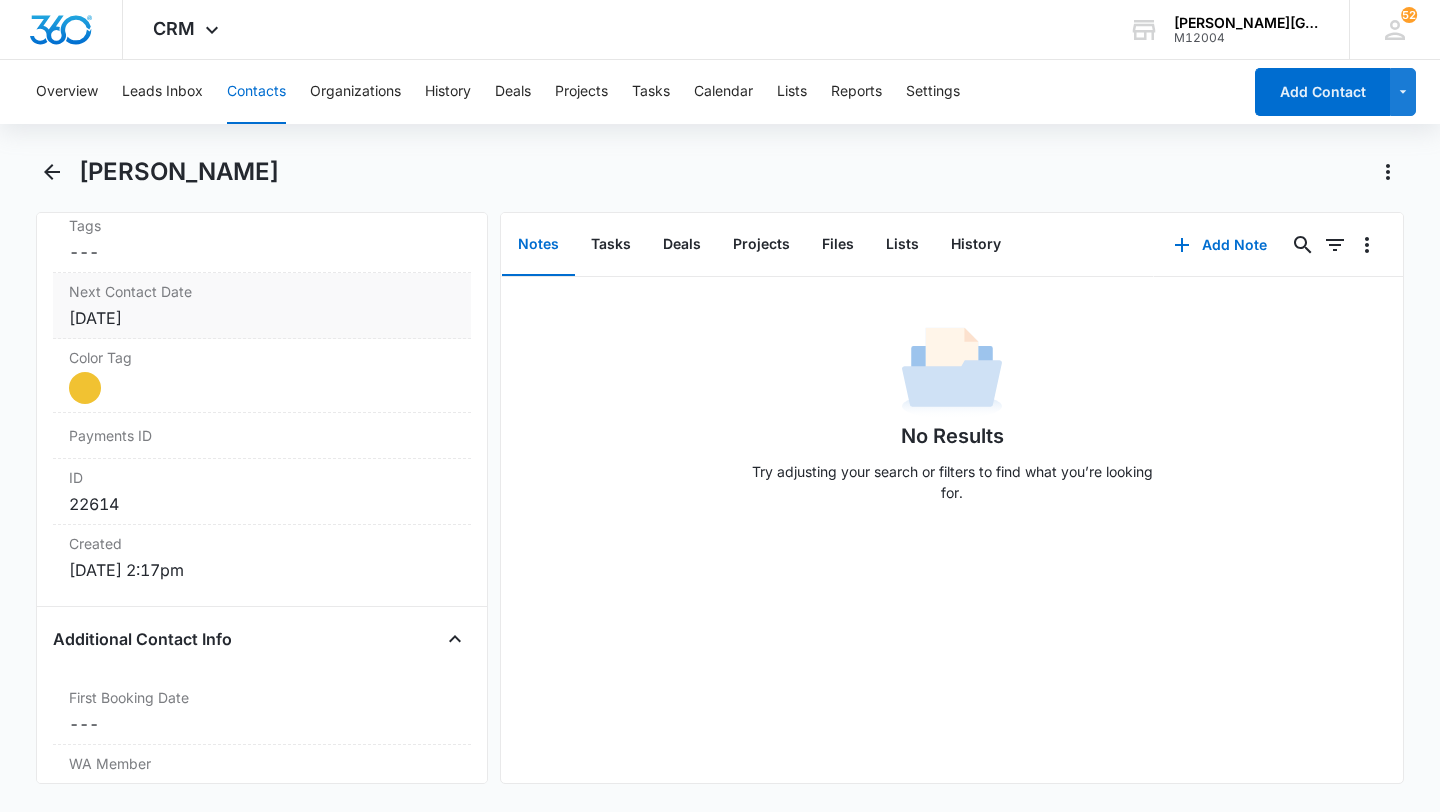 click on "[DATE]" at bounding box center [262, 318] 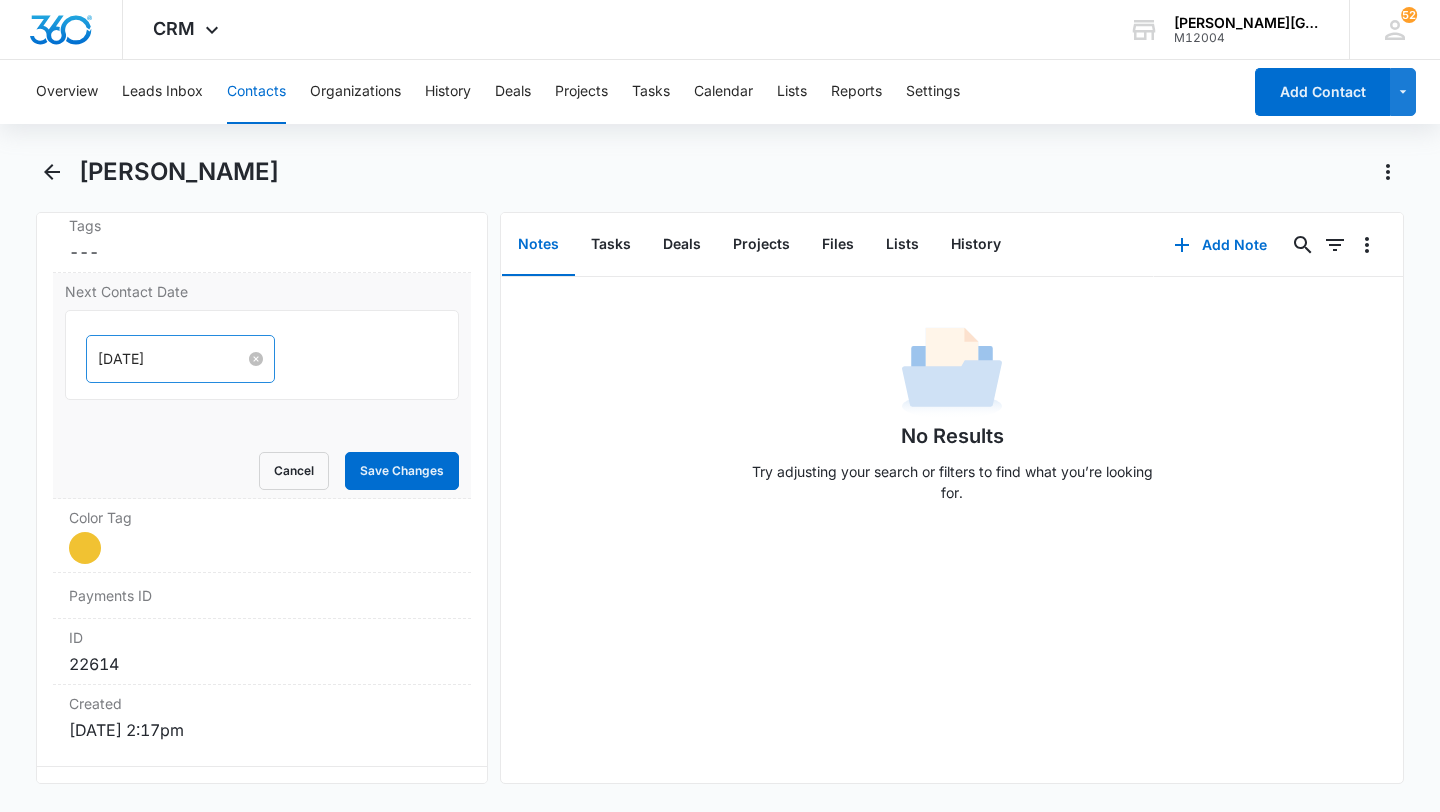 click on "[DATE]" at bounding box center [171, 359] 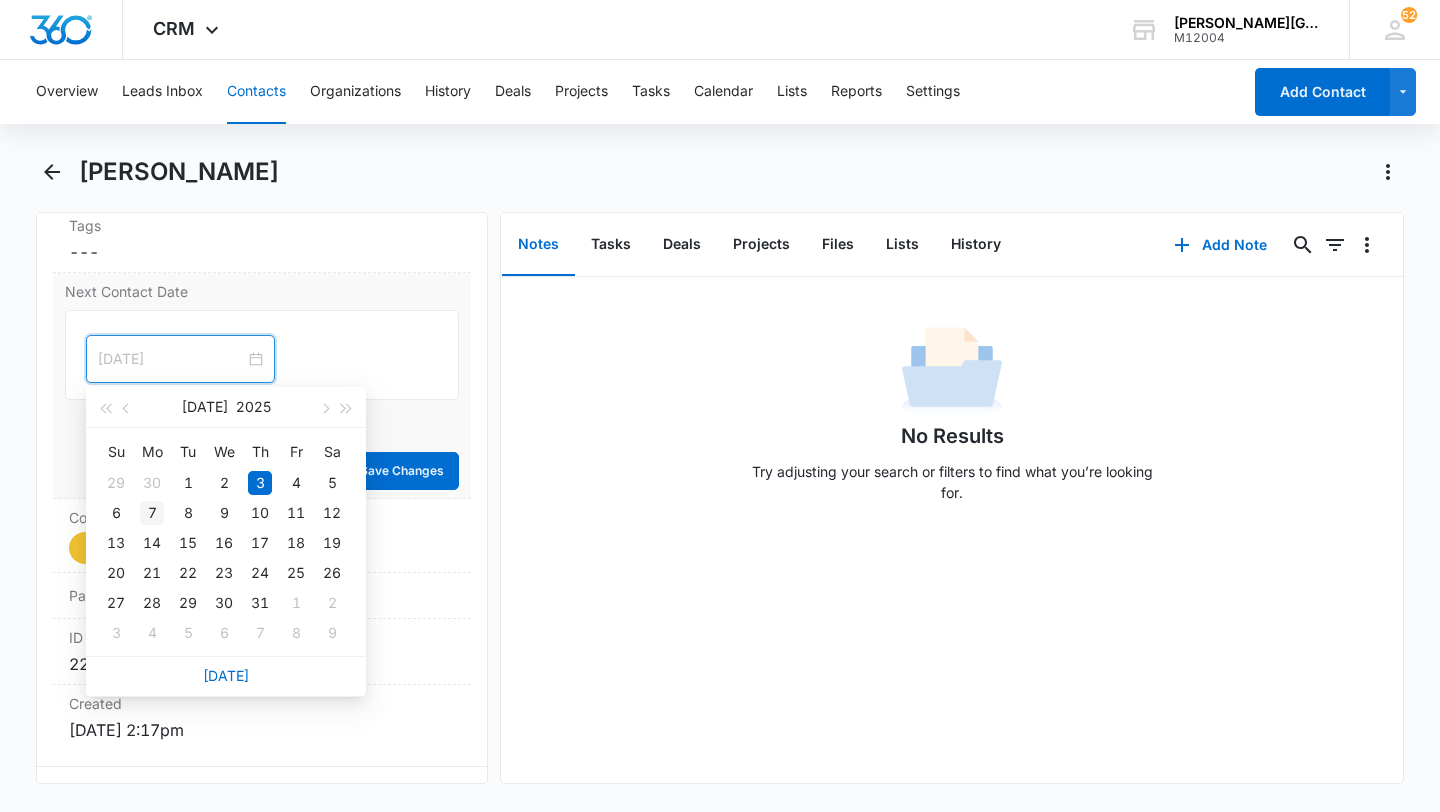 type on "[DATE]" 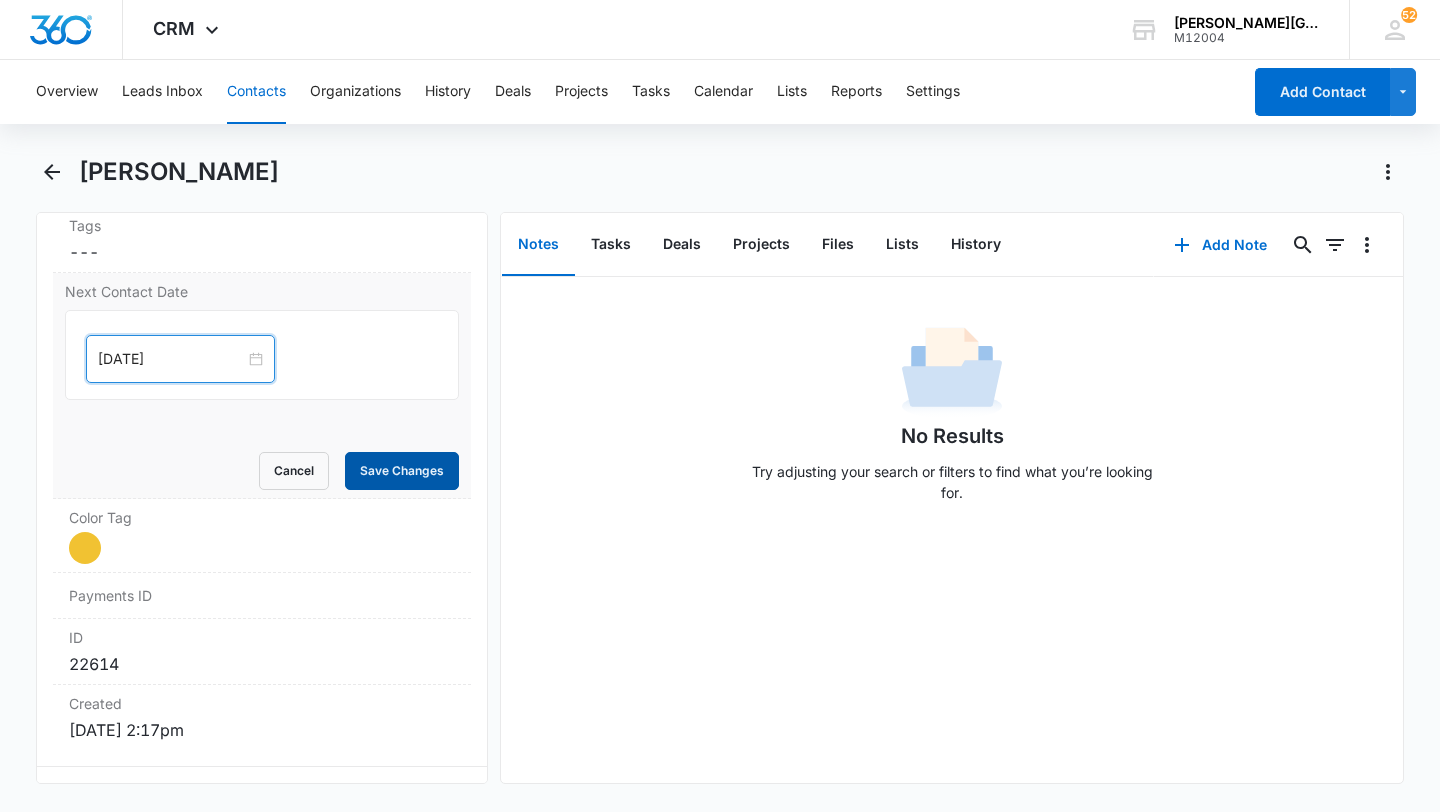 click on "Save Changes" at bounding box center (402, 471) 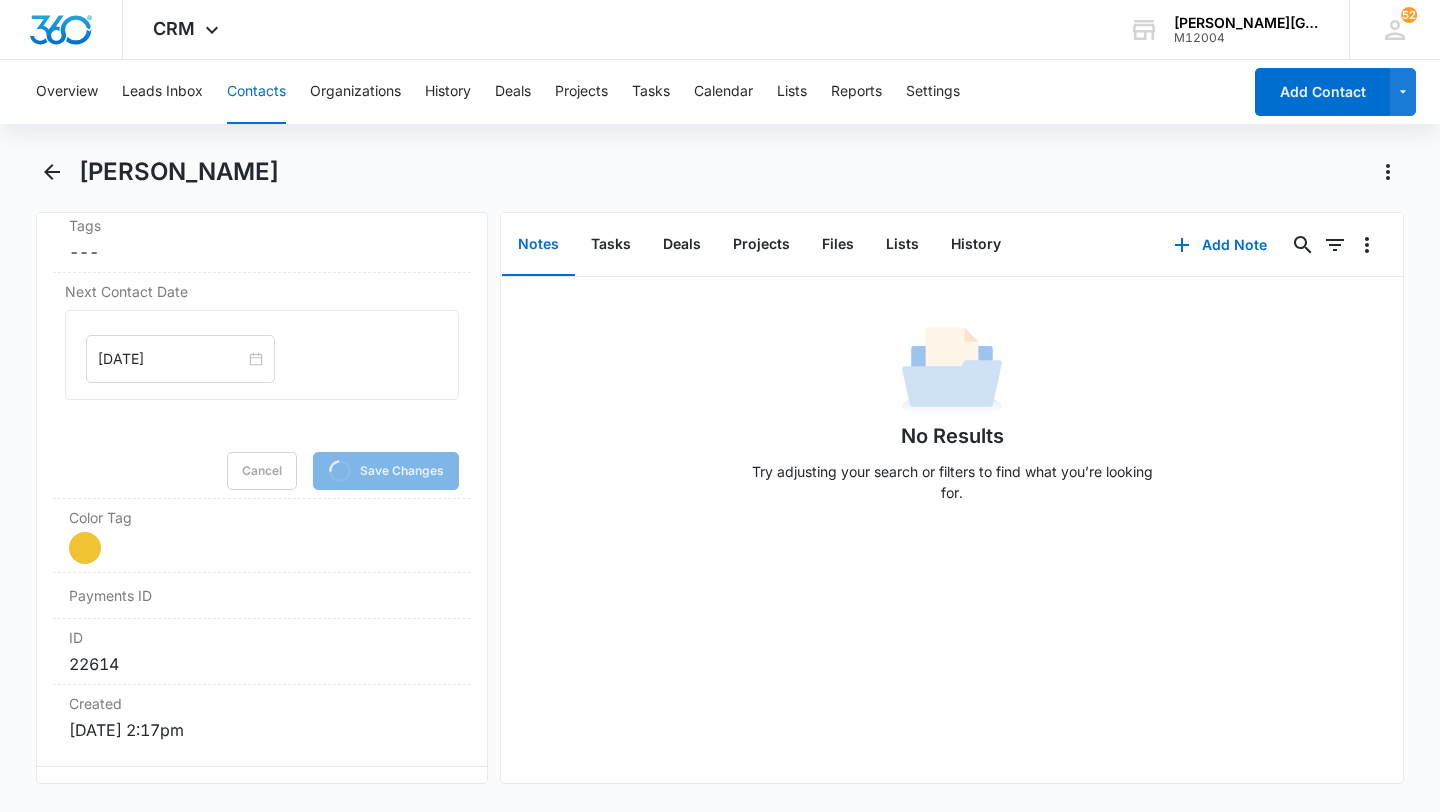 click on "Contacts" at bounding box center (256, 92) 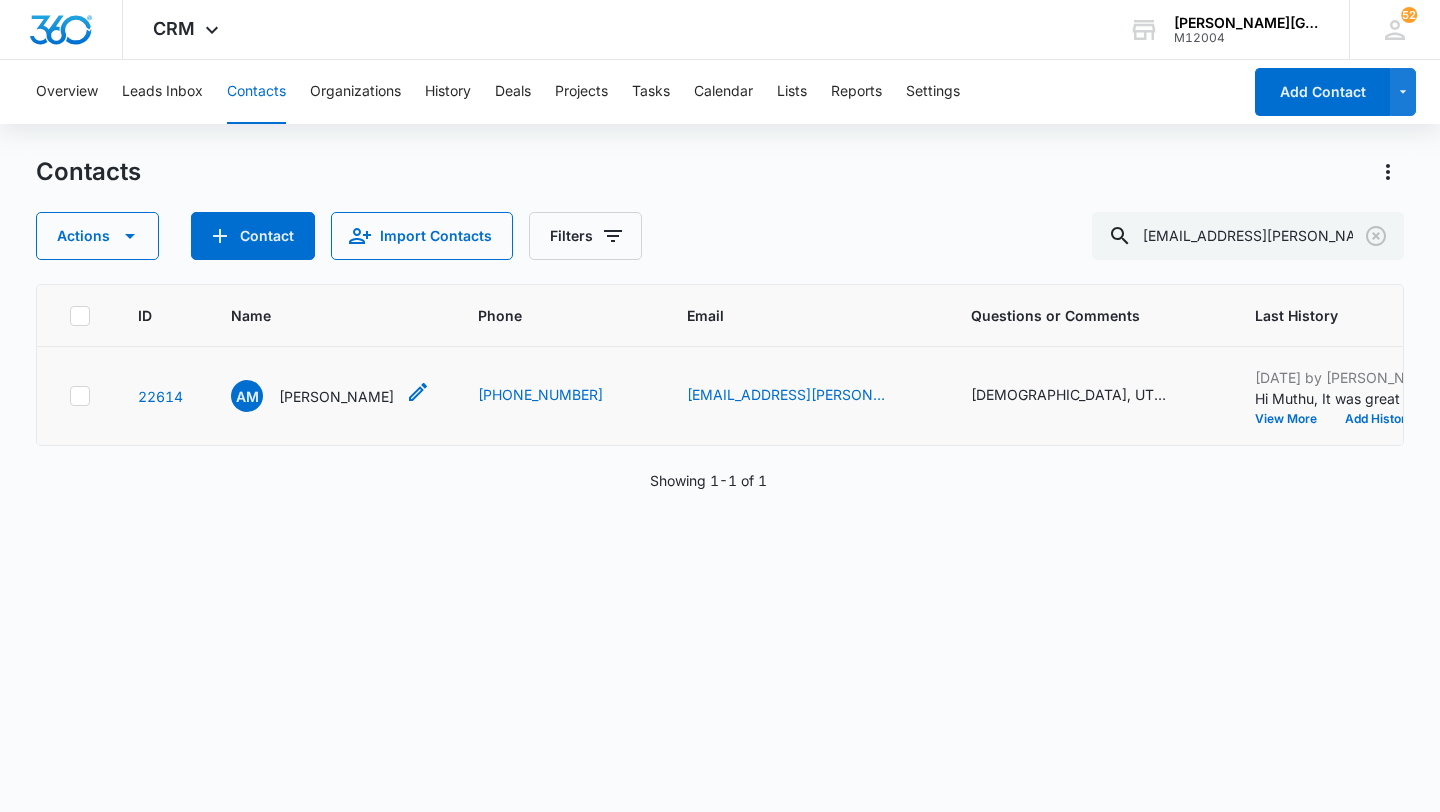 click on "[PERSON_NAME]" at bounding box center (336, 396) 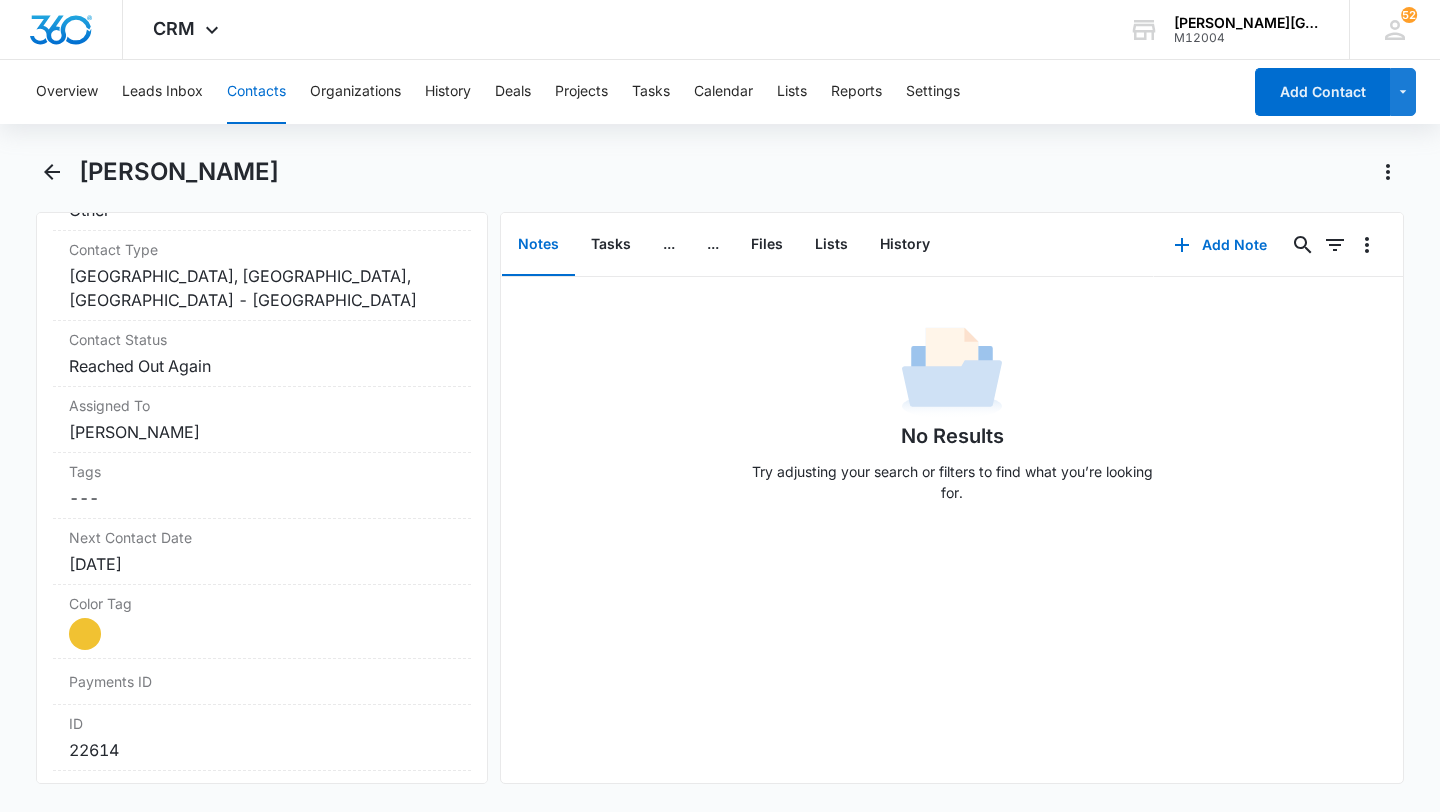 scroll, scrollTop: 861, scrollLeft: 0, axis: vertical 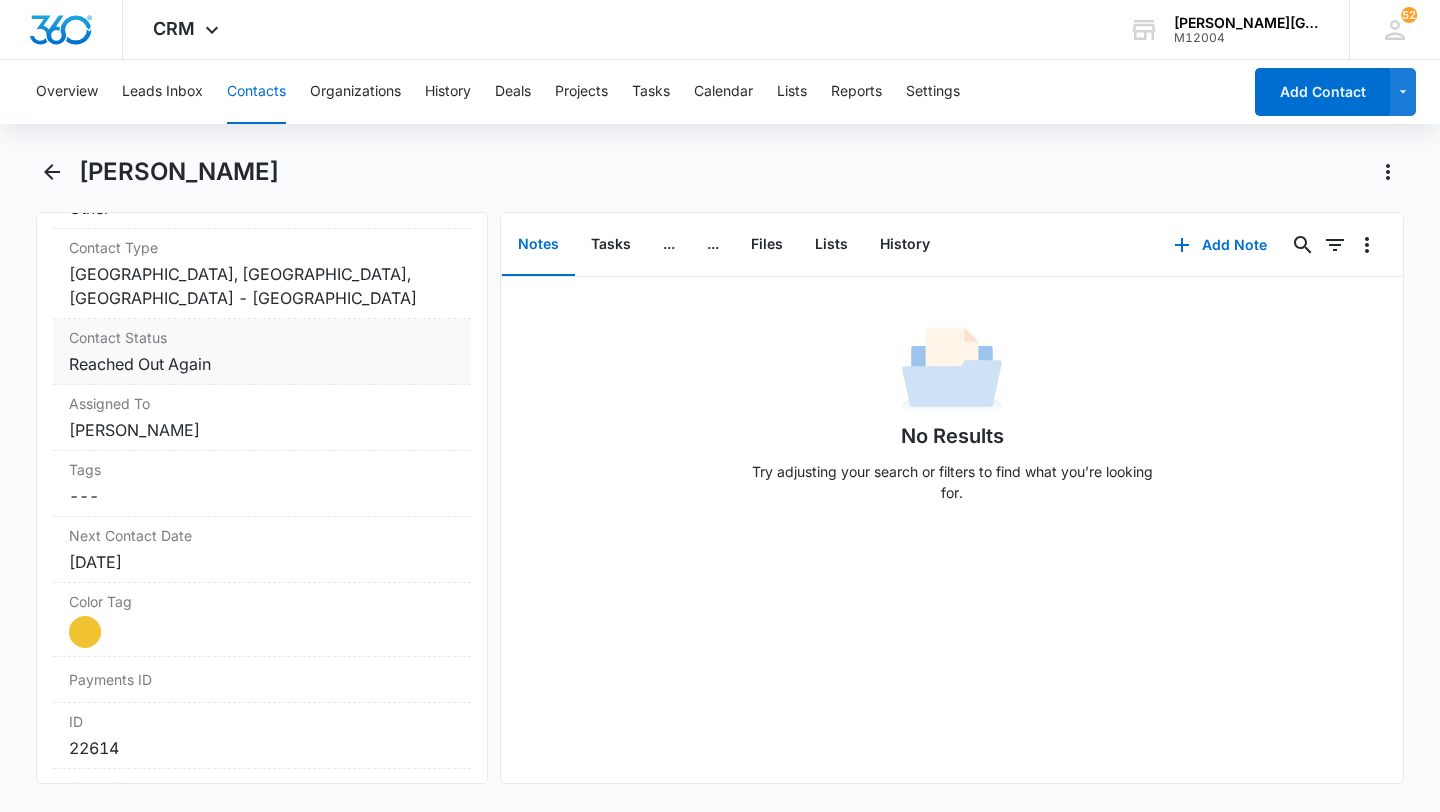 click on "Cancel Save Changes Reached Out Again" at bounding box center (262, 364) 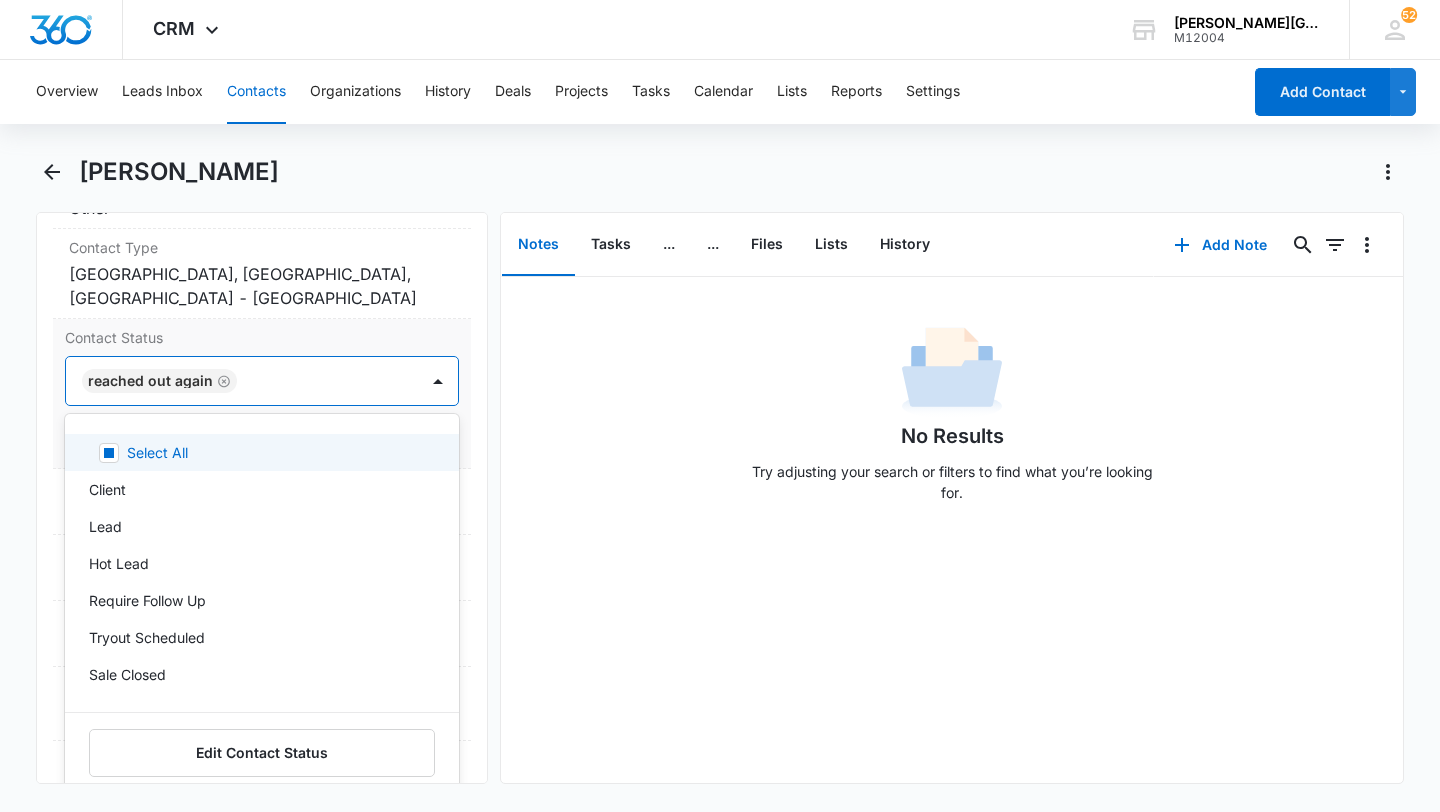 click on "Reached Out Again" at bounding box center (150, 381) 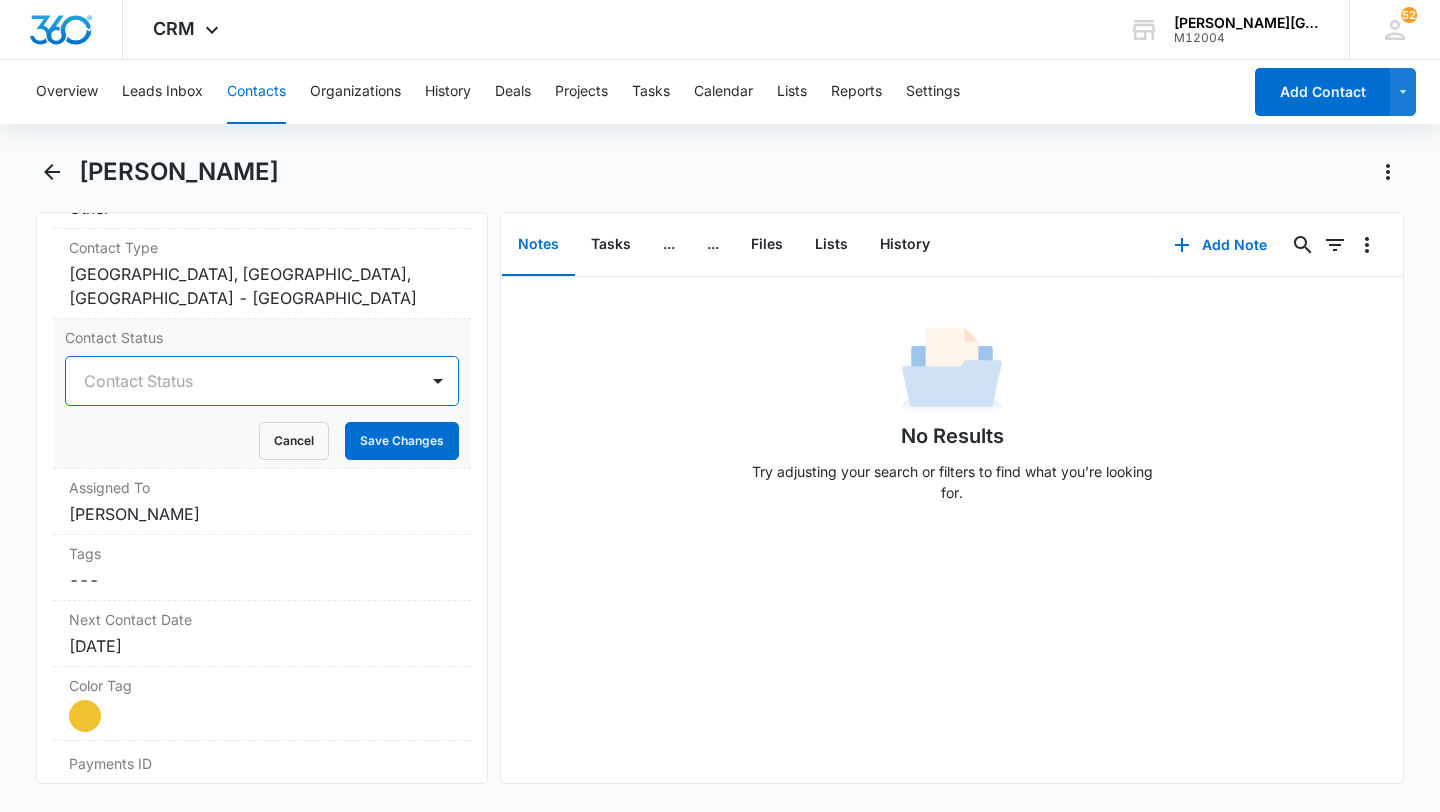click at bounding box center [238, 381] 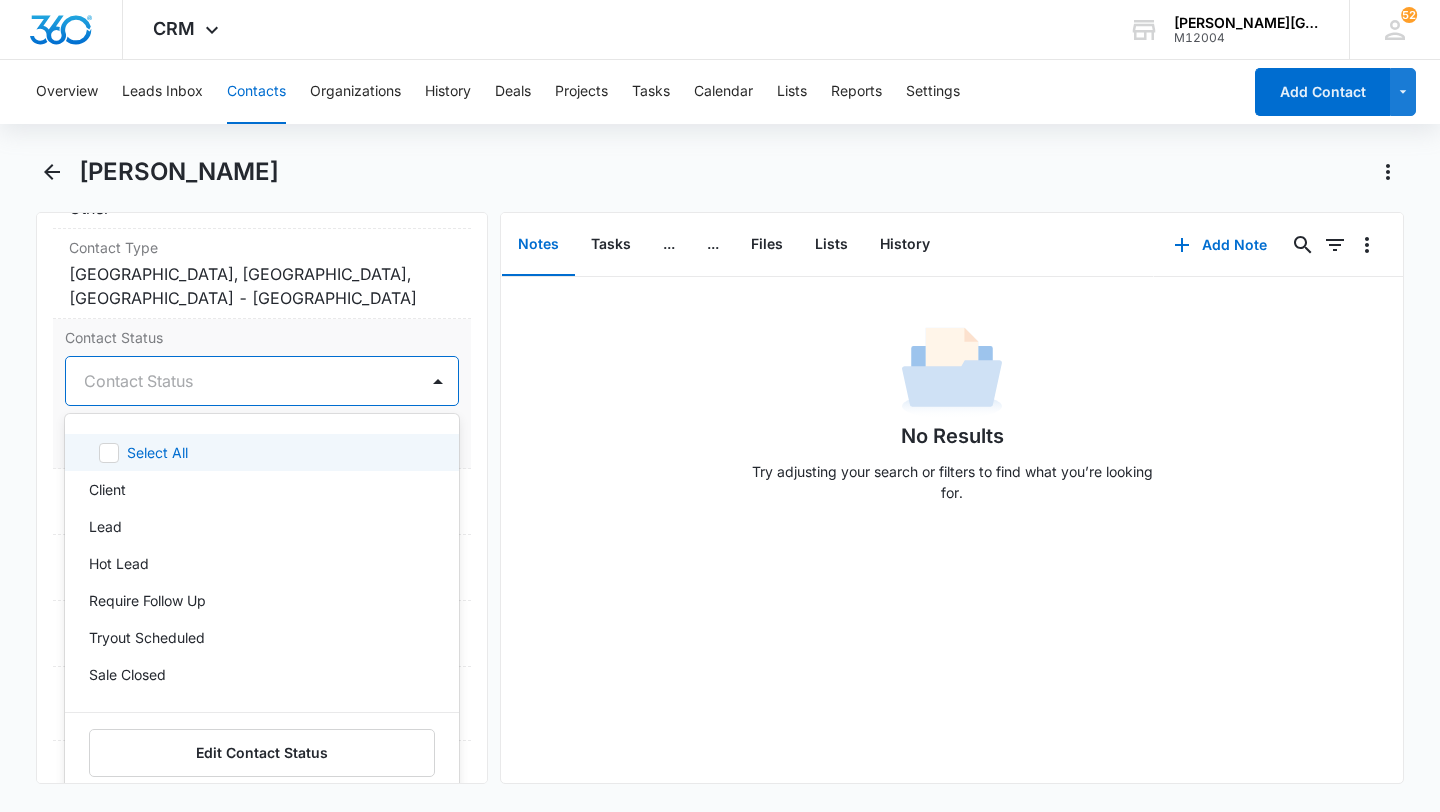 click at bounding box center (238, 381) 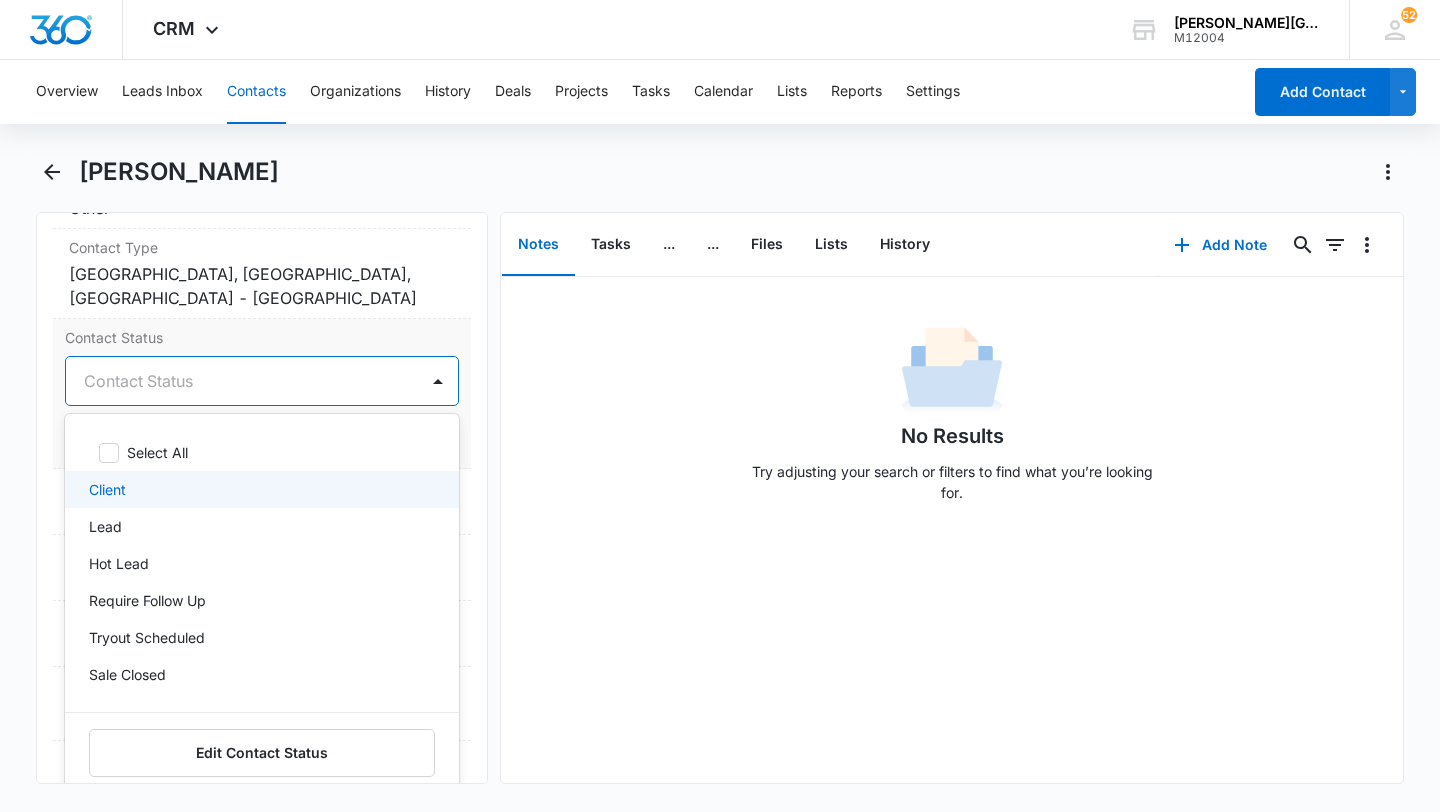 click on "Client" at bounding box center [262, 489] 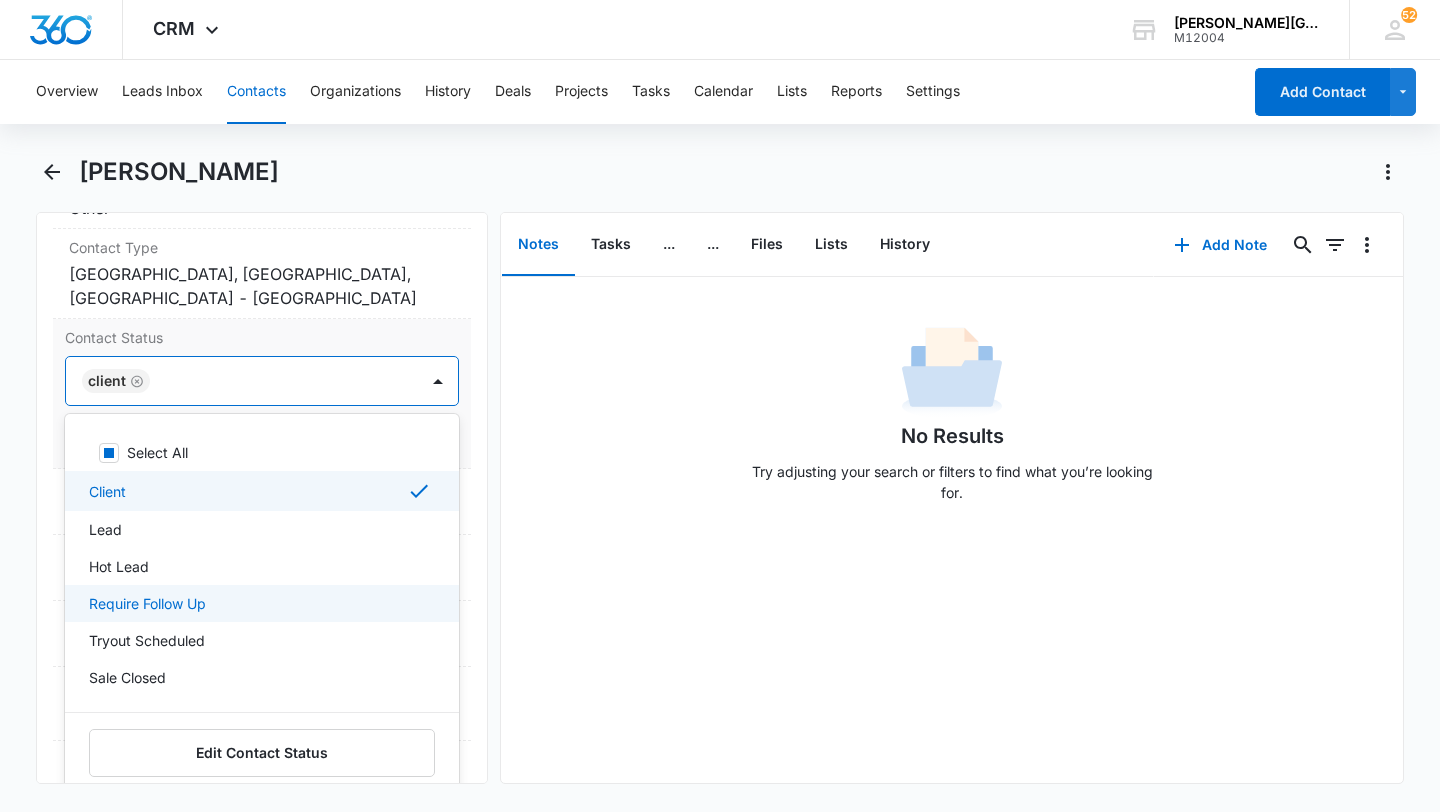 click on "Require Follow Up" at bounding box center [262, 603] 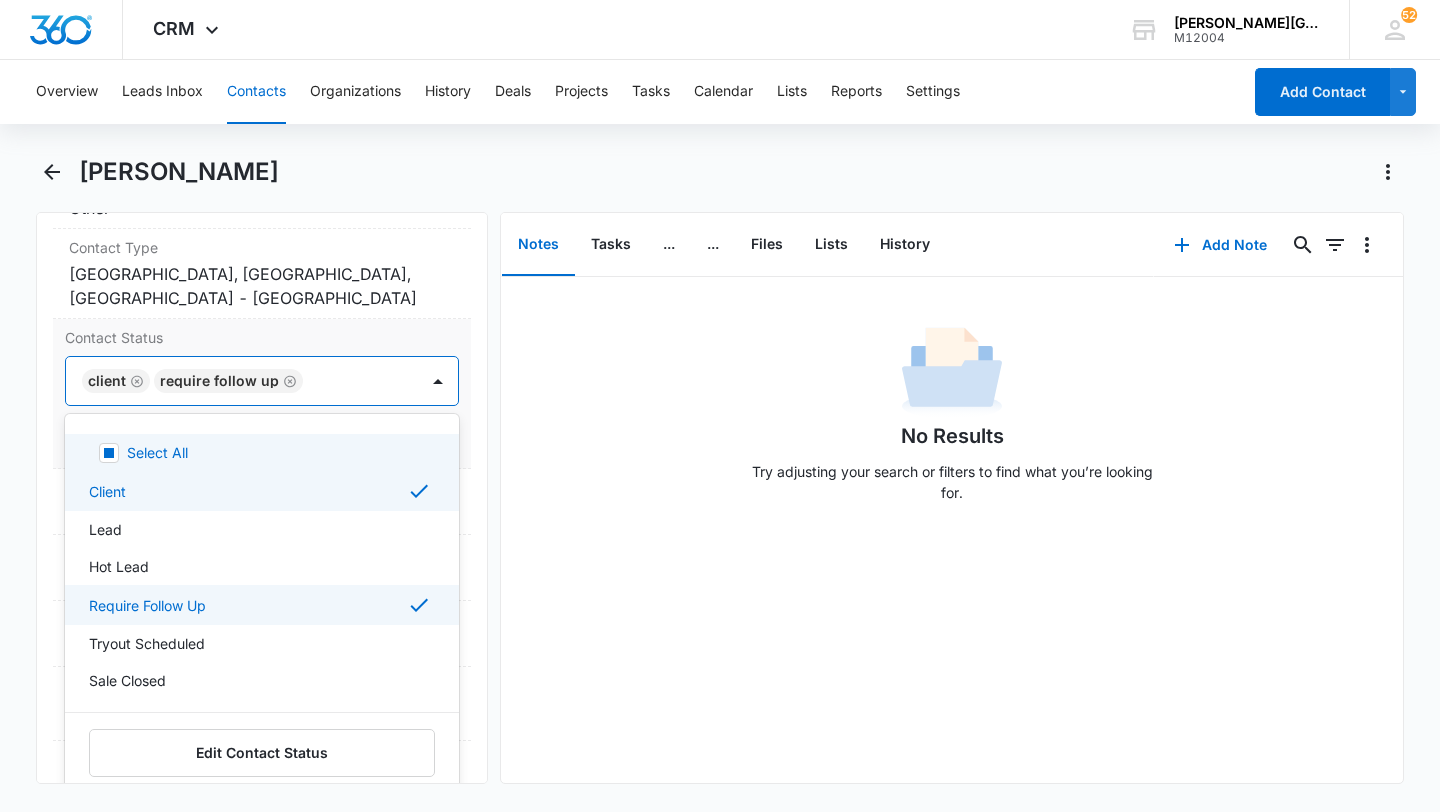 click on "option Require Follow Up, selected. Select All, 1 of 38. 38 results available. Use Up and Down to choose options, press Enter to select the currently focused option, press Escape to exit the menu, press Tab to select the option and exit the menu. Client Require Follow Up Select All Client Lead Hot Lead Require Follow Up Tryout Scheduled Sale Closed Lost The Sale Reached Out Again Future Follow Up But Lost For Now Other SPAM Former Client Camp client Employee Other (non sales) WA Employee [PERSON_NAME] List  Class Pass [GEOGRAPHIC_DATA] Hot Lead WA Lead [GEOGRAPHIC_DATA] In Progress [GEOGRAPHIC_DATA] Won [GEOGRAPHIC_DATA] Cold [GEOGRAPHIC_DATA] Lost WA Tennis Lost WA Pickleball Lost WA Pickleball Won WA Tennis Won Tacoma Hot Lead Tacoma Won Tacoma Cold Tacoma Lost Tacoma Tennis Won Tacoma Pickleball Won Tacoma Racquetball Won Tacoma Basketball/Volleyball Won WA Basketball/Volleyball Won Edit Contact Status Cancel Save Changes" at bounding box center (262, 408) 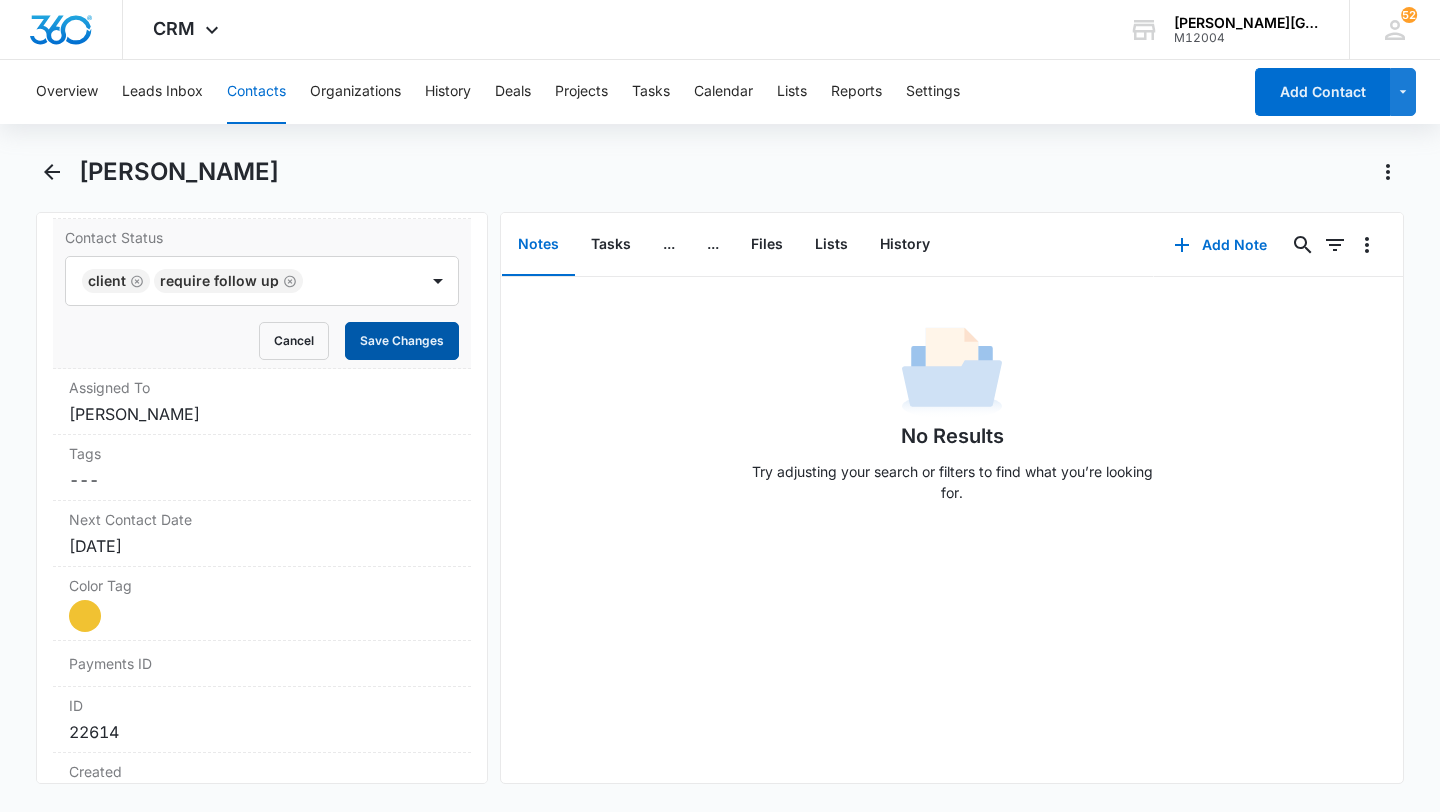 scroll, scrollTop: 972, scrollLeft: 0, axis: vertical 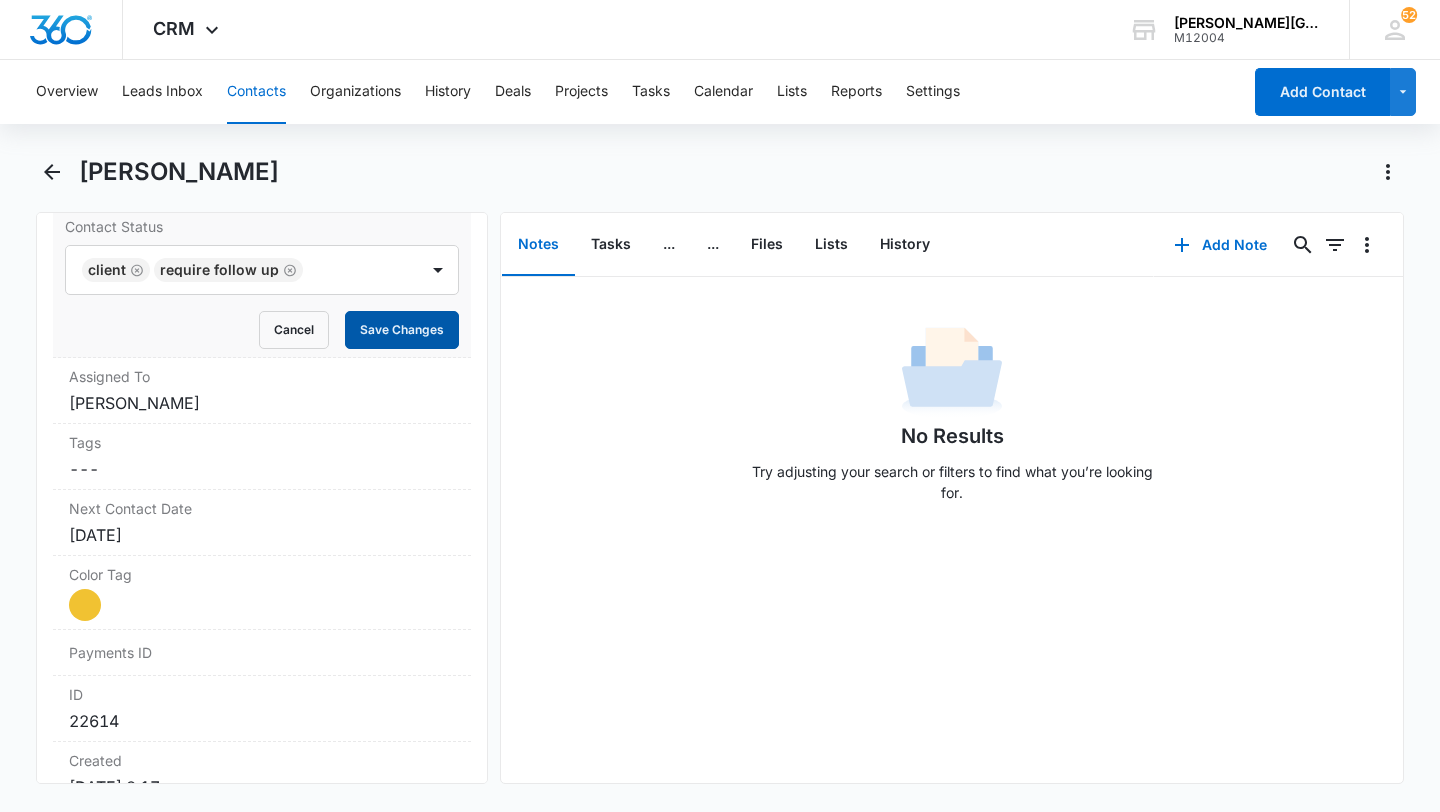 click on "Tags" at bounding box center (262, 442) 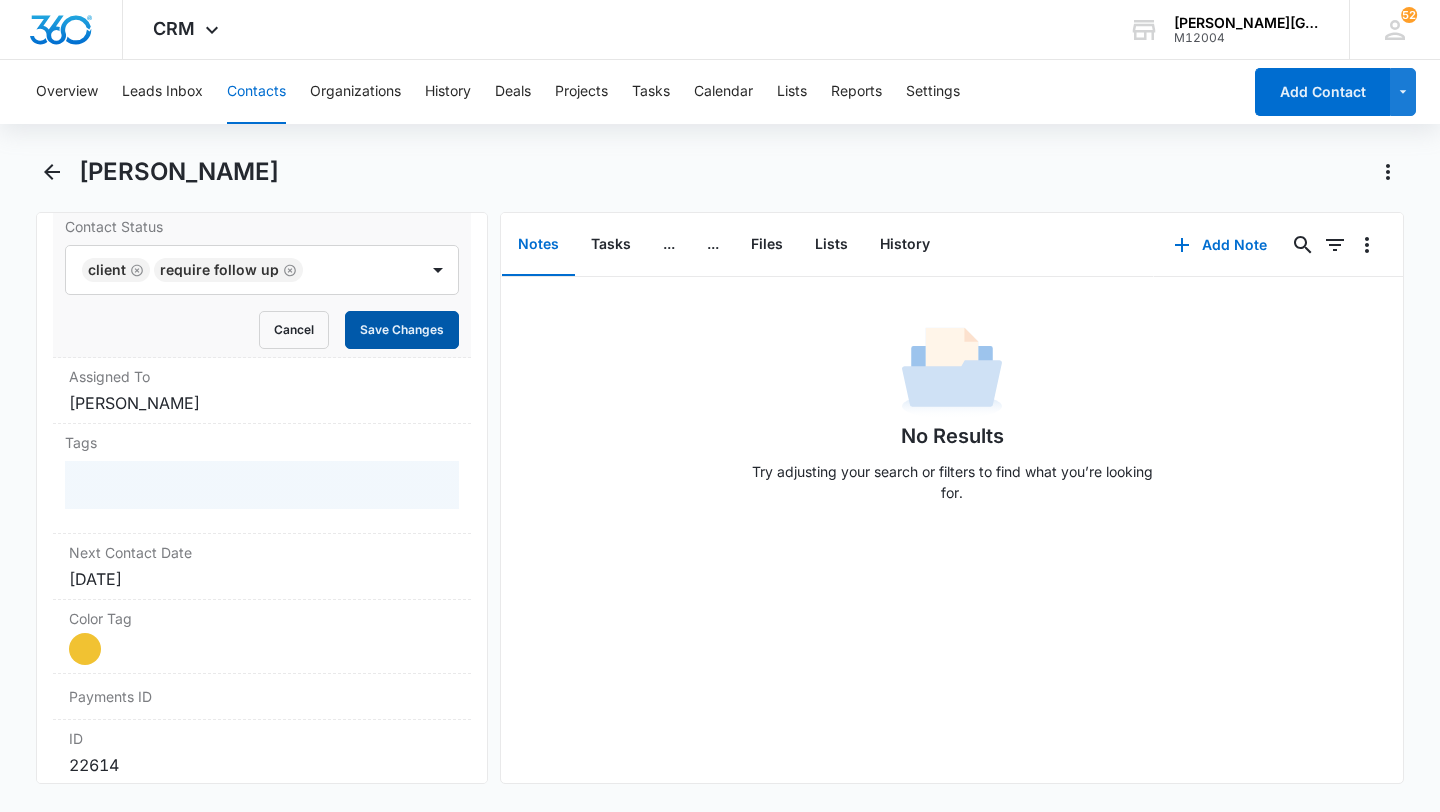 click on "Save Changes" at bounding box center [402, 330] 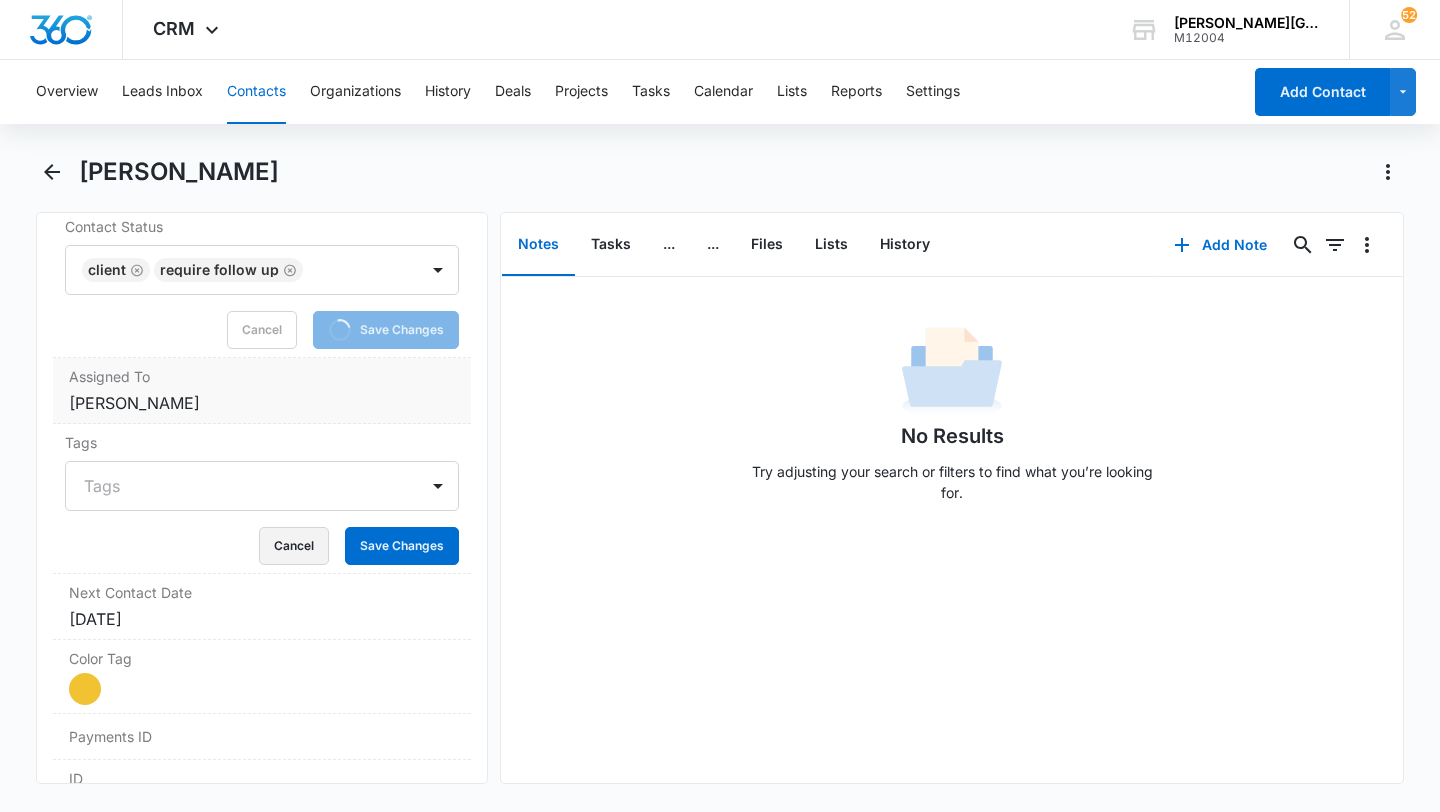 drag, startPoint x: 284, startPoint y: 543, endPoint x: 263, endPoint y: 418, distance: 126.751724 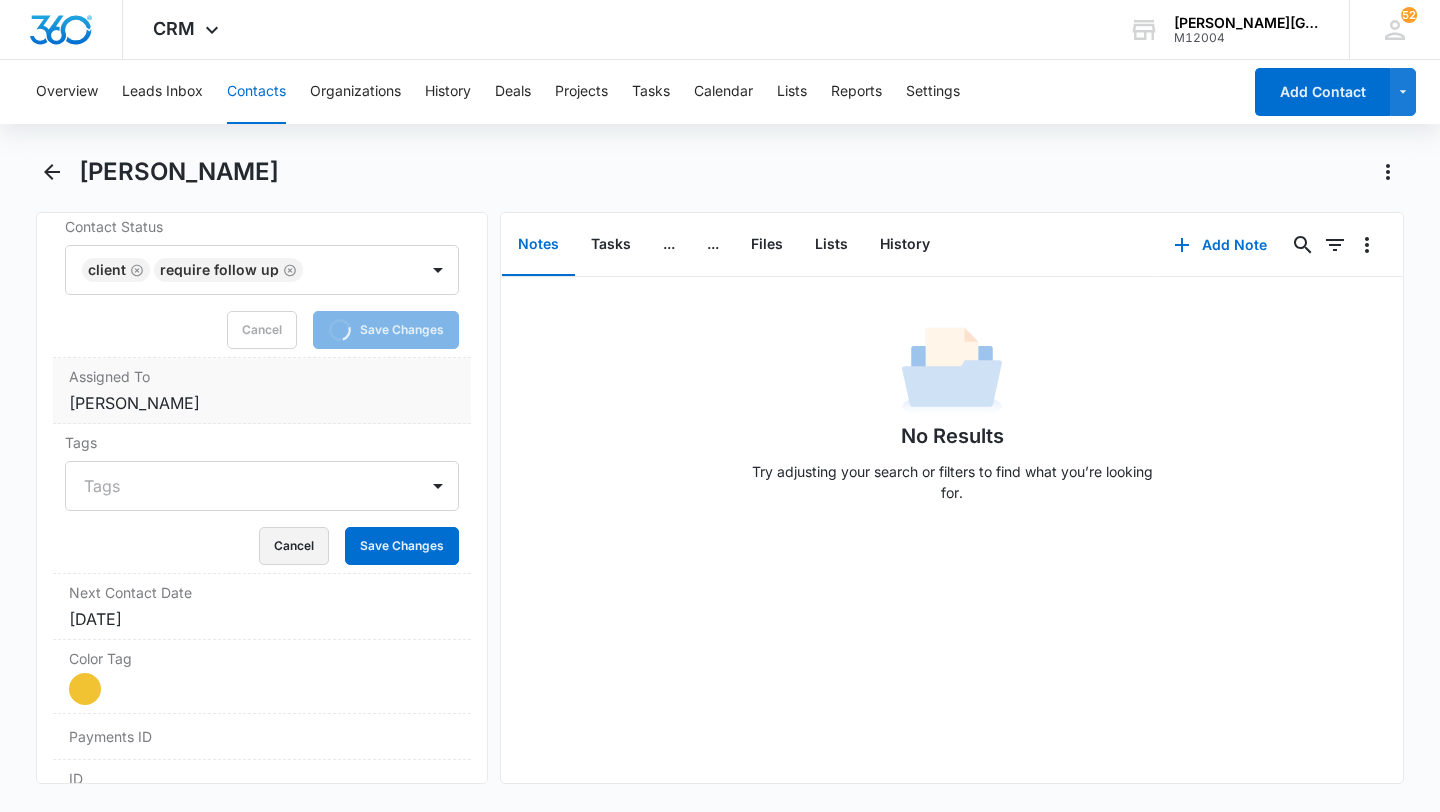 click on "Cancel" at bounding box center (294, 546) 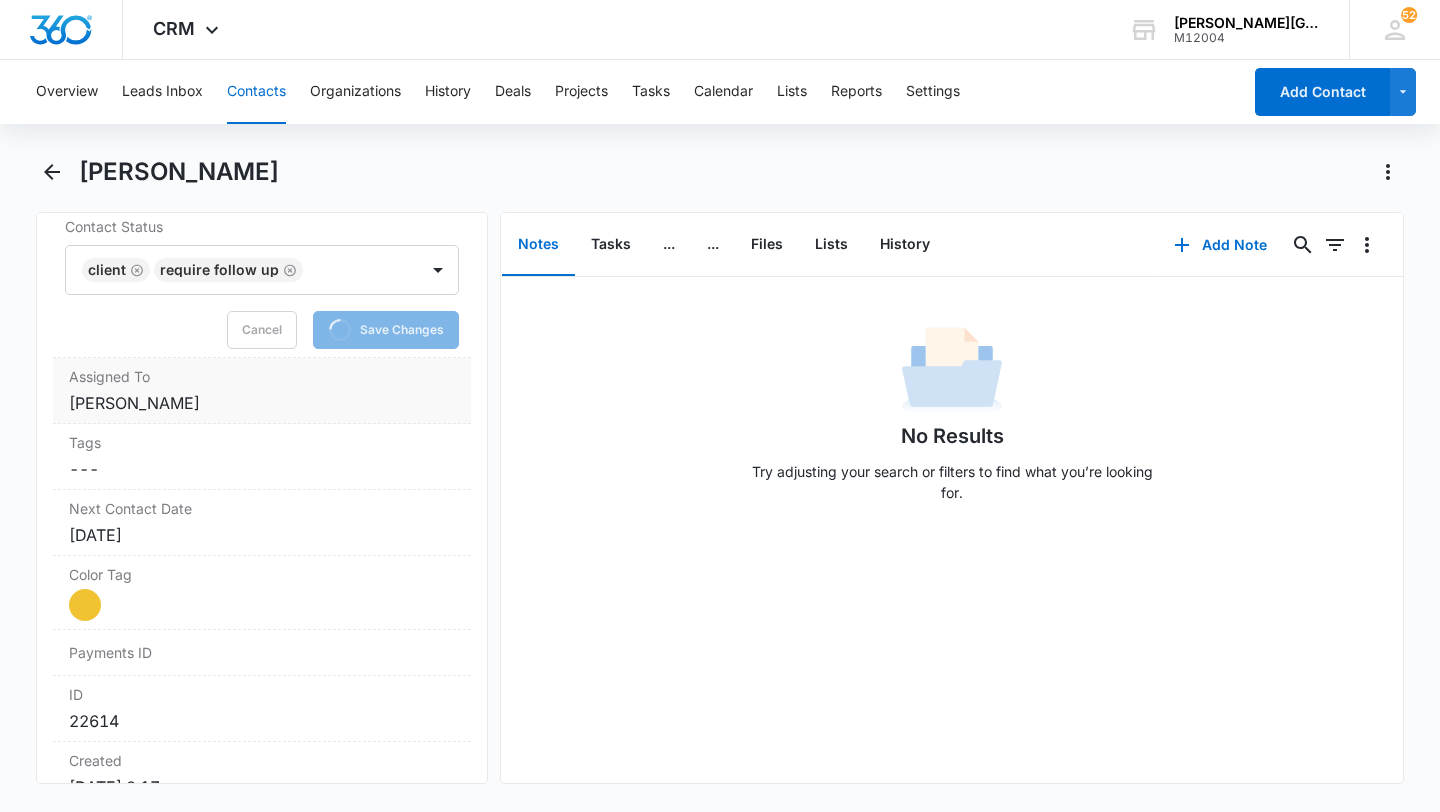 click on "Cancel Save Changes [PERSON_NAME]" at bounding box center (262, 403) 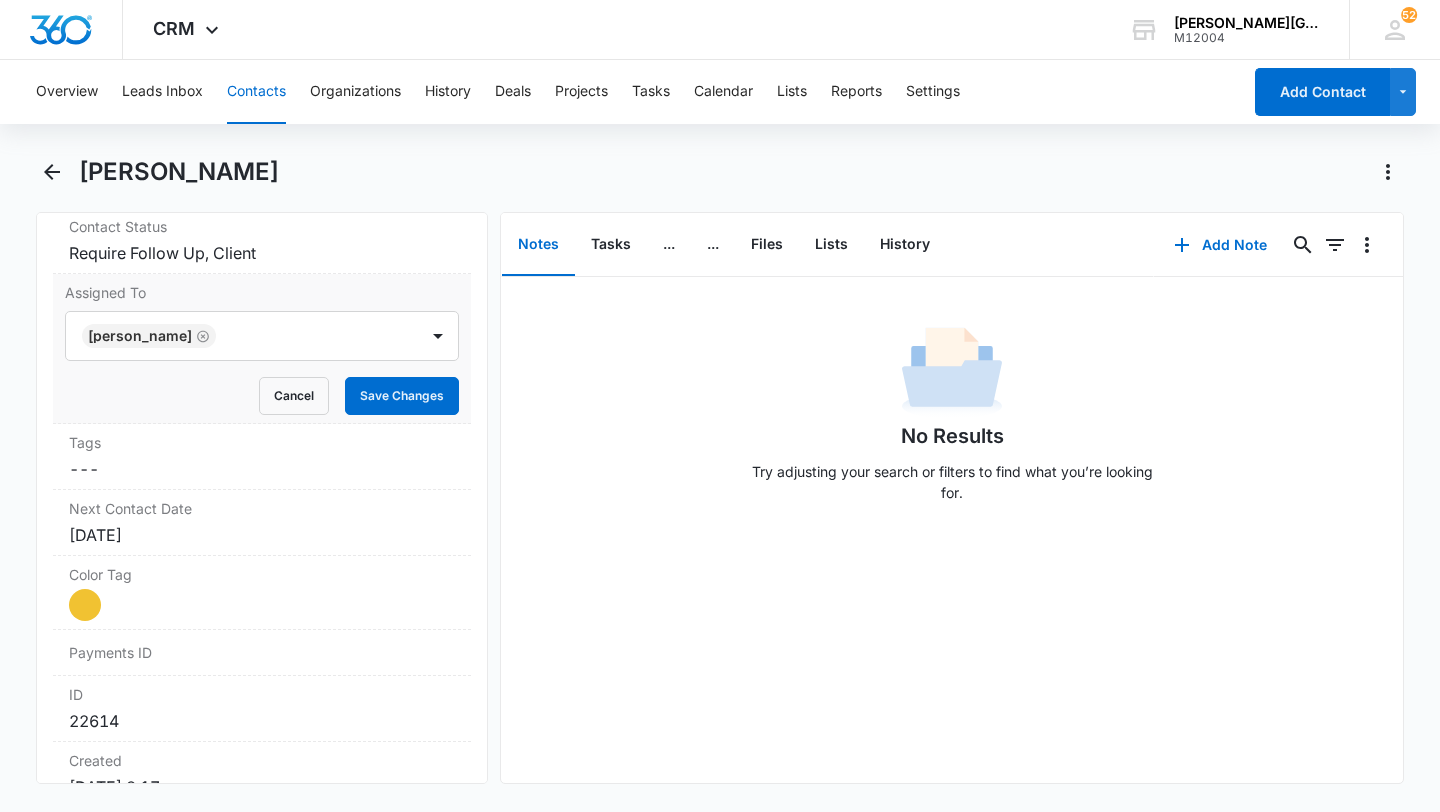 click on "Assigned To [PERSON_NAME]-Blanc Cancel Save Changes" at bounding box center [262, 349] 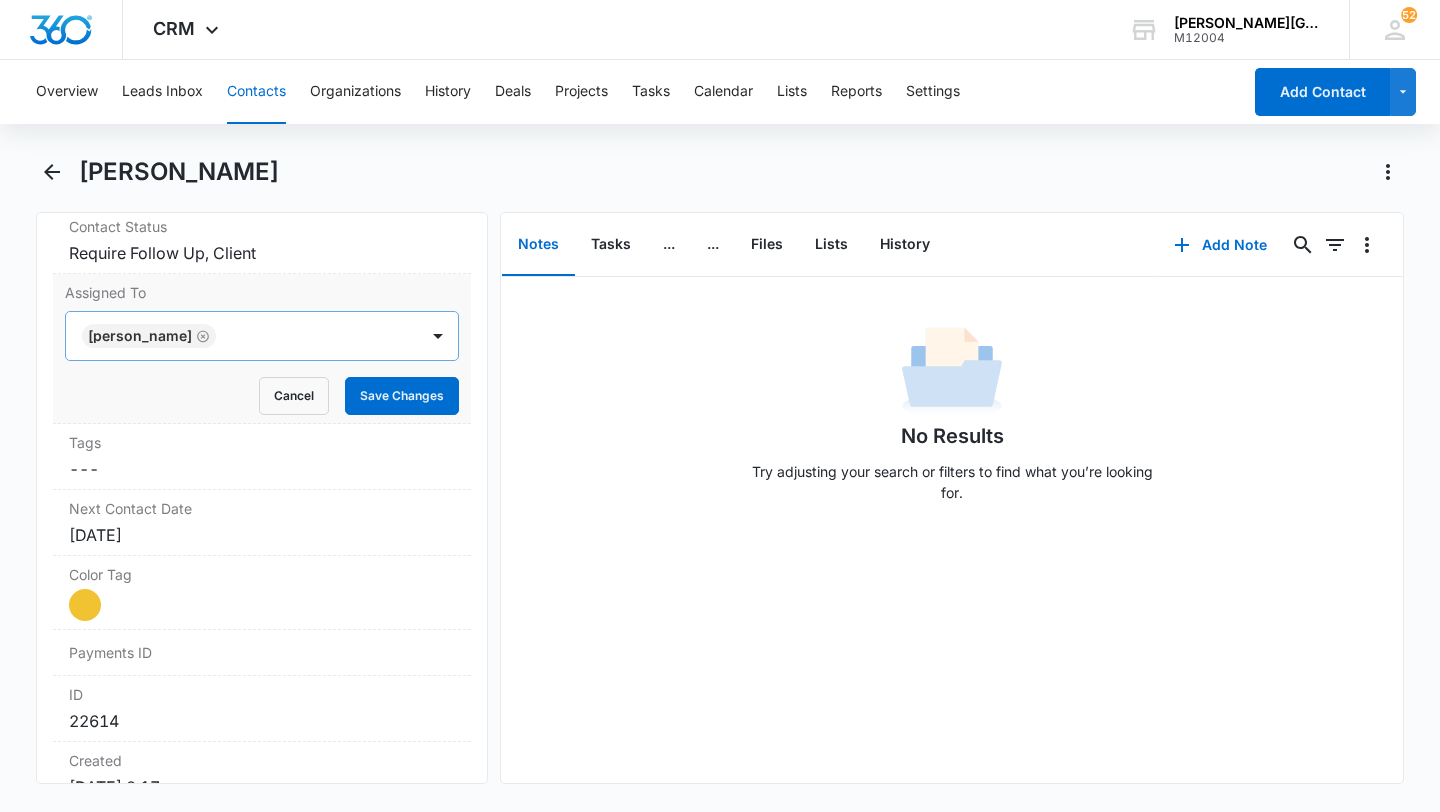 click 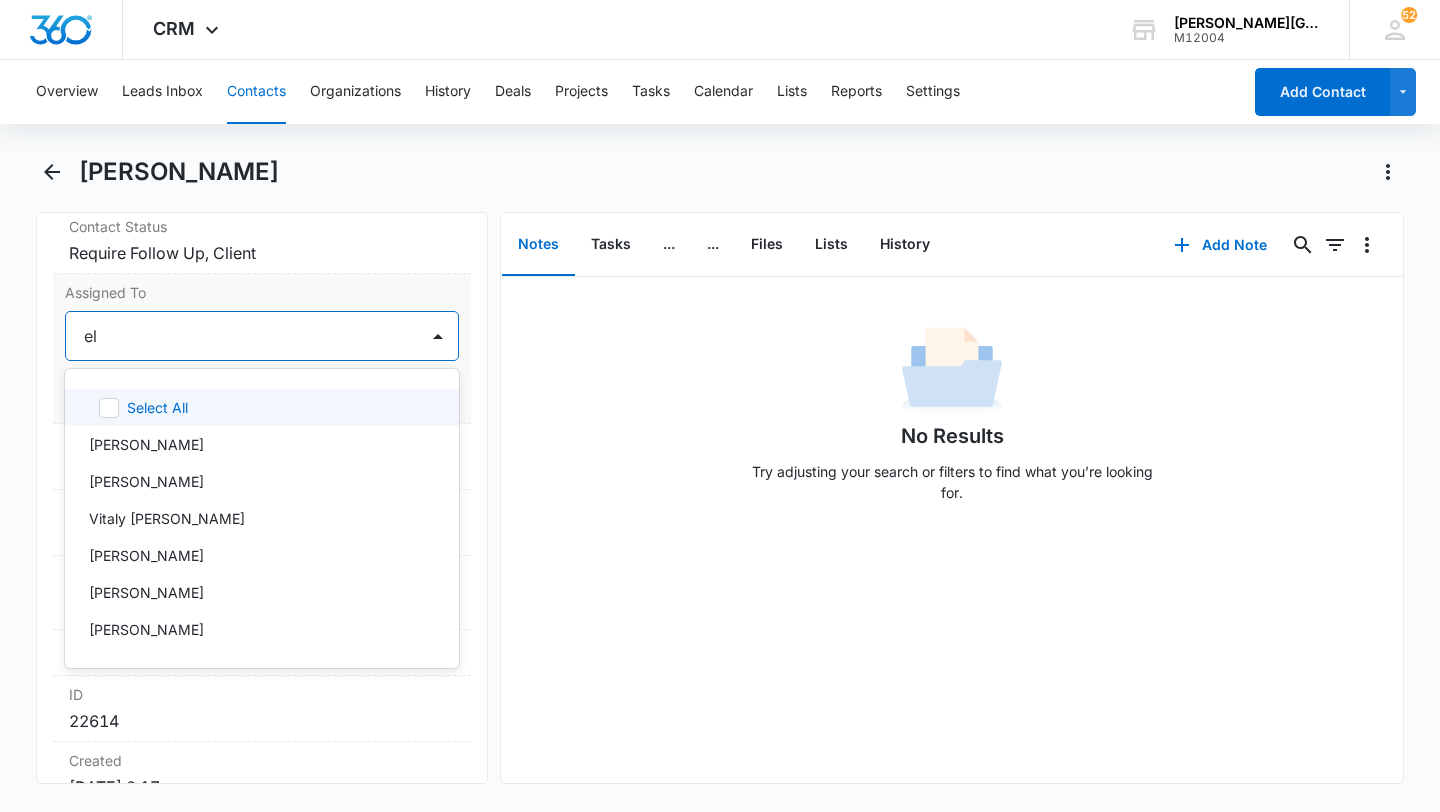 type on "[PERSON_NAME]" 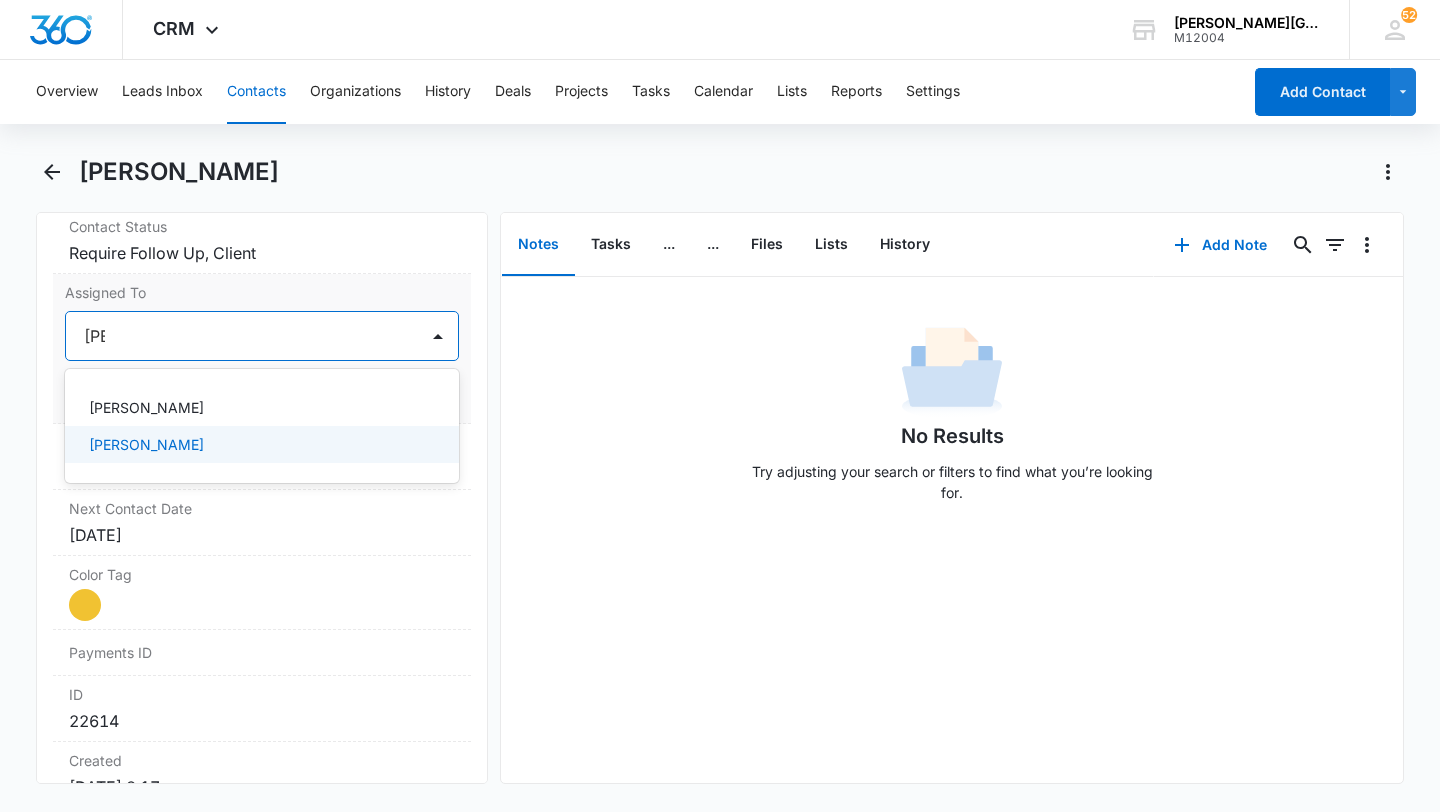 click on "[PERSON_NAME]" at bounding box center [262, 444] 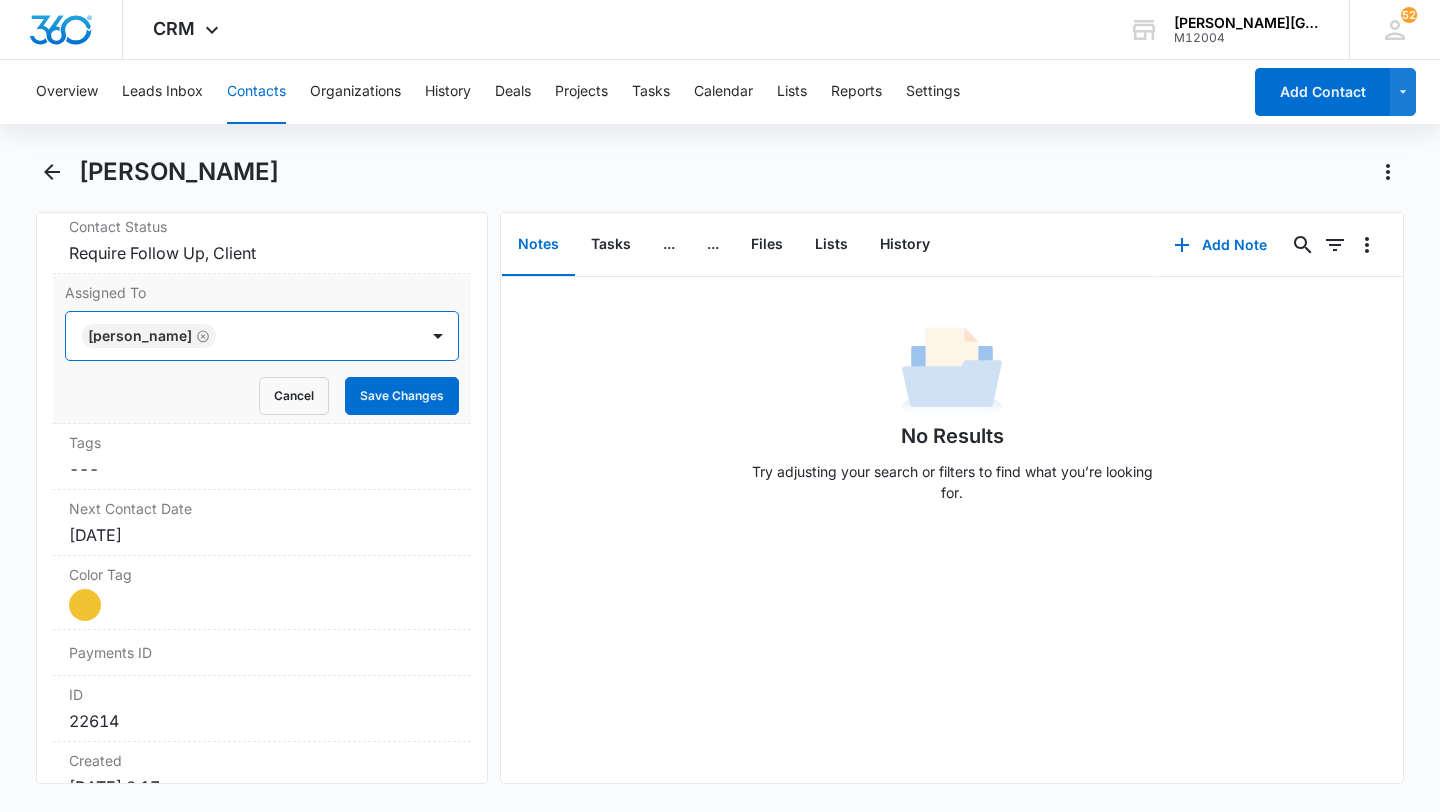 click at bounding box center (307, 336) 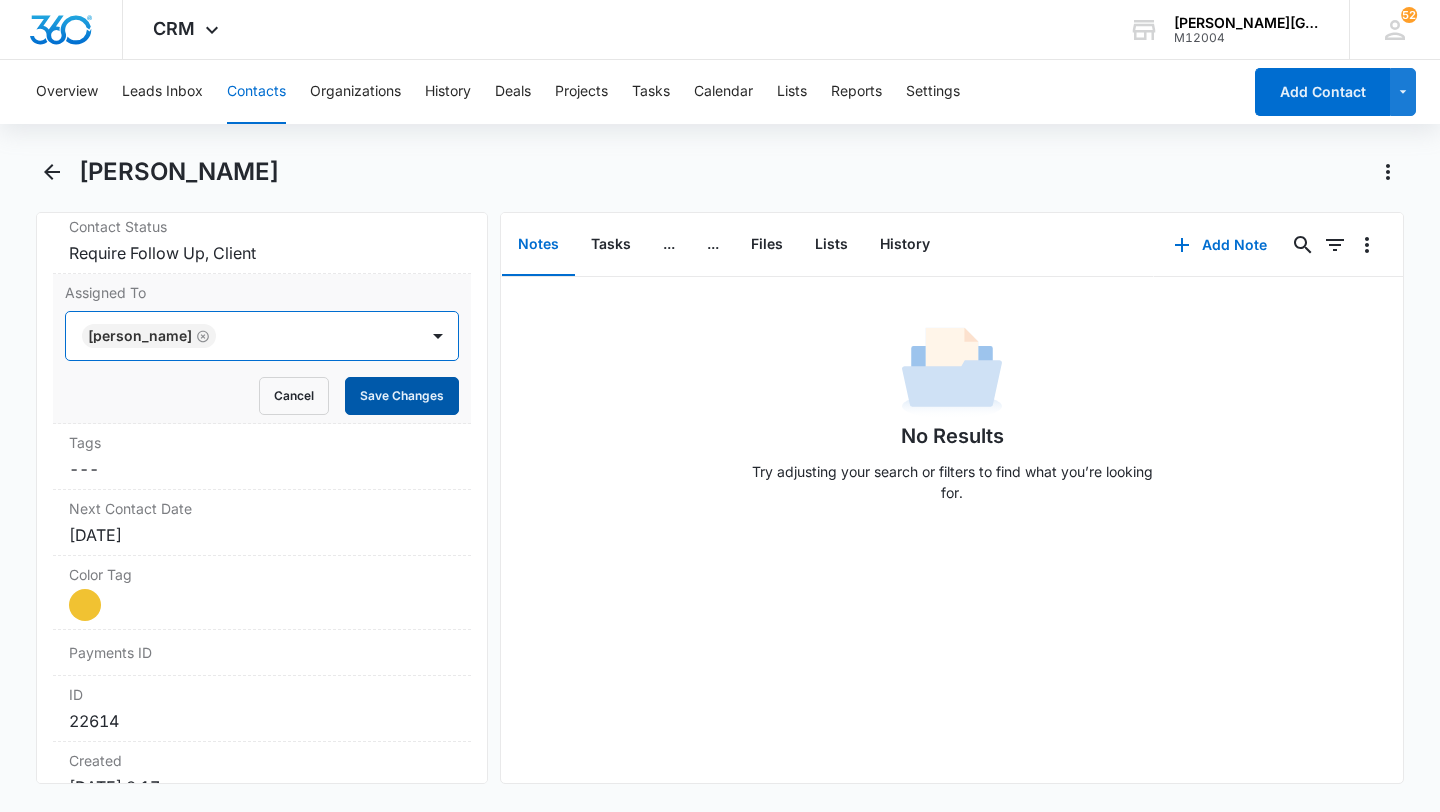 click on "Save Changes" at bounding box center [402, 396] 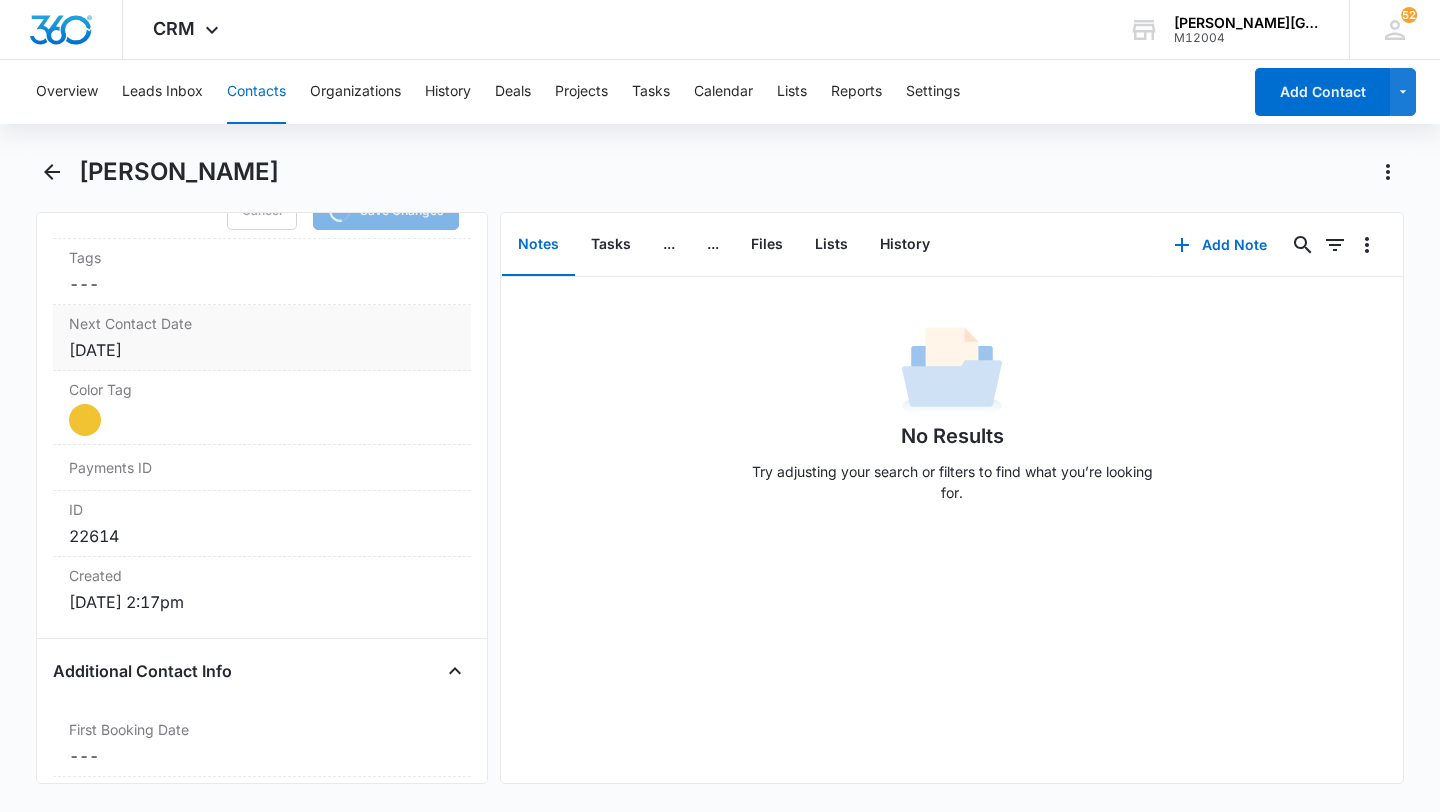 scroll, scrollTop: 1158, scrollLeft: 0, axis: vertical 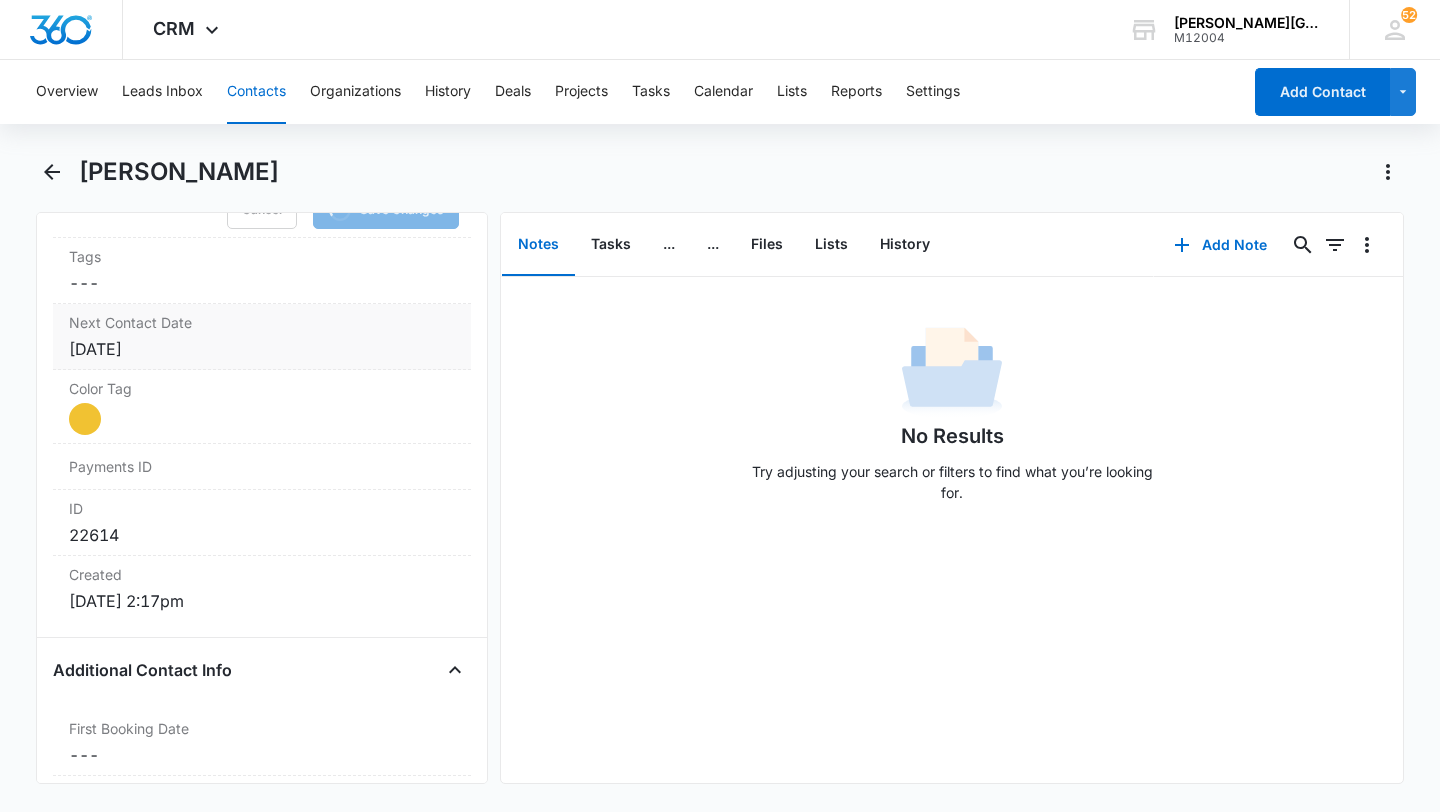 click on "Next Contact Date" at bounding box center (262, 322) 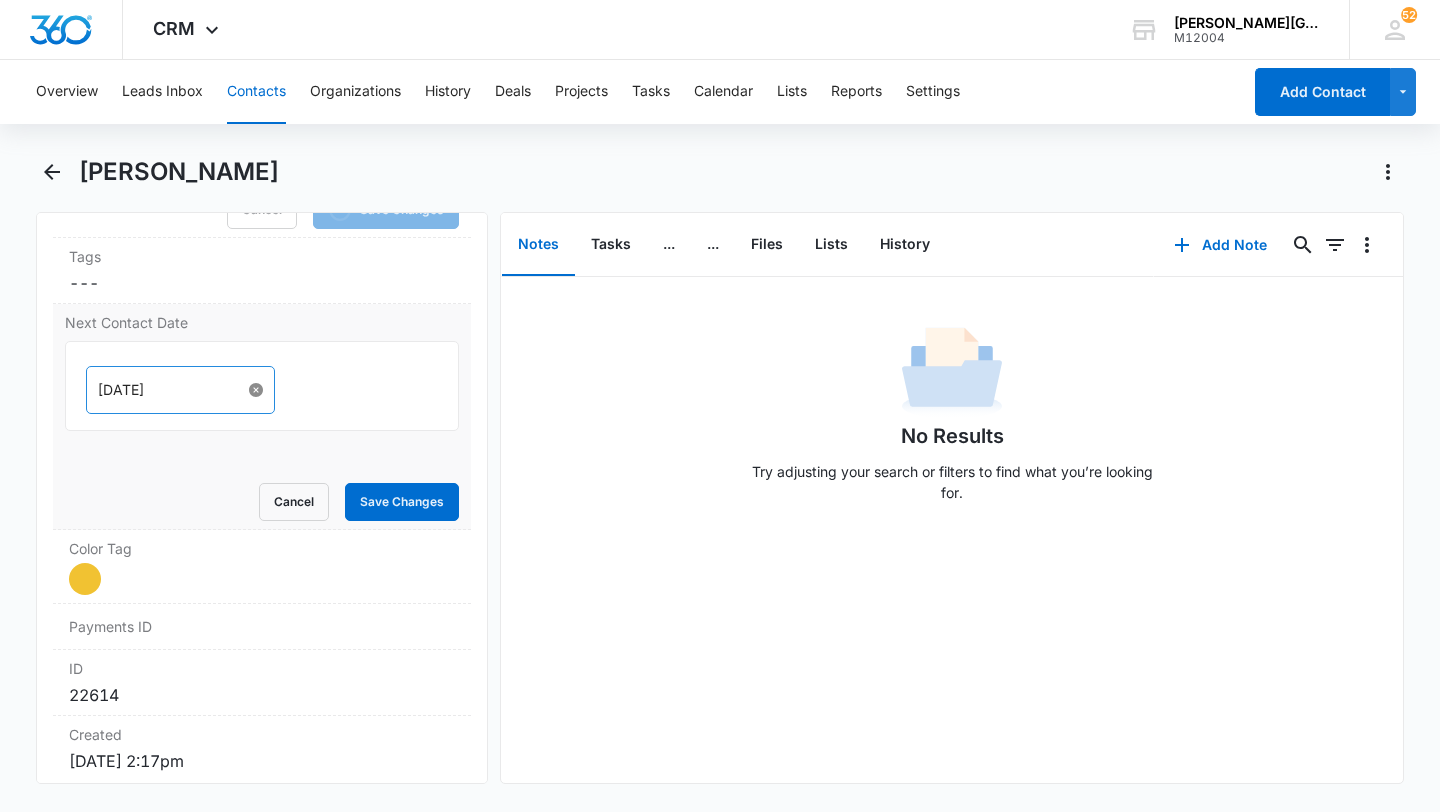 type 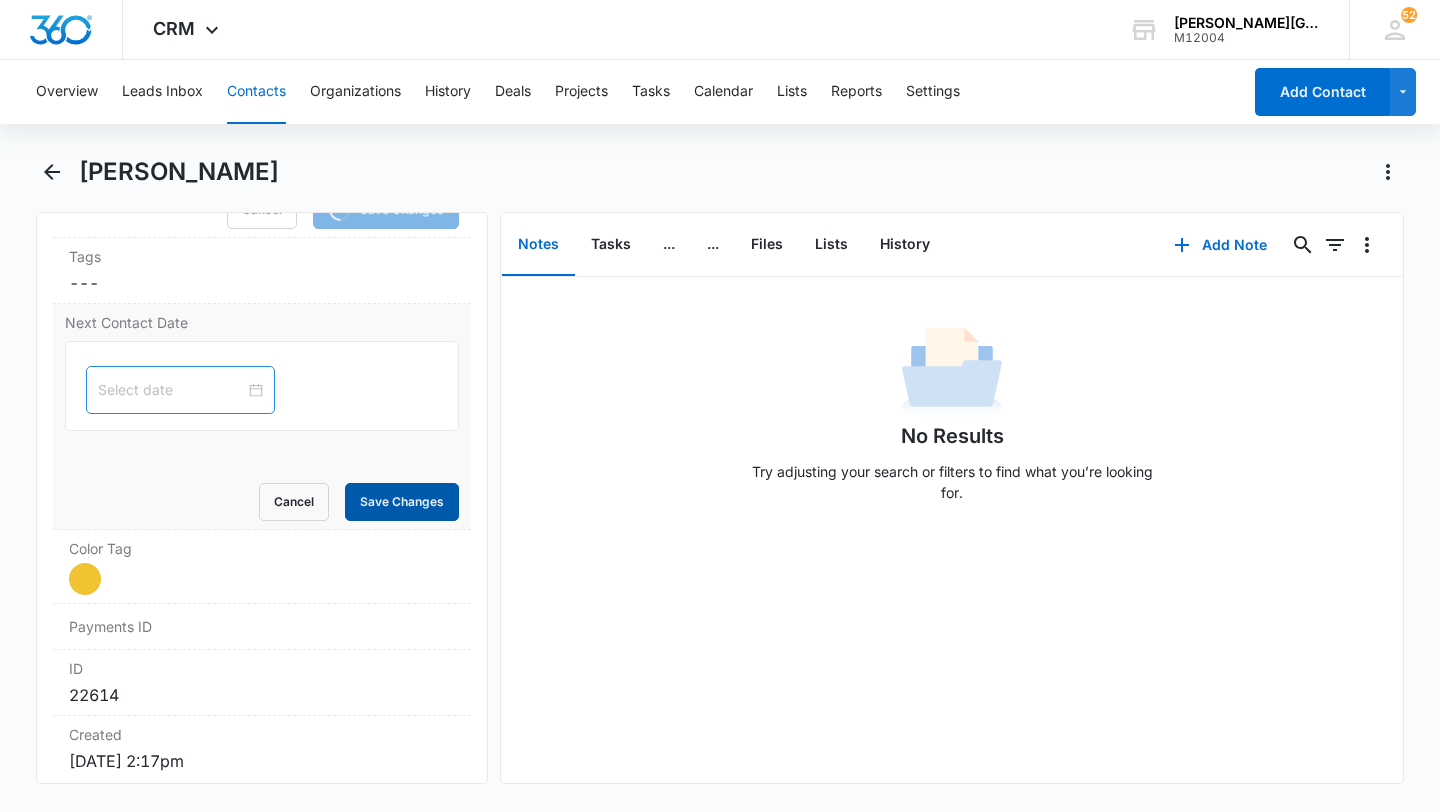 click on "Save Changes" at bounding box center [402, 502] 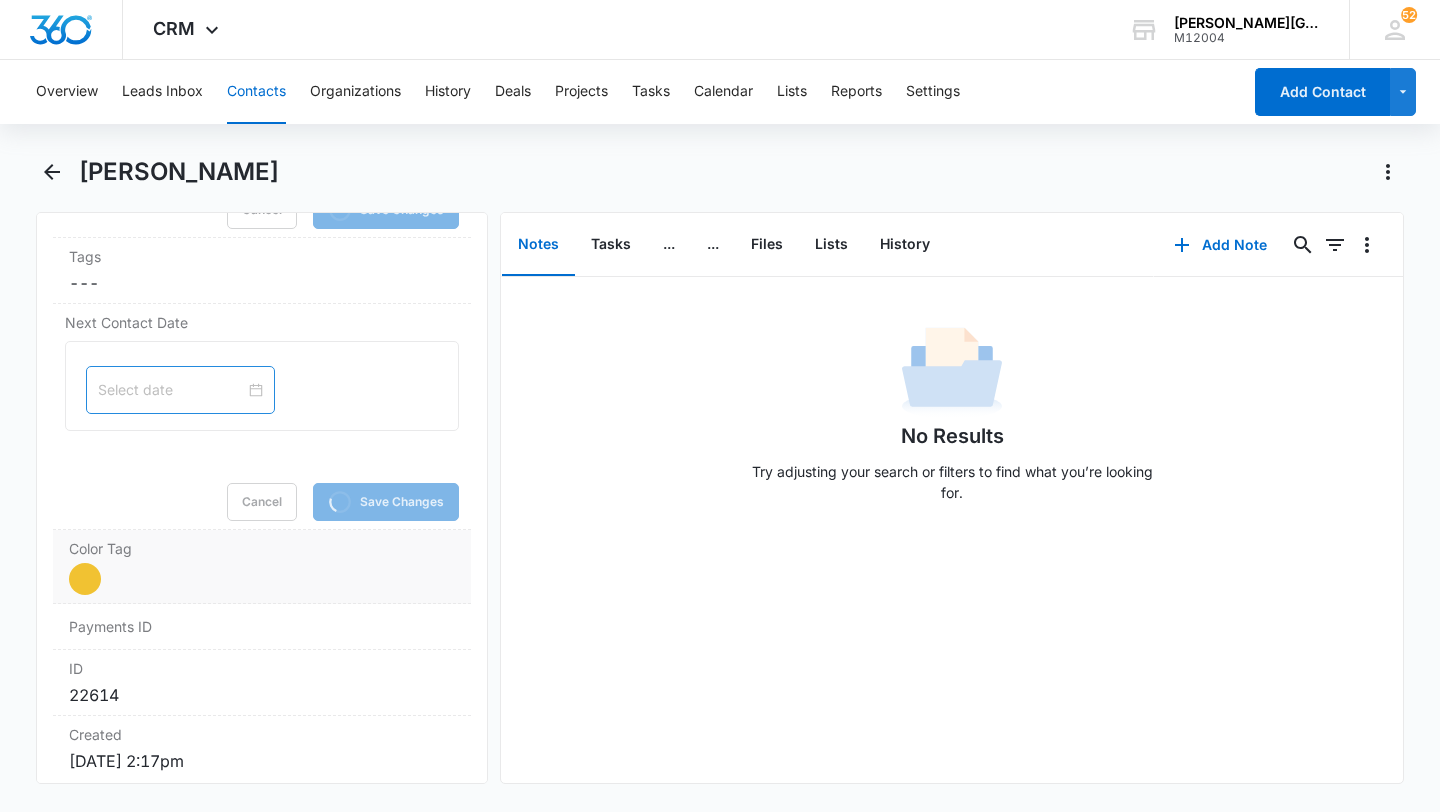 click on "Color Tag" at bounding box center [262, 548] 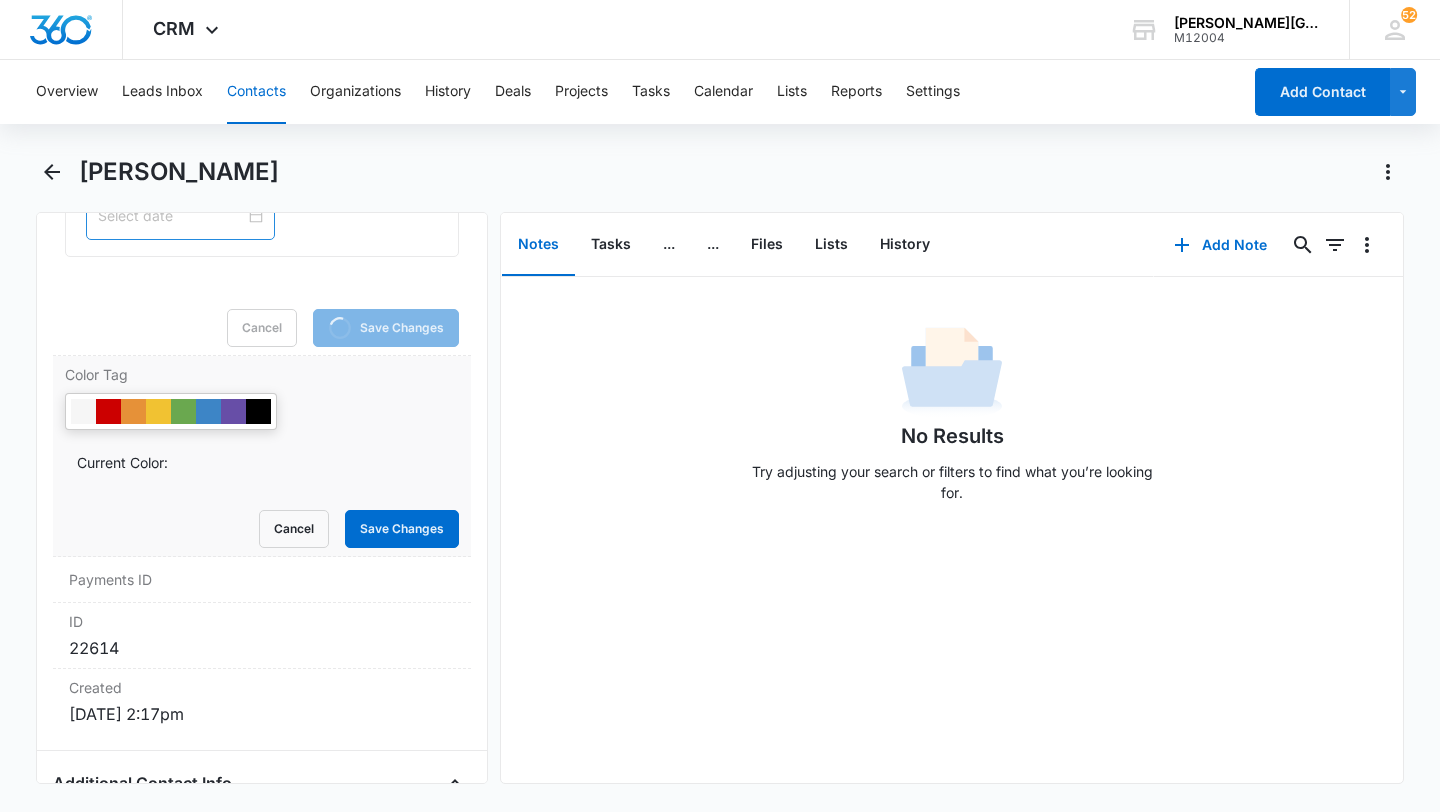 scroll, scrollTop: 1332, scrollLeft: 0, axis: vertical 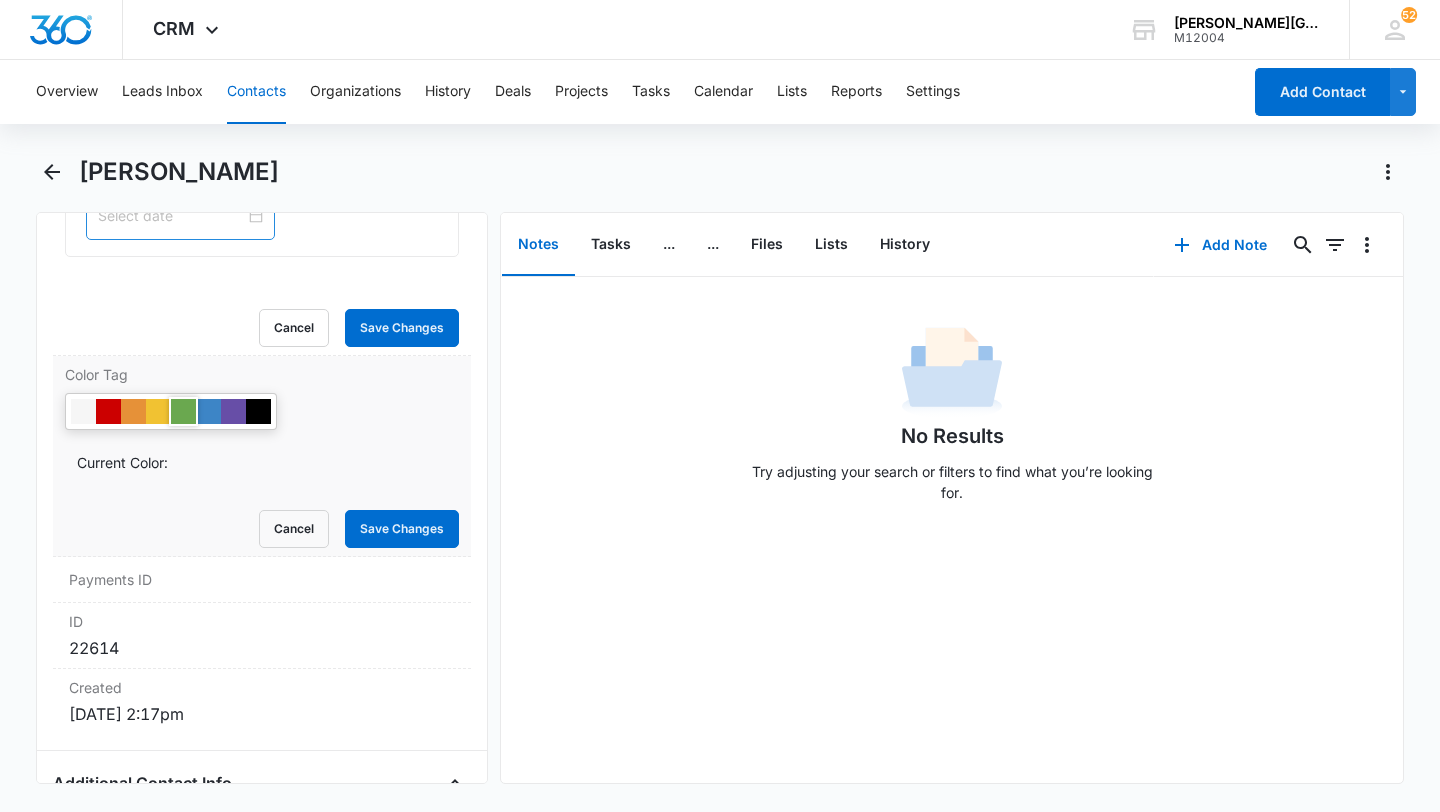 click at bounding box center [183, 411] 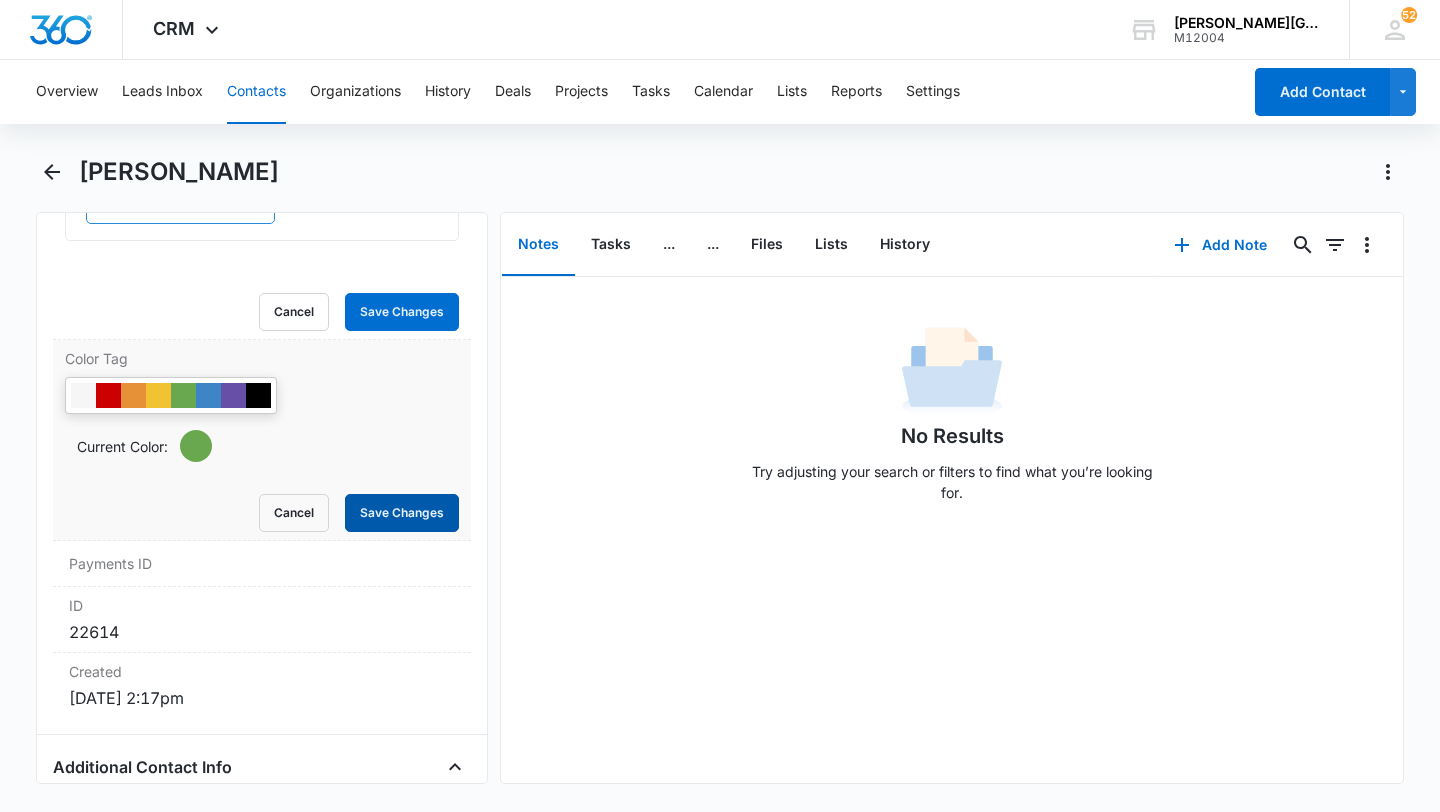 click on "Save Changes" at bounding box center [402, 513] 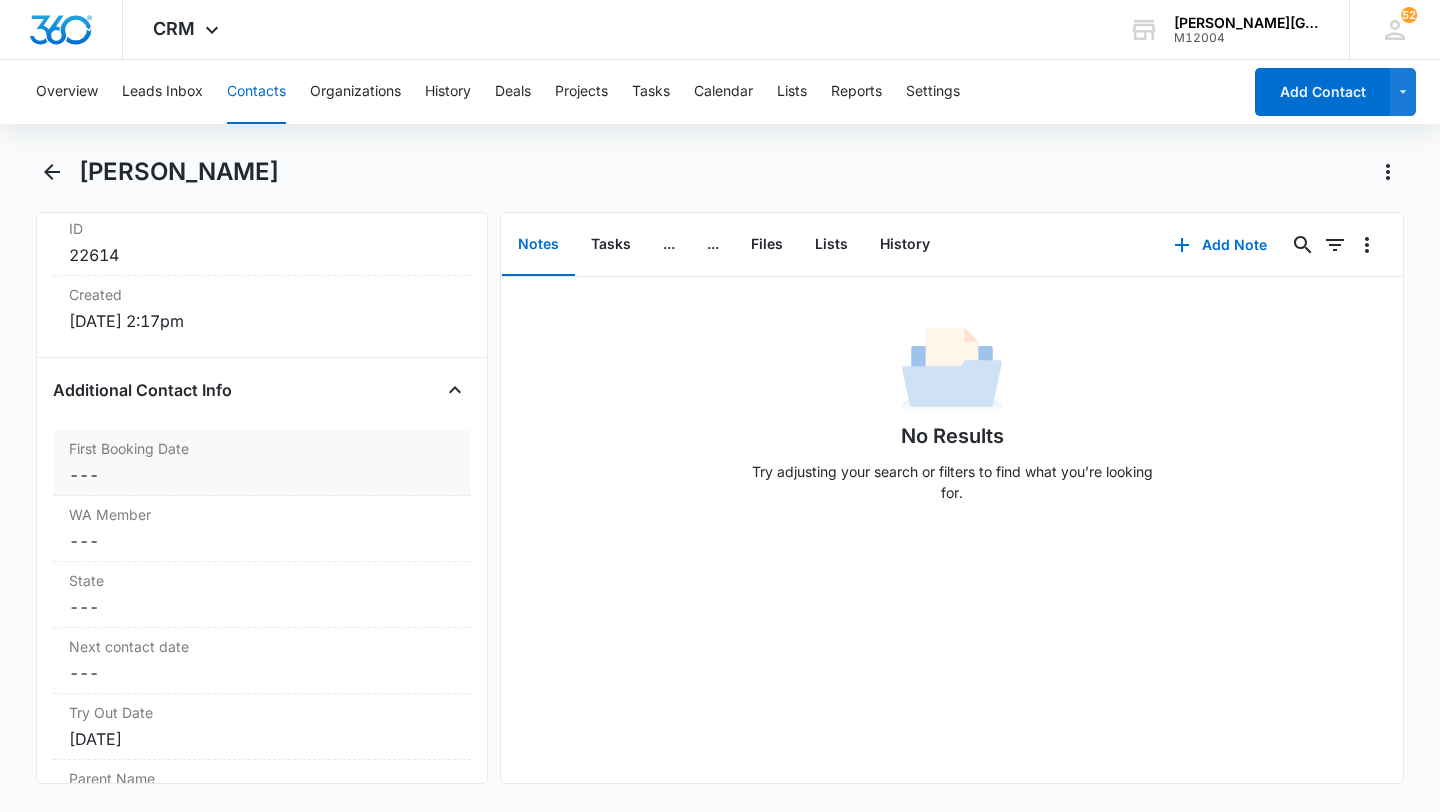 click on "Cancel Save Changes ---" at bounding box center [262, 475] 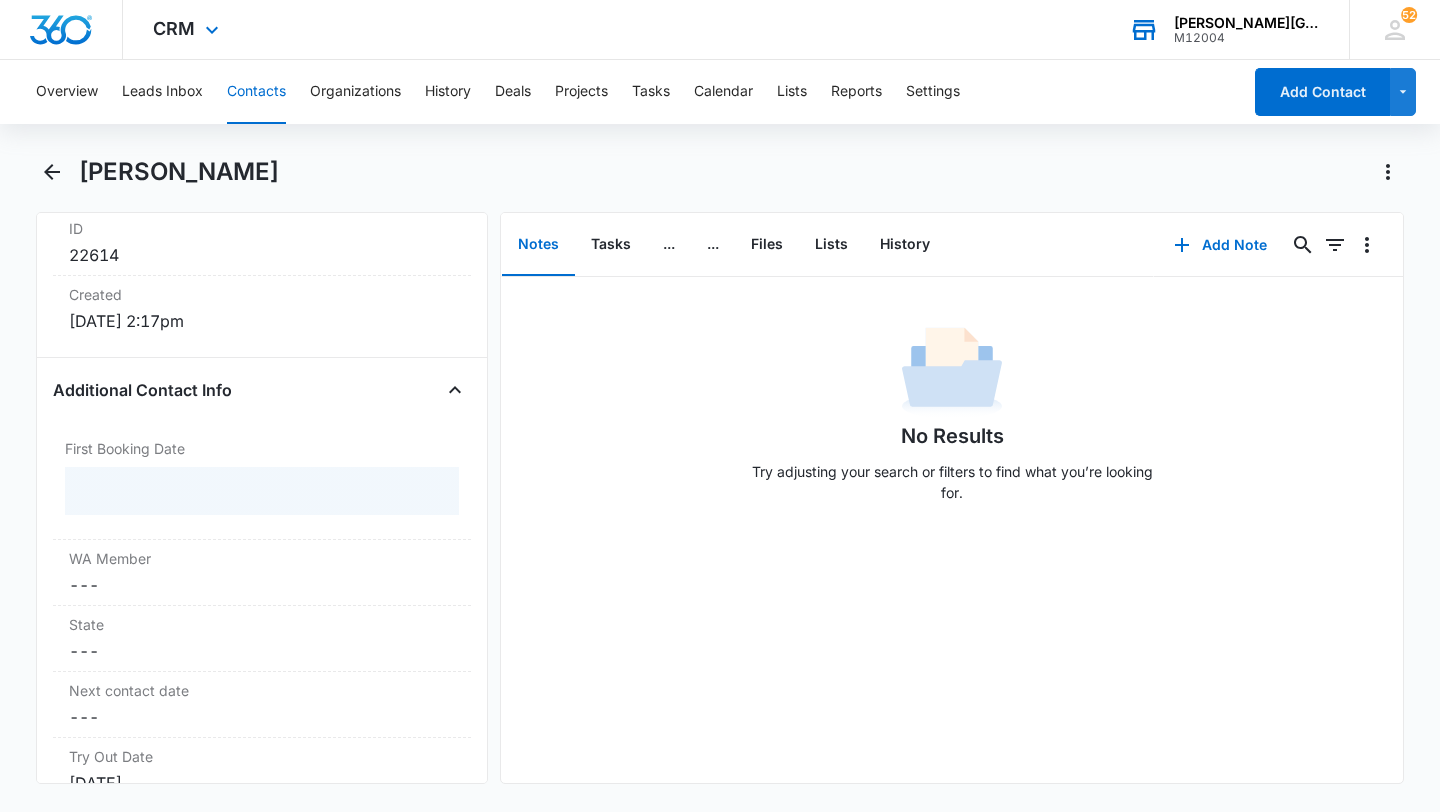 scroll, scrollTop: 1354, scrollLeft: 0, axis: vertical 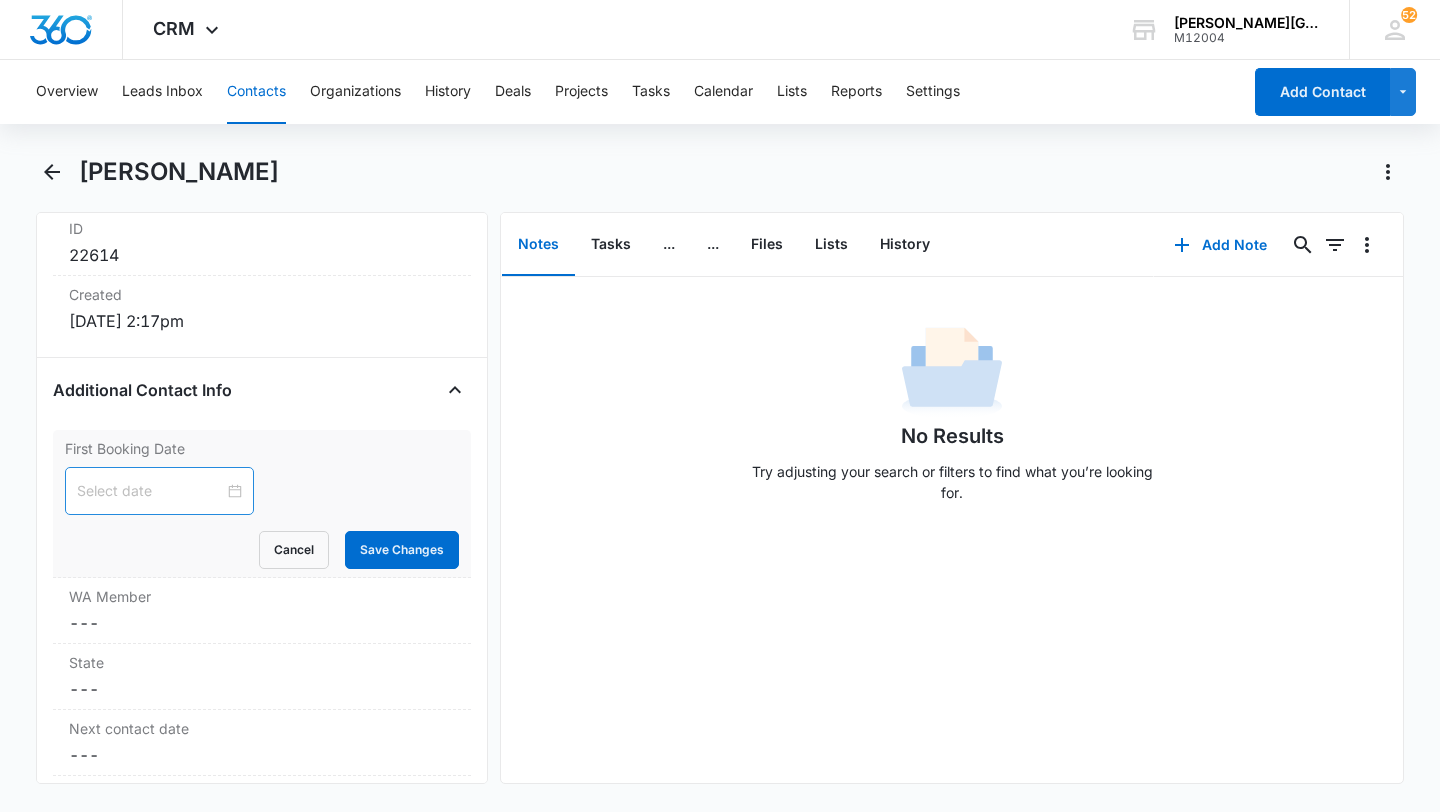 click at bounding box center [159, 491] 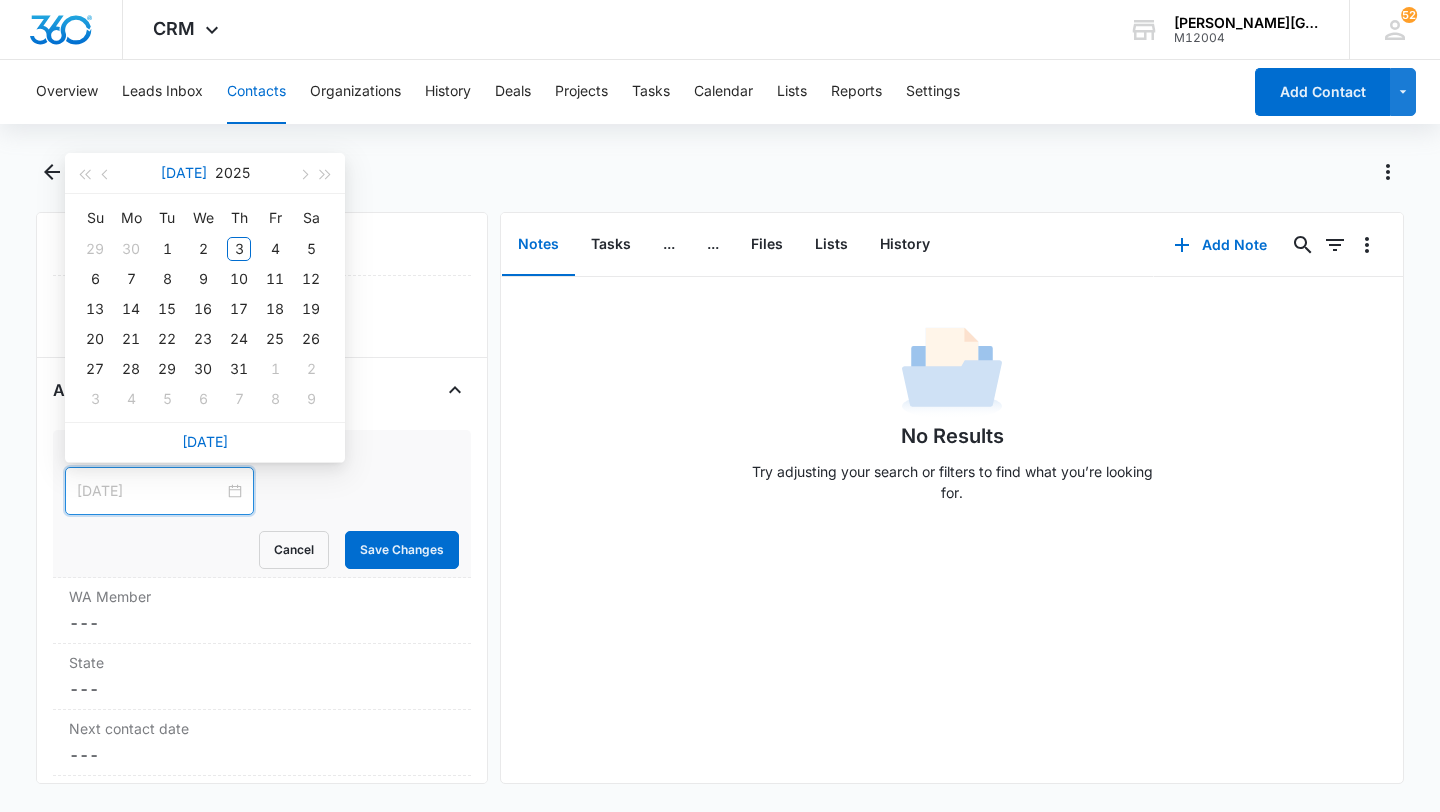 type on "[DATE]" 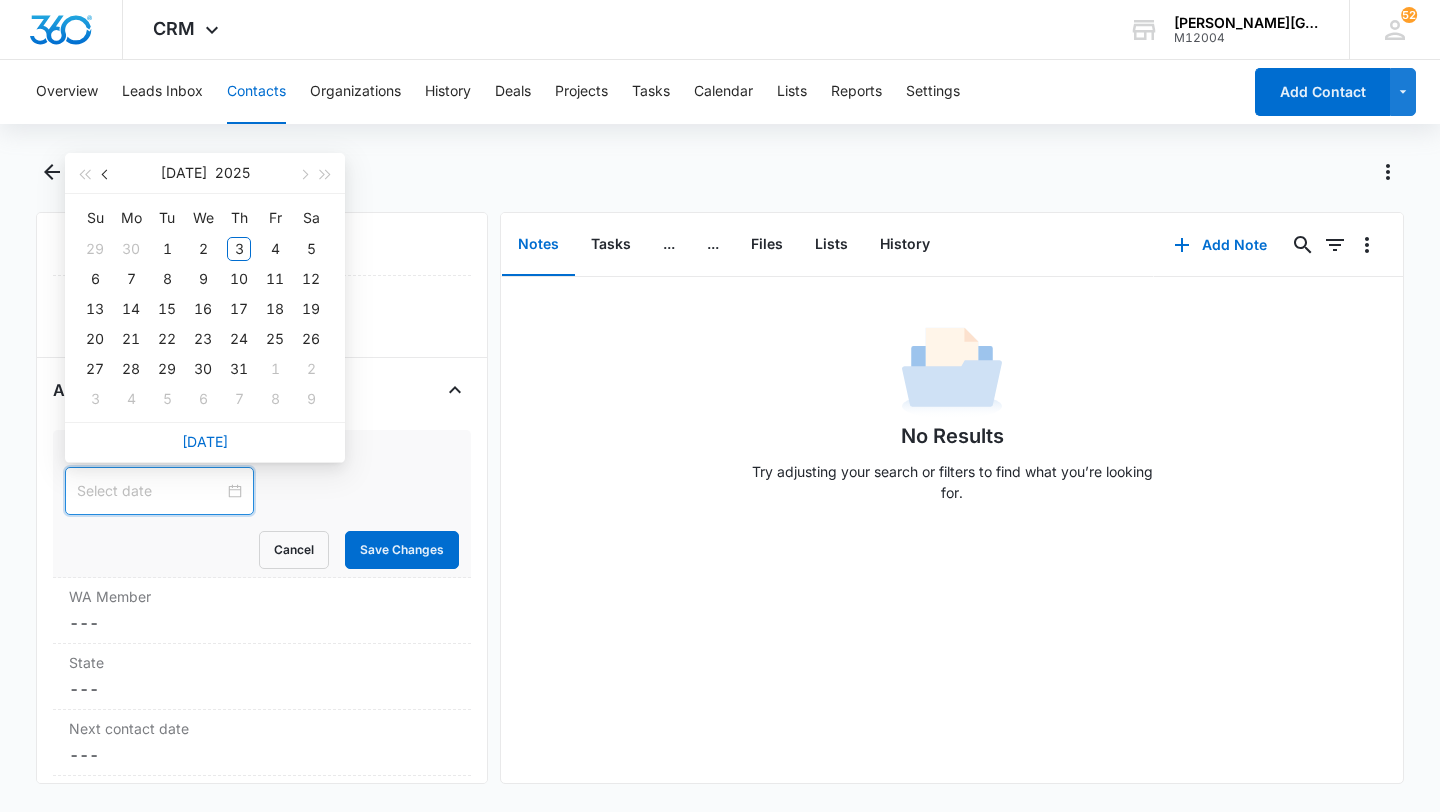 click at bounding box center [106, 173] 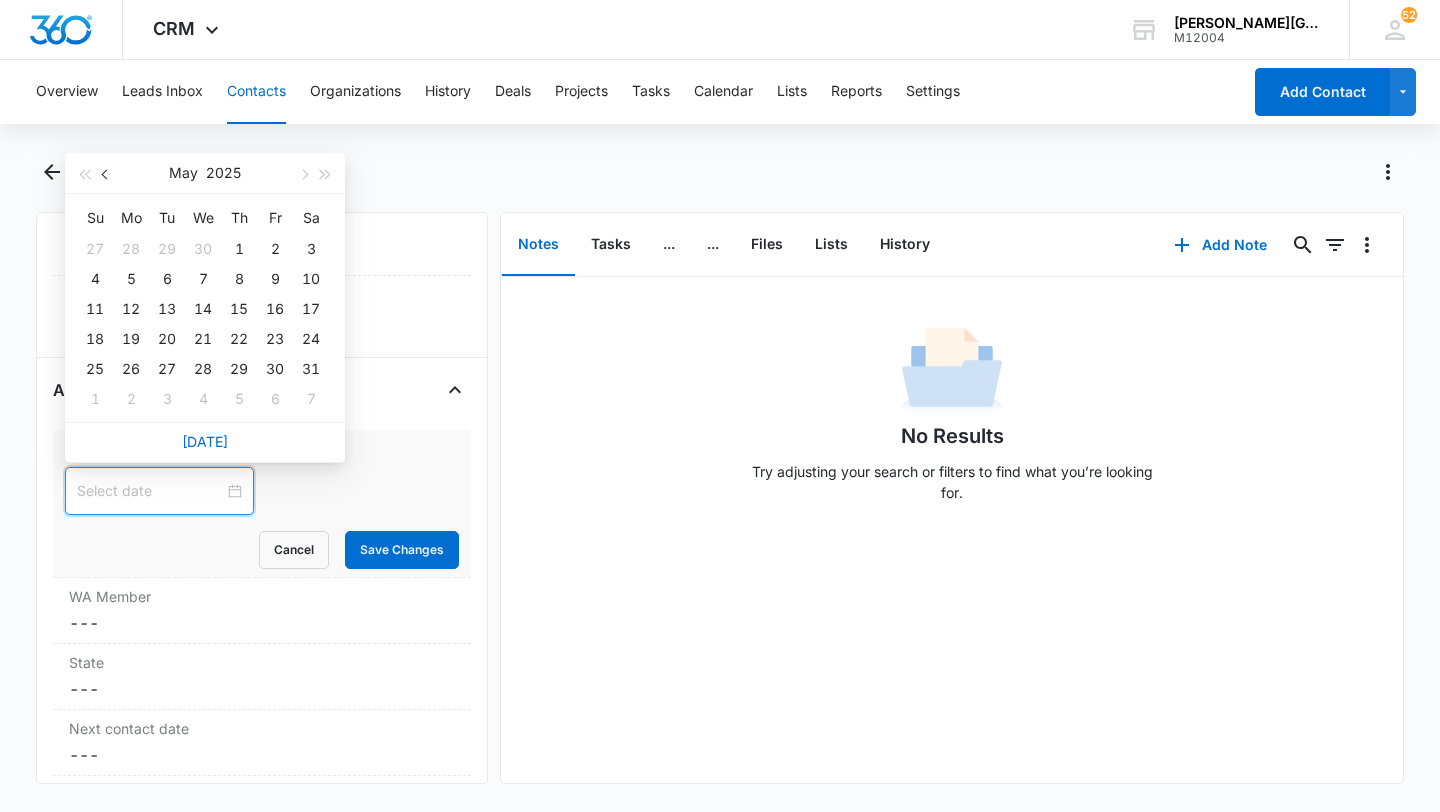 click at bounding box center (106, 173) 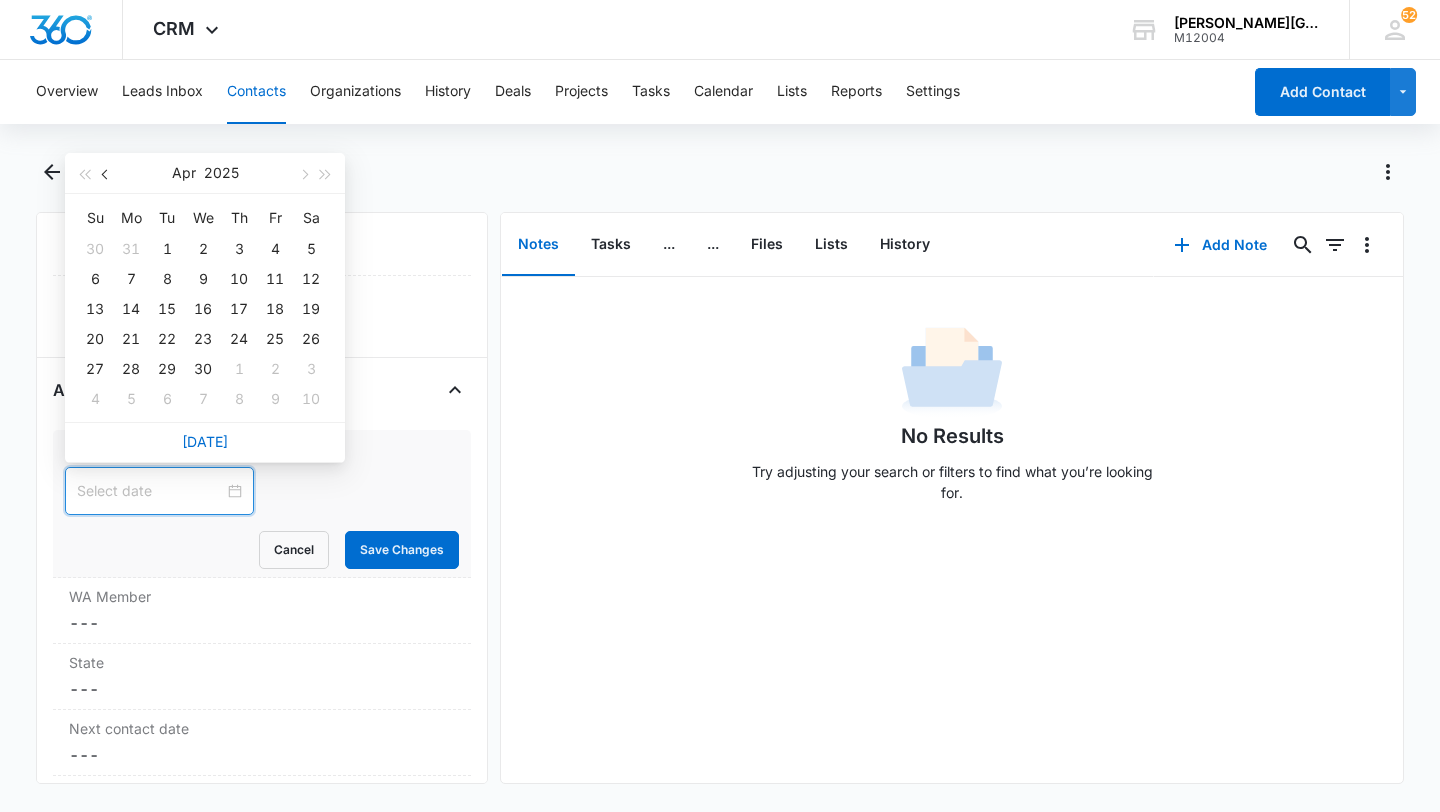 click at bounding box center (107, 175) 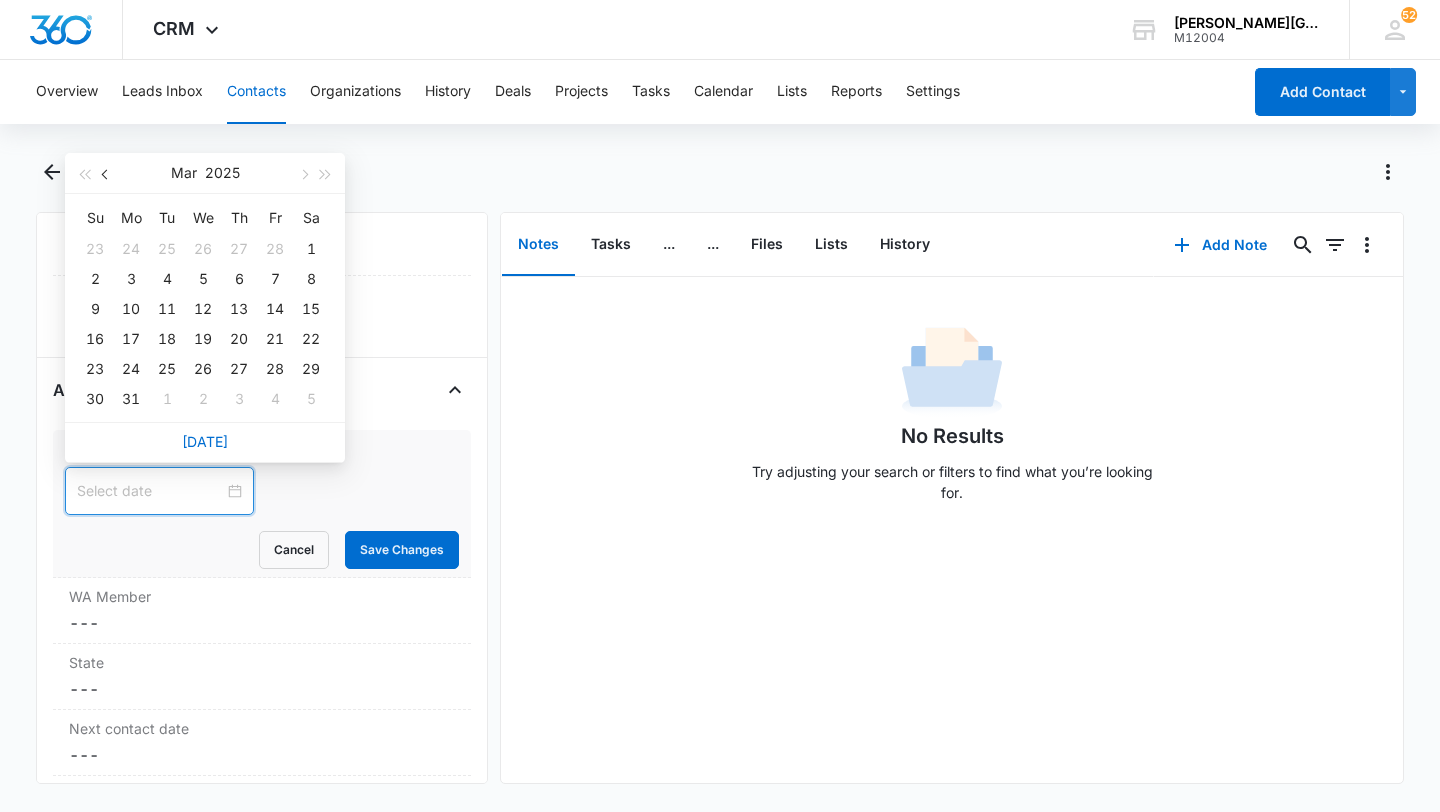 click at bounding box center (107, 175) 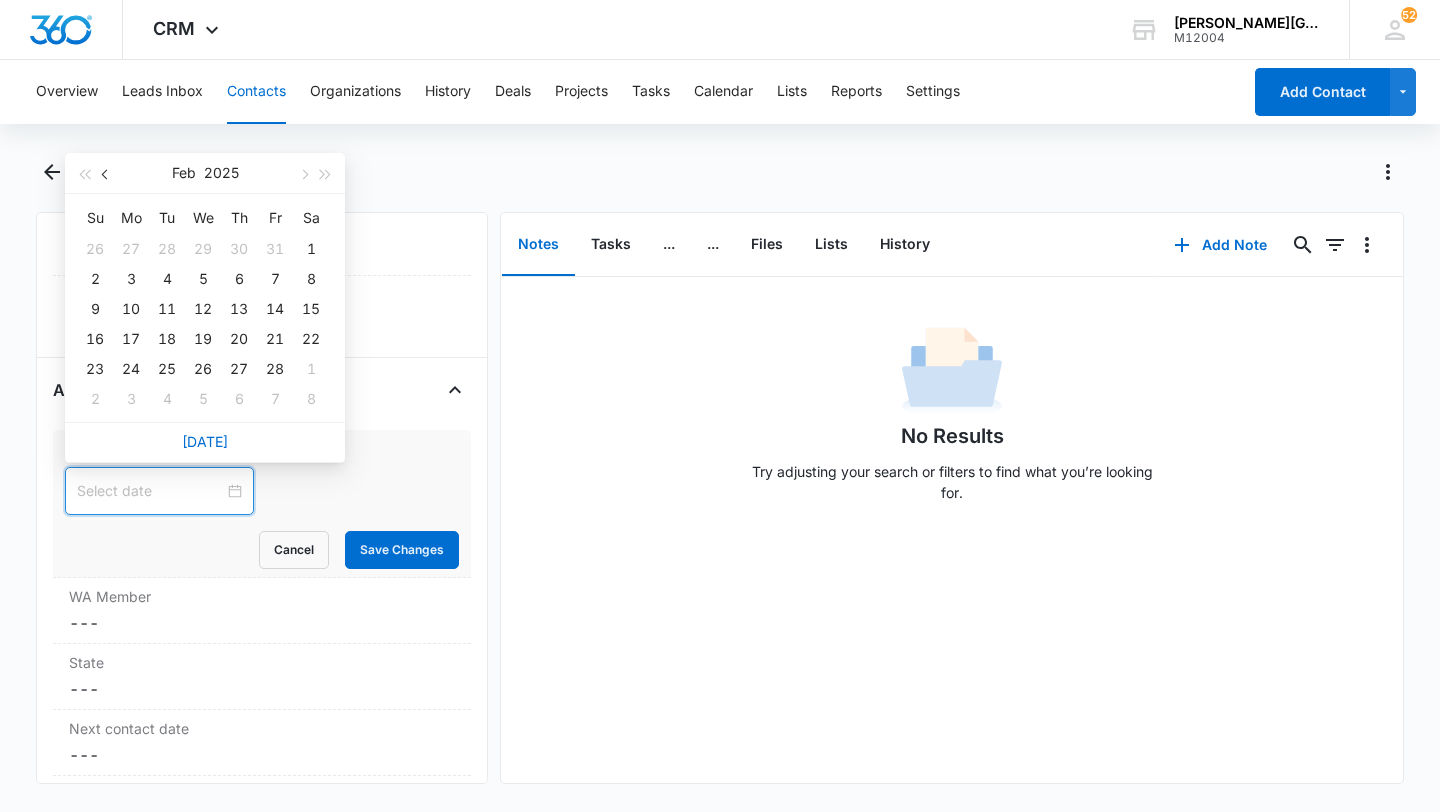 click at bounding box center [107, 175] 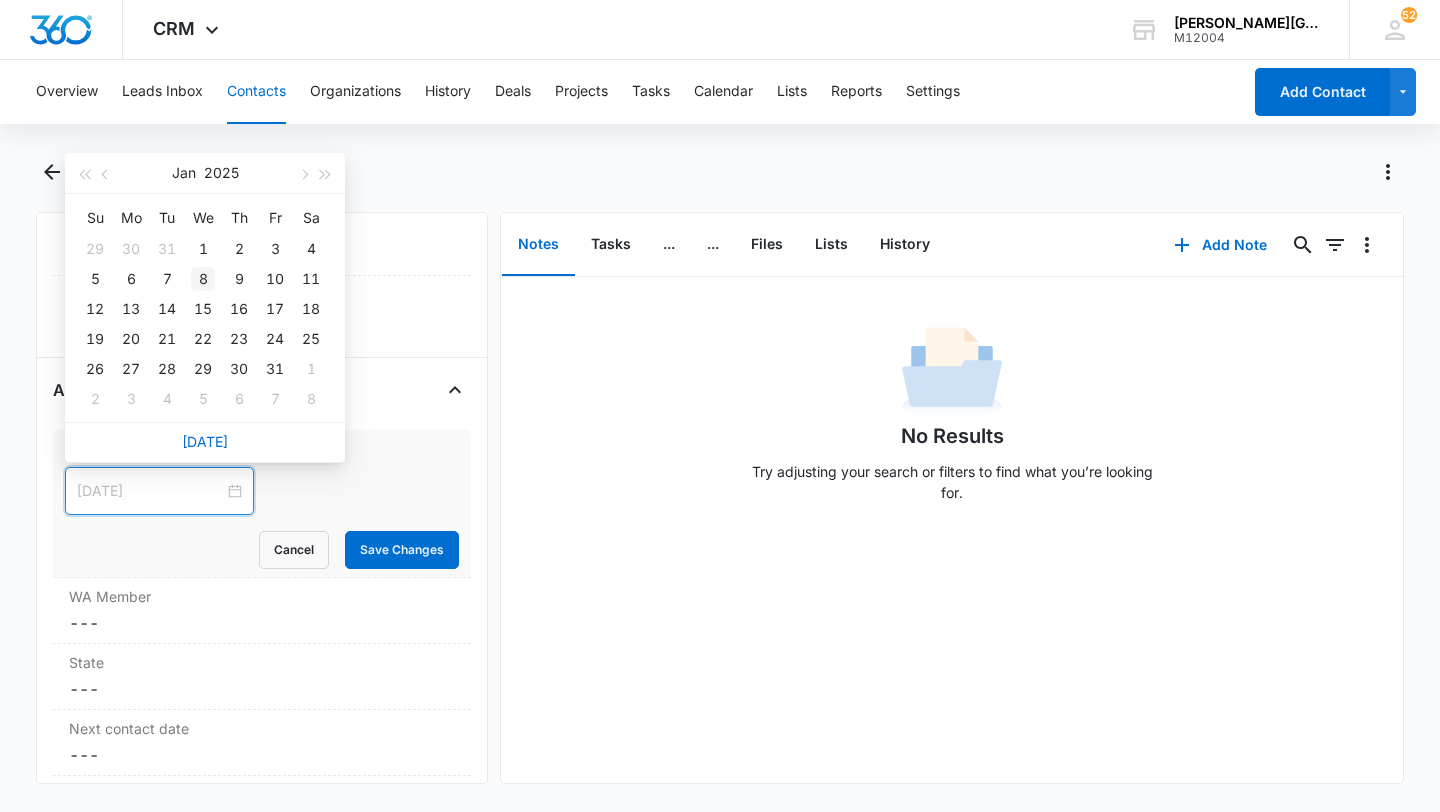 click on "8" at bounding box center (203, 279) 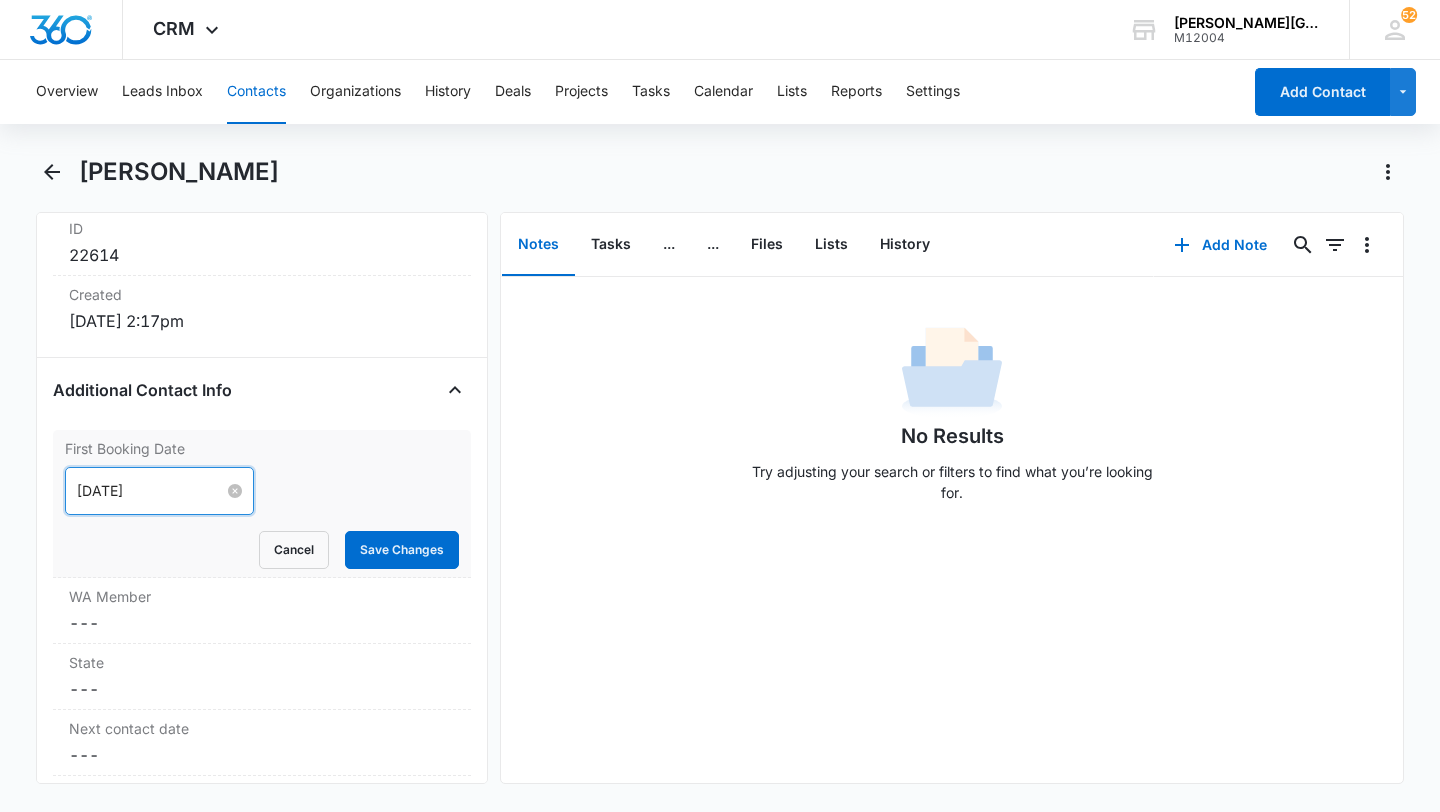 click on "[DATE]" at bounding box center (150, 491) 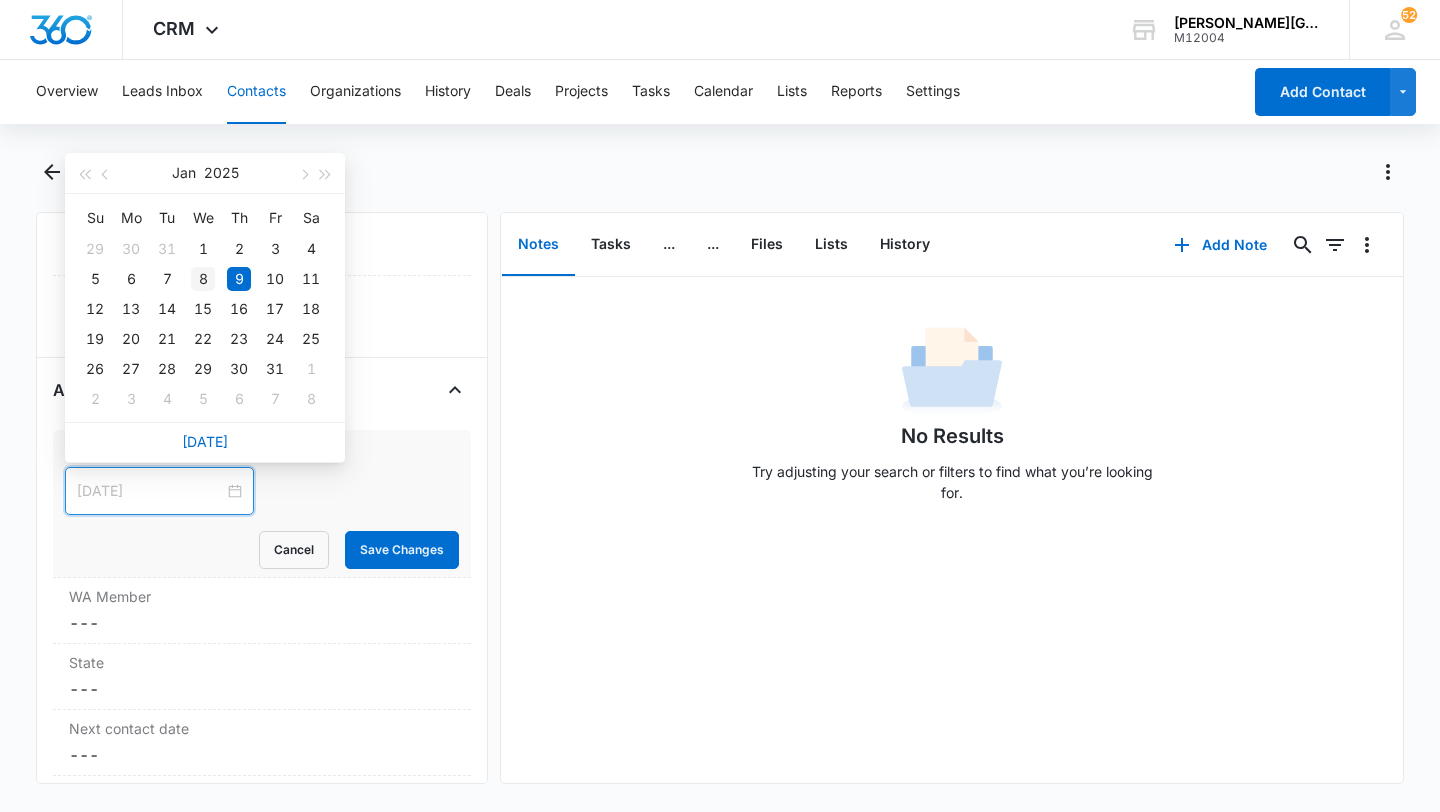 type on "[DATE]" 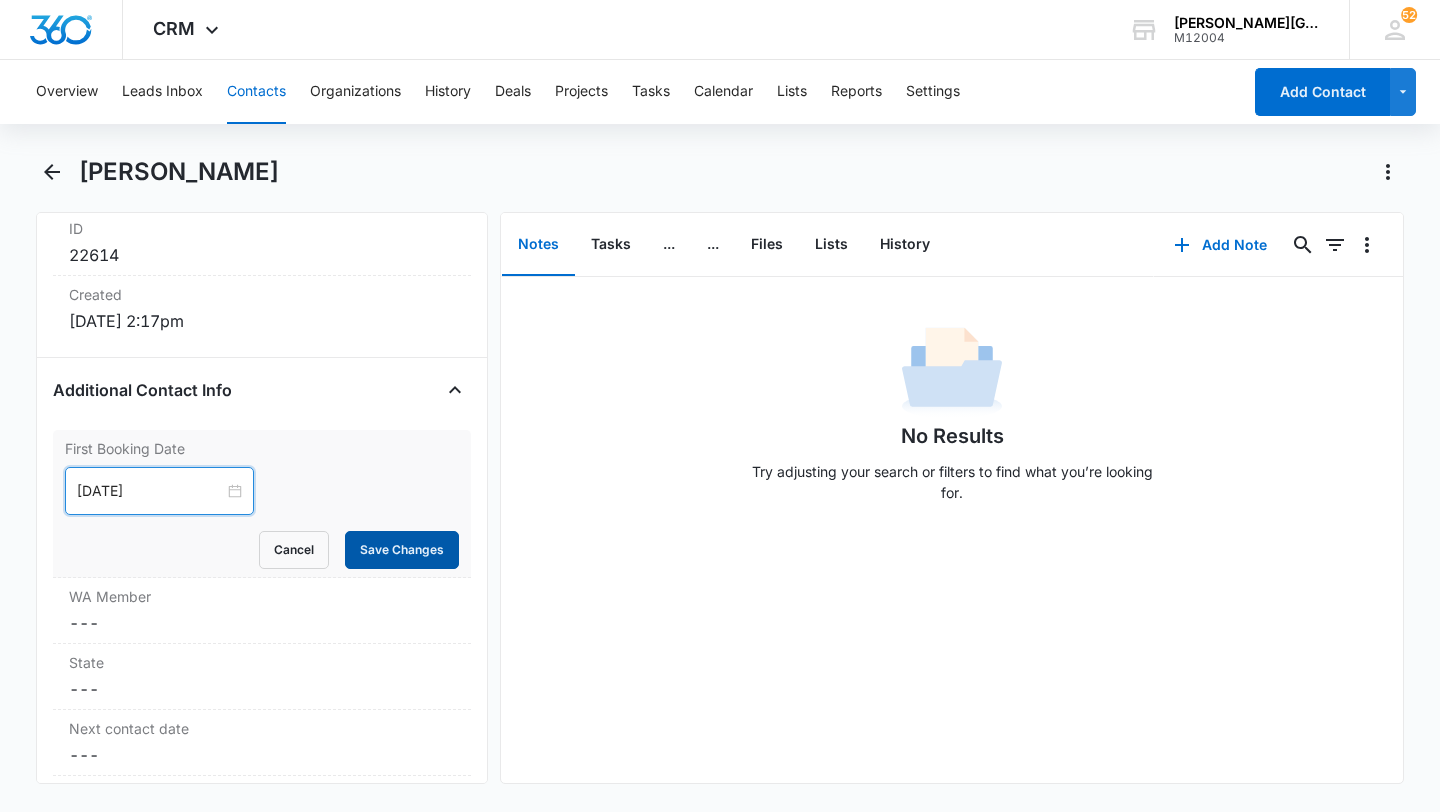 click on "Save Changes" at bounding box center [402, 550] 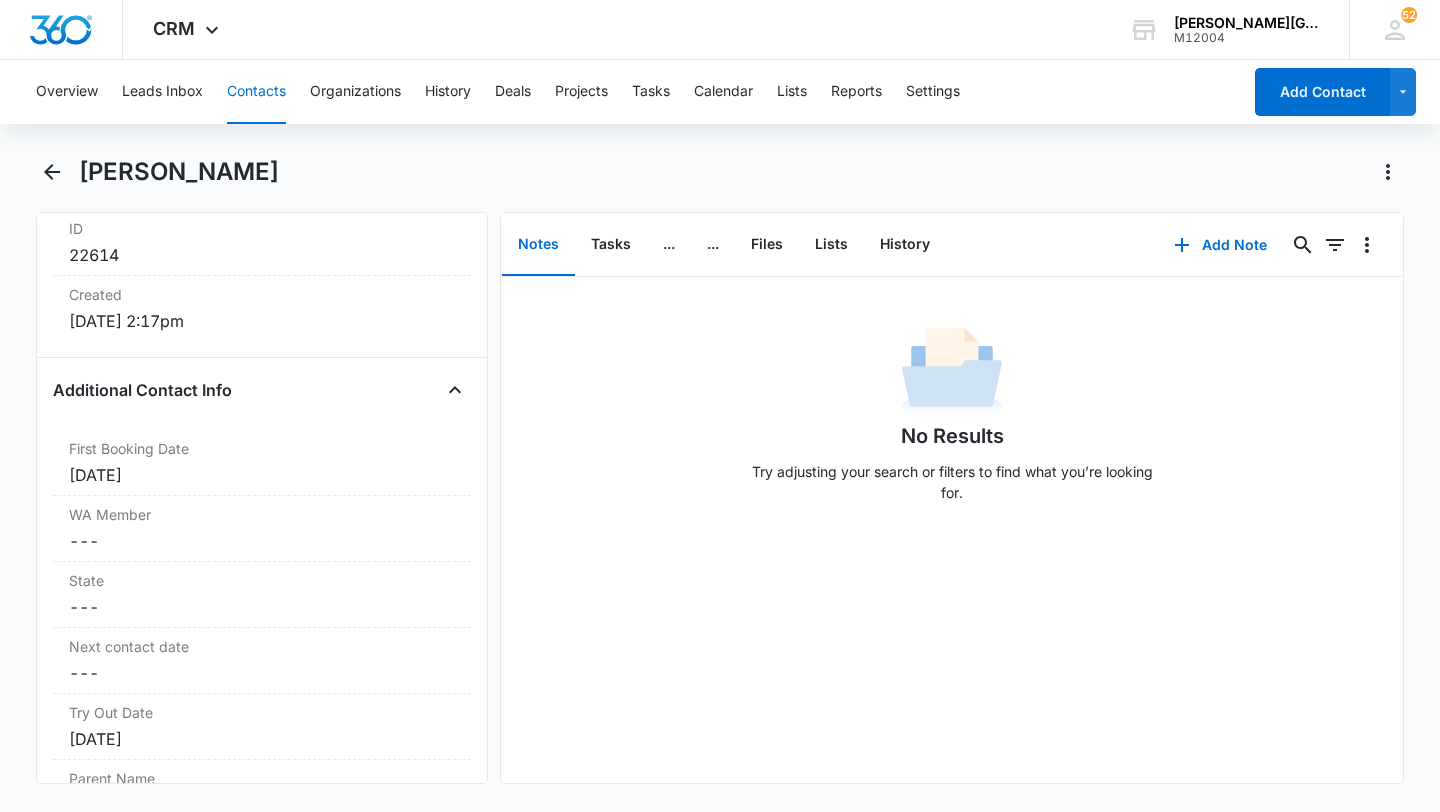 click on "Contacts" at bounding box center [256, 92] 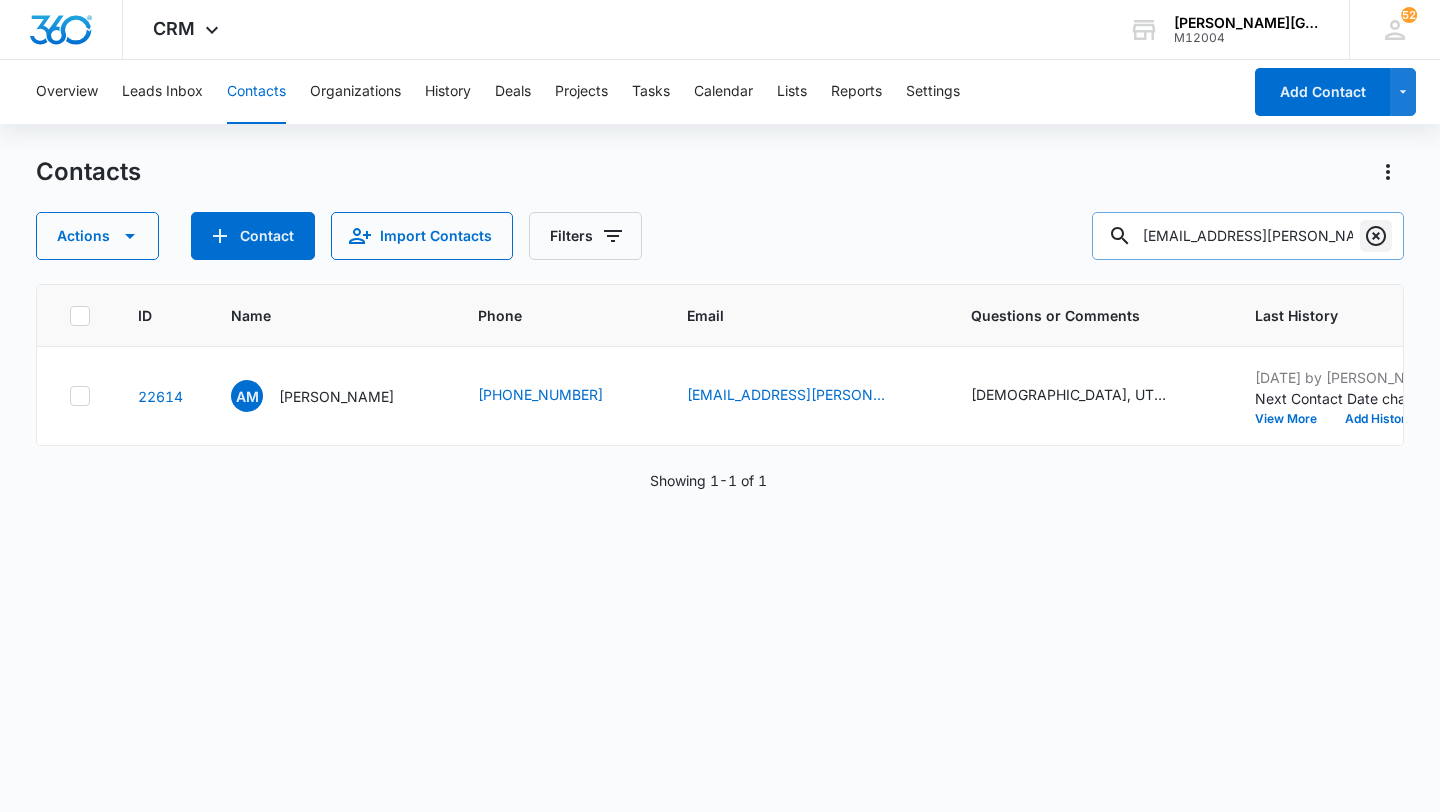 click 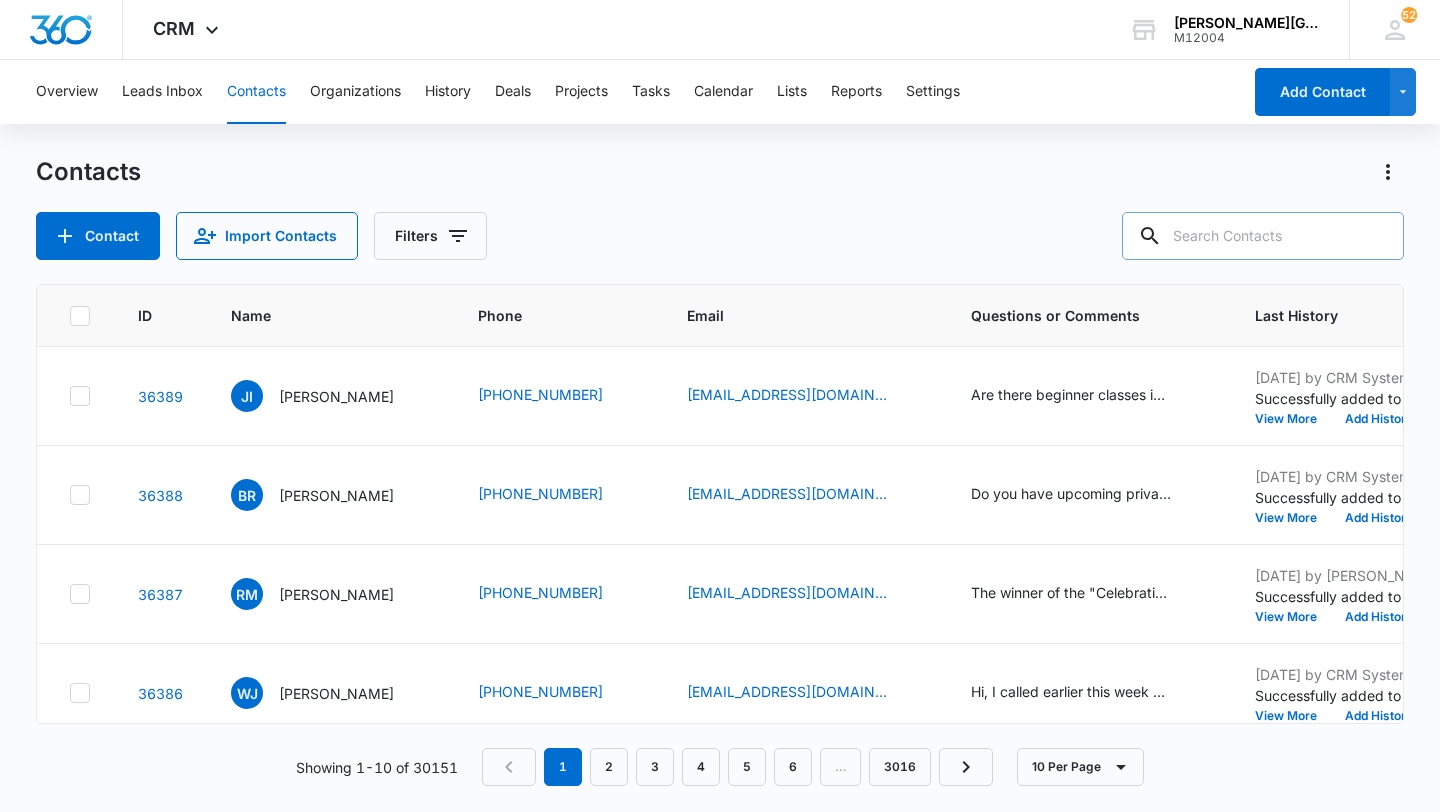 paste on "[EMAIL_ADDRESS][DOMAIN_NAME]" 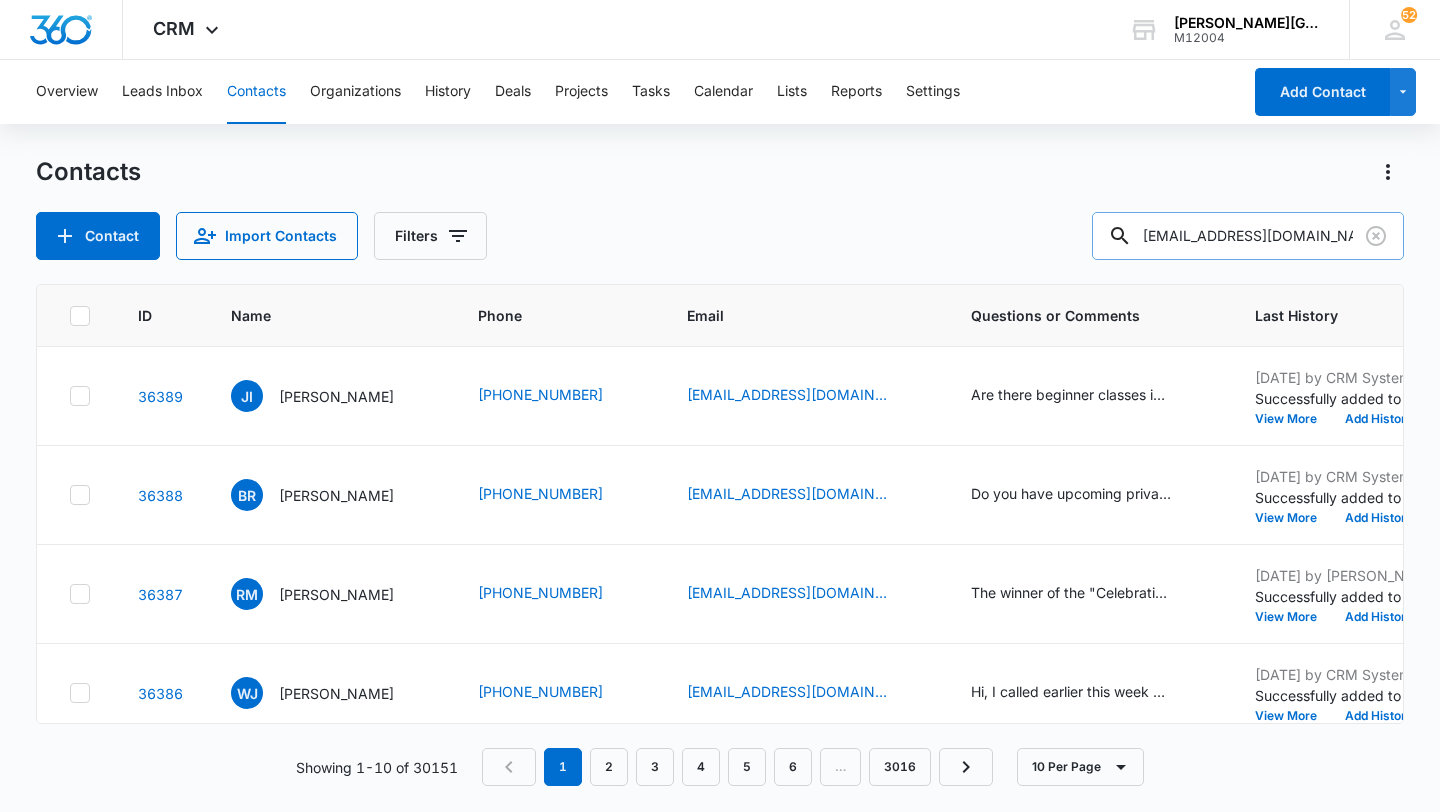 type on "[EMAIL_ADDRESS][DOMAIN_NAME]" 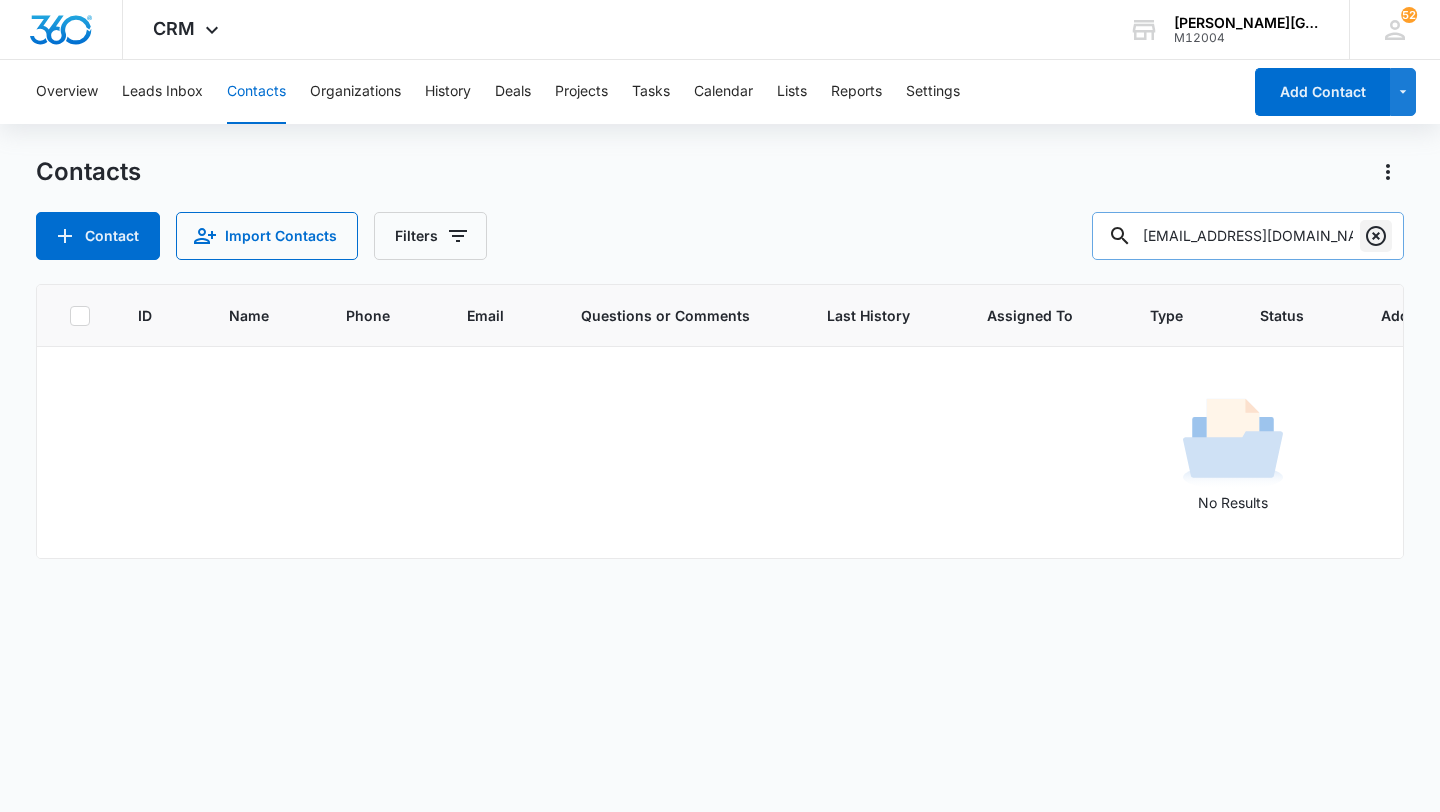 click 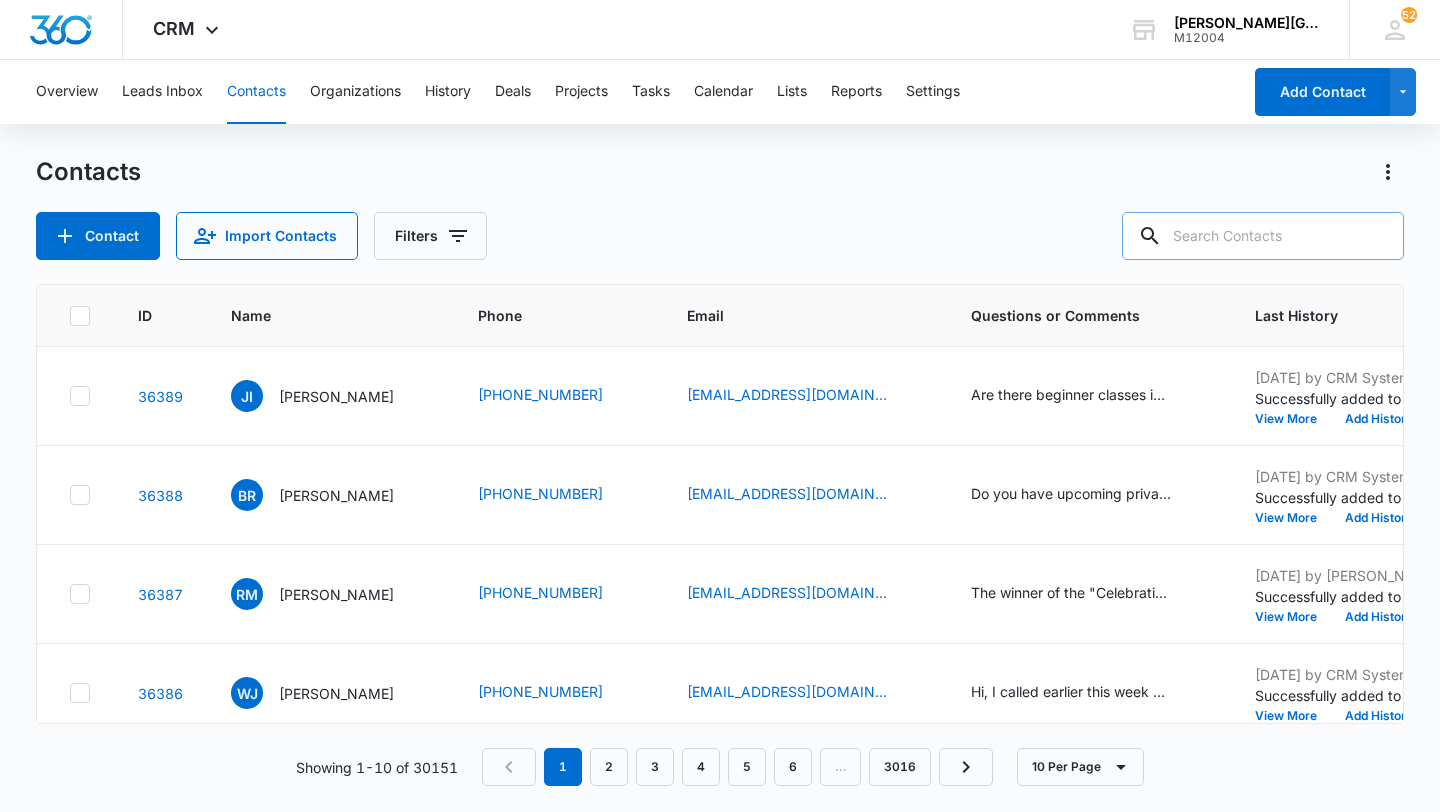 paste on "[EMAIL_ADDRESS][DOMAIN_NAME]" 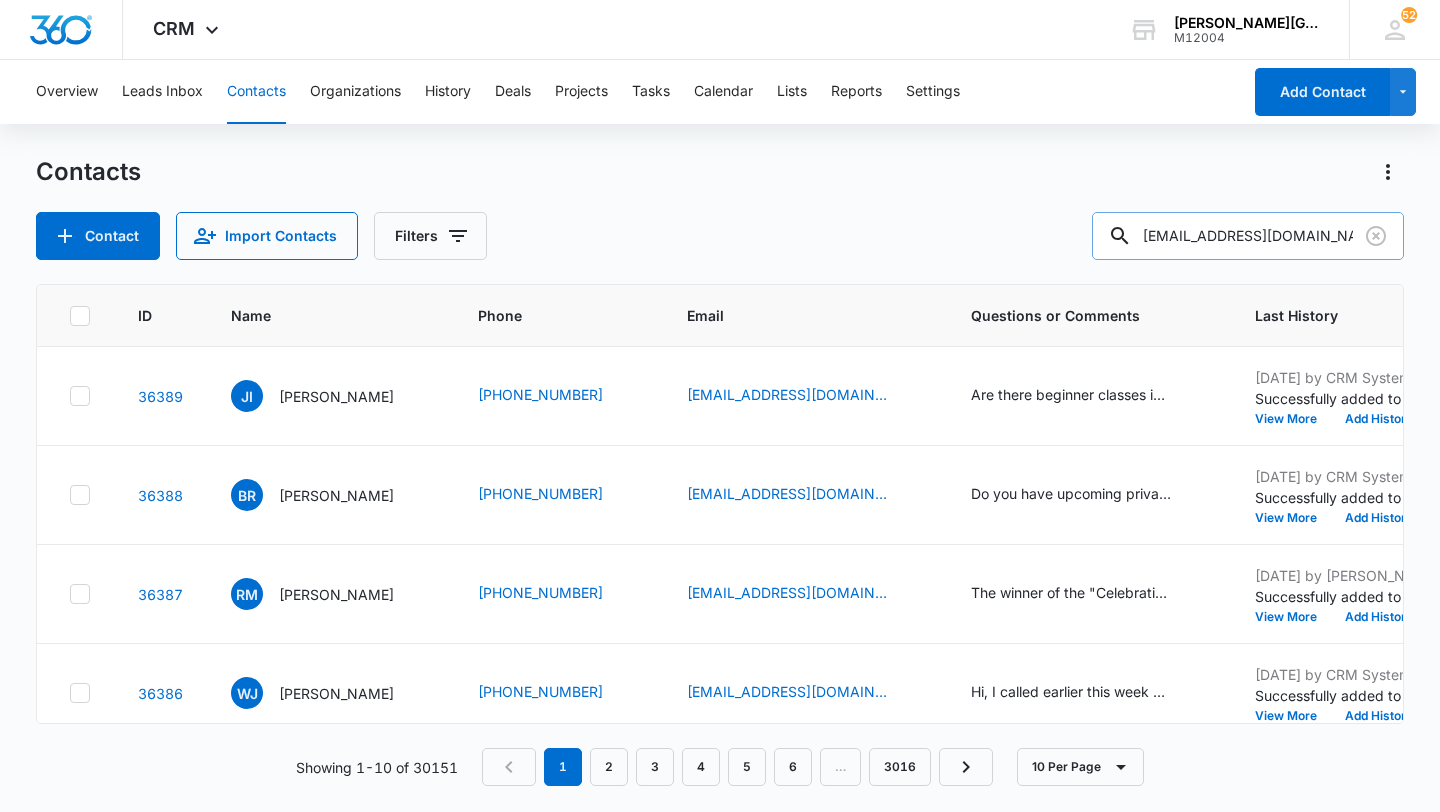 type on "[EMAIL_ADDRESS][DOMAIN_NAME]" 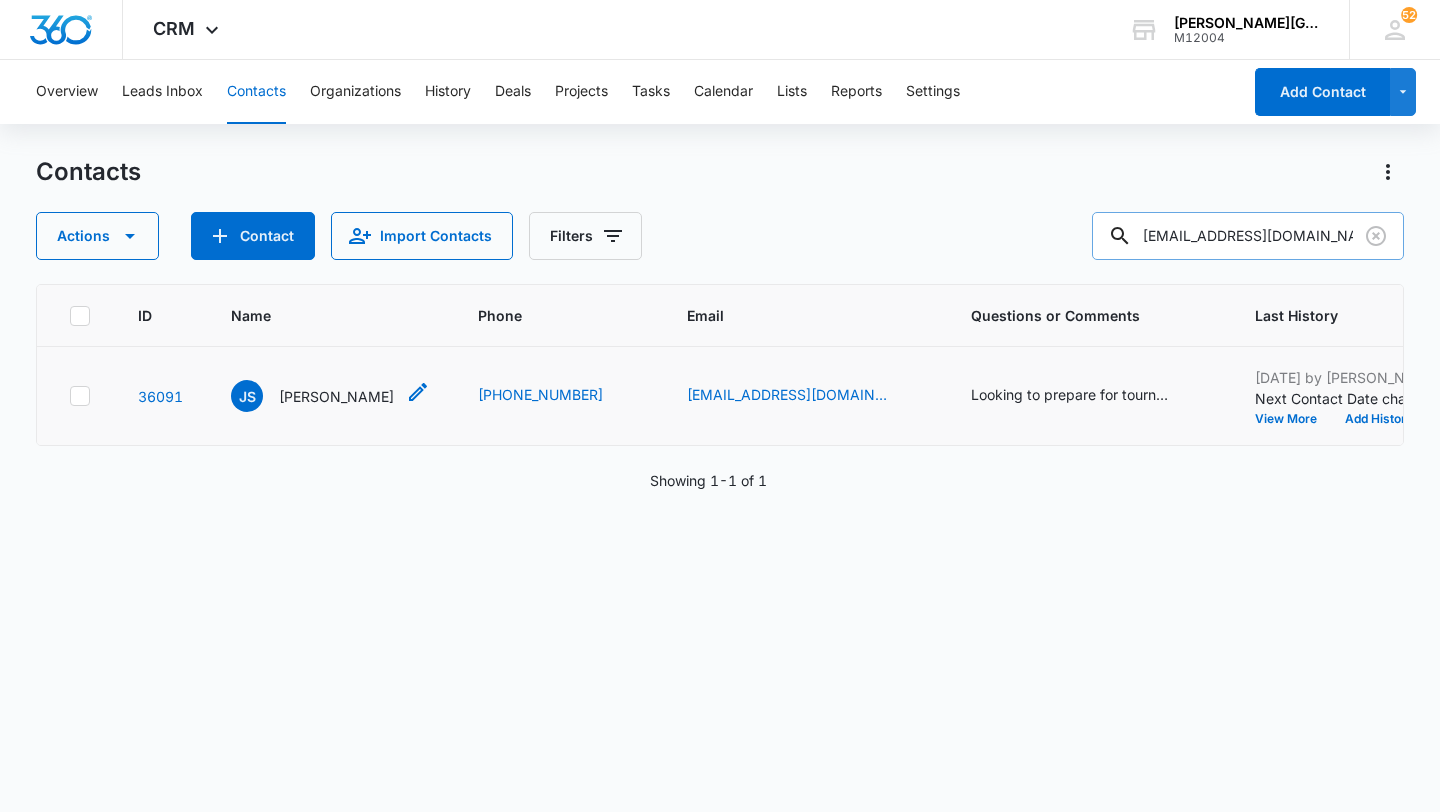 click on "[PERSON_NAME]" at bounding box center [336, 396] 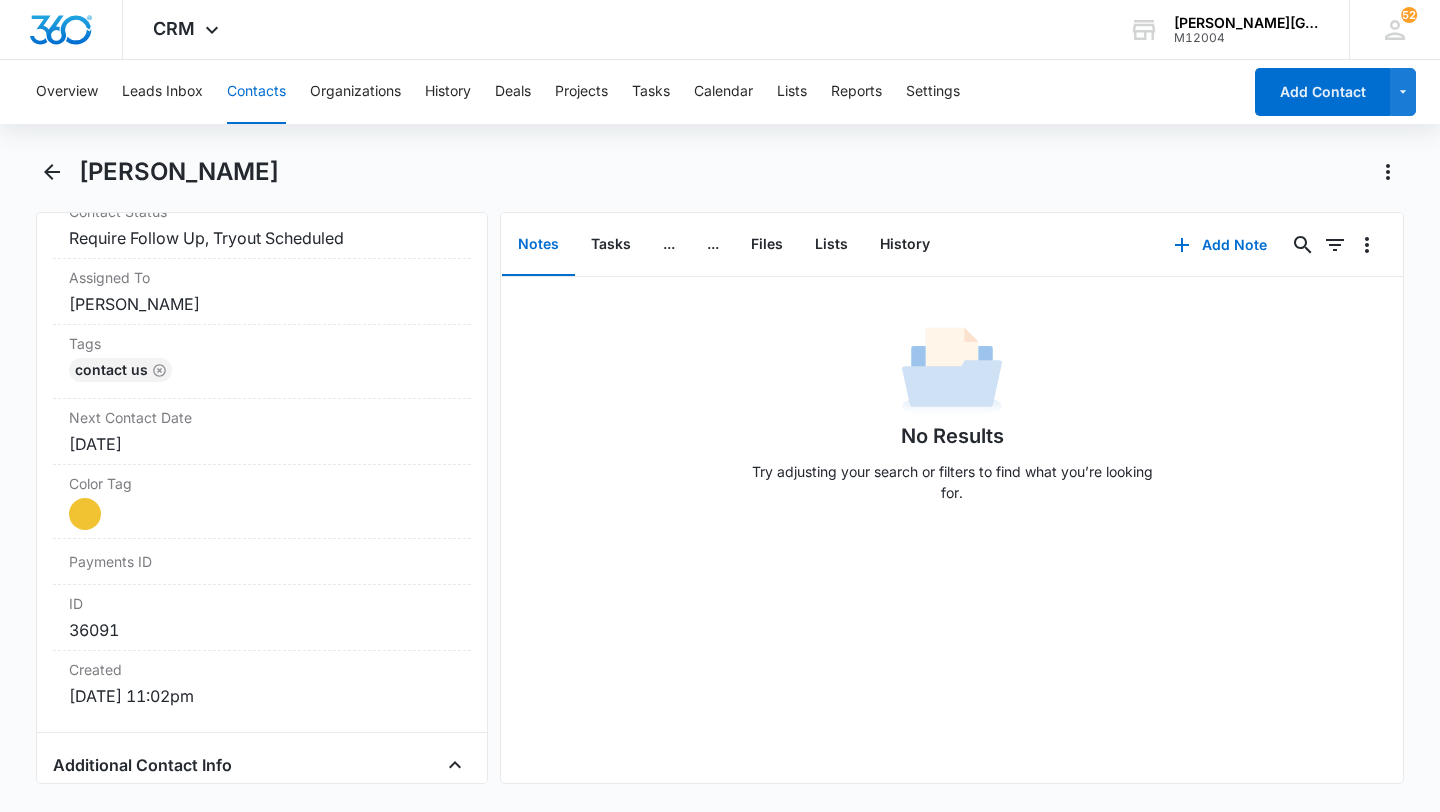 scroll, scrollTop: 971, scrollLeft: 0, axis: vertical 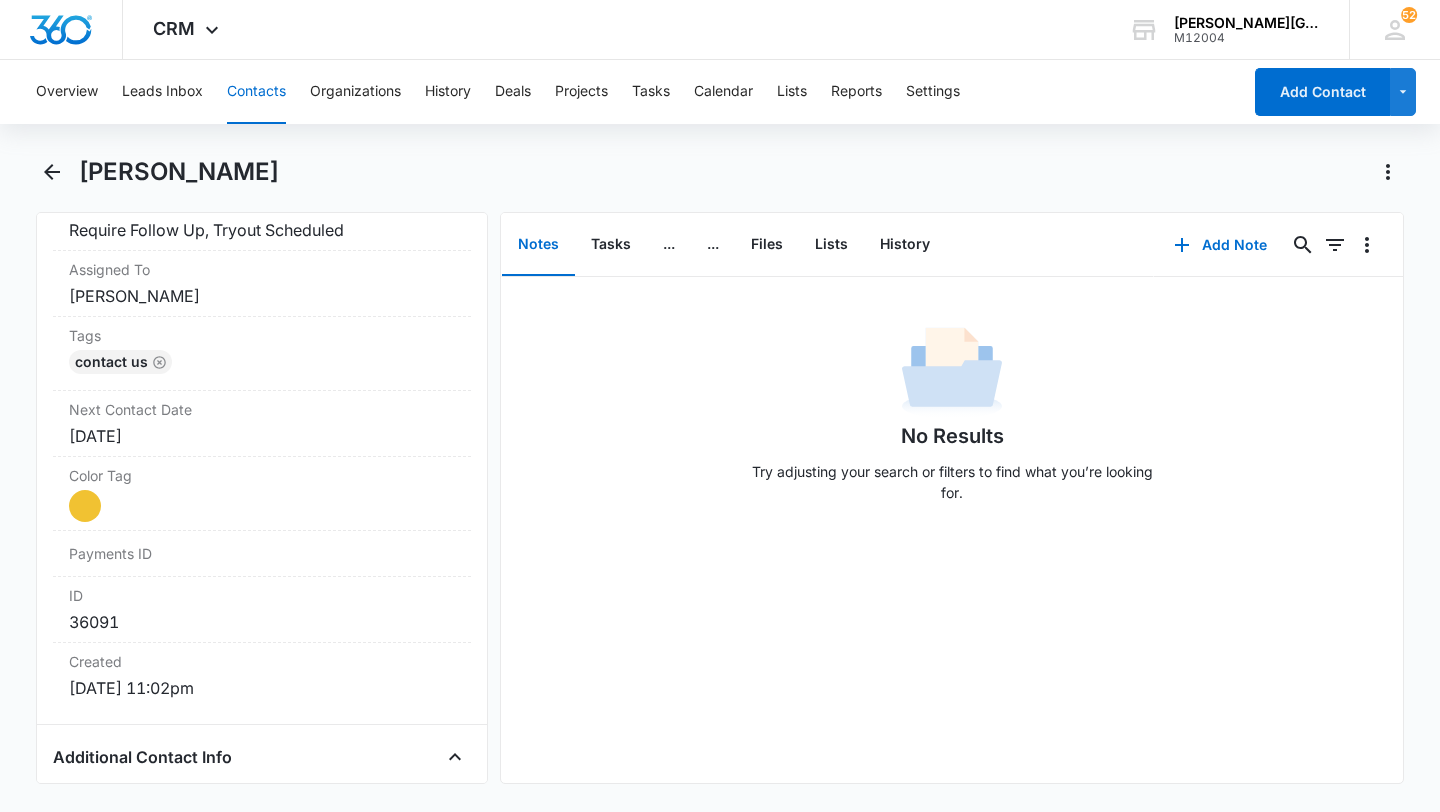 click on "Next Contact Date Cancel Save Changes [DATE]" at bounding box center [262, 424] 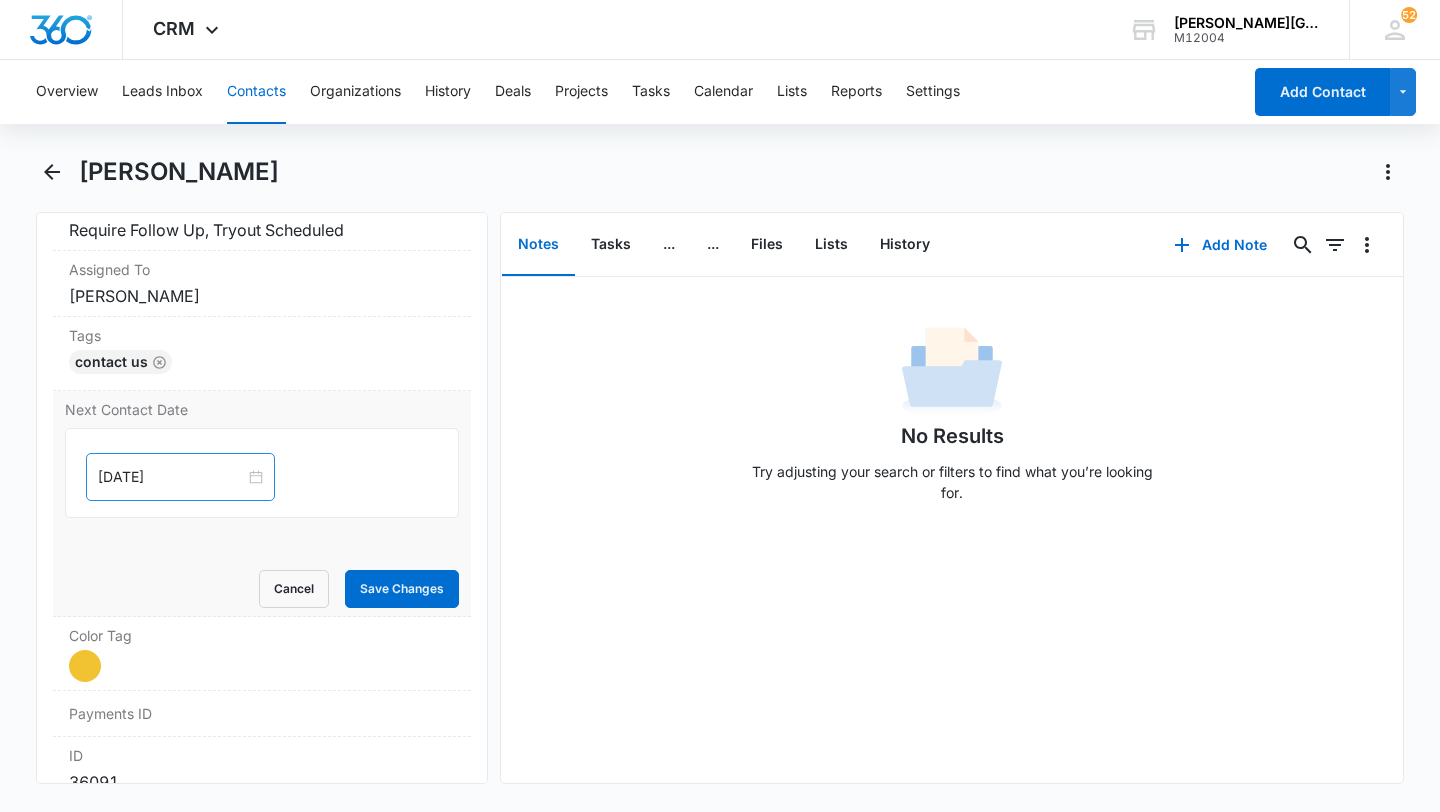 click on "[DATE]" at bounding box center (180, 477) 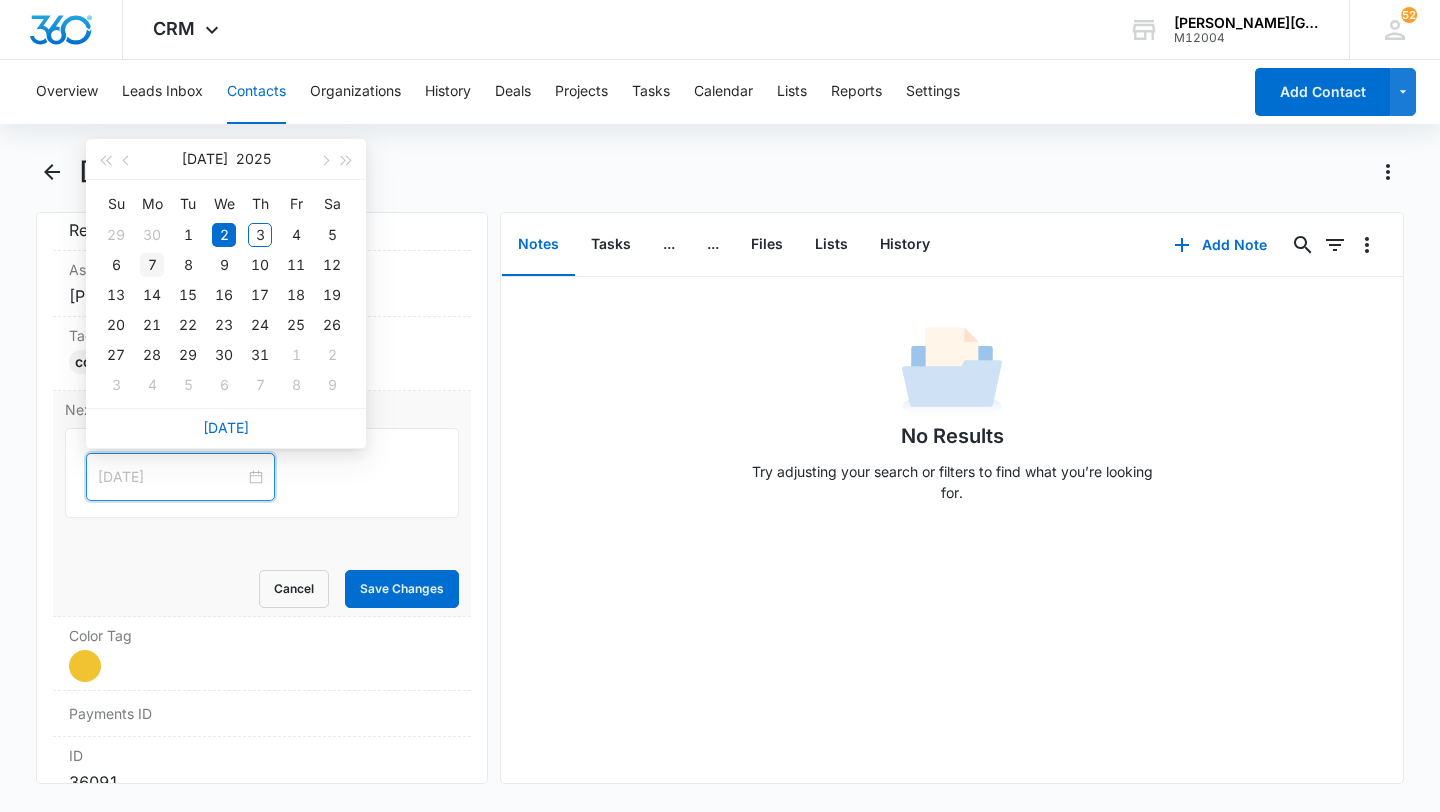 type on "[DATE]" 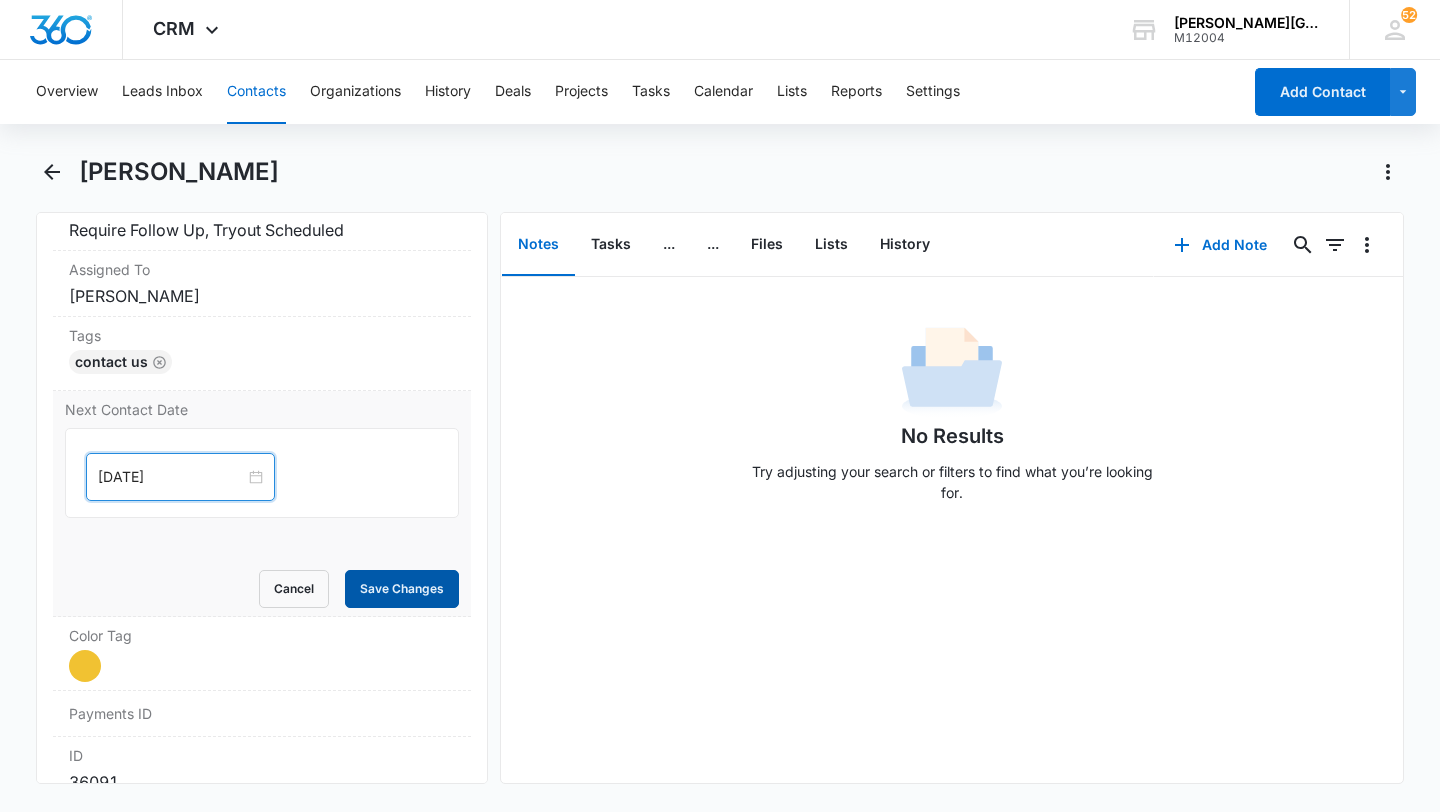 click on "Save Changes" at bounding box center [402, 589] 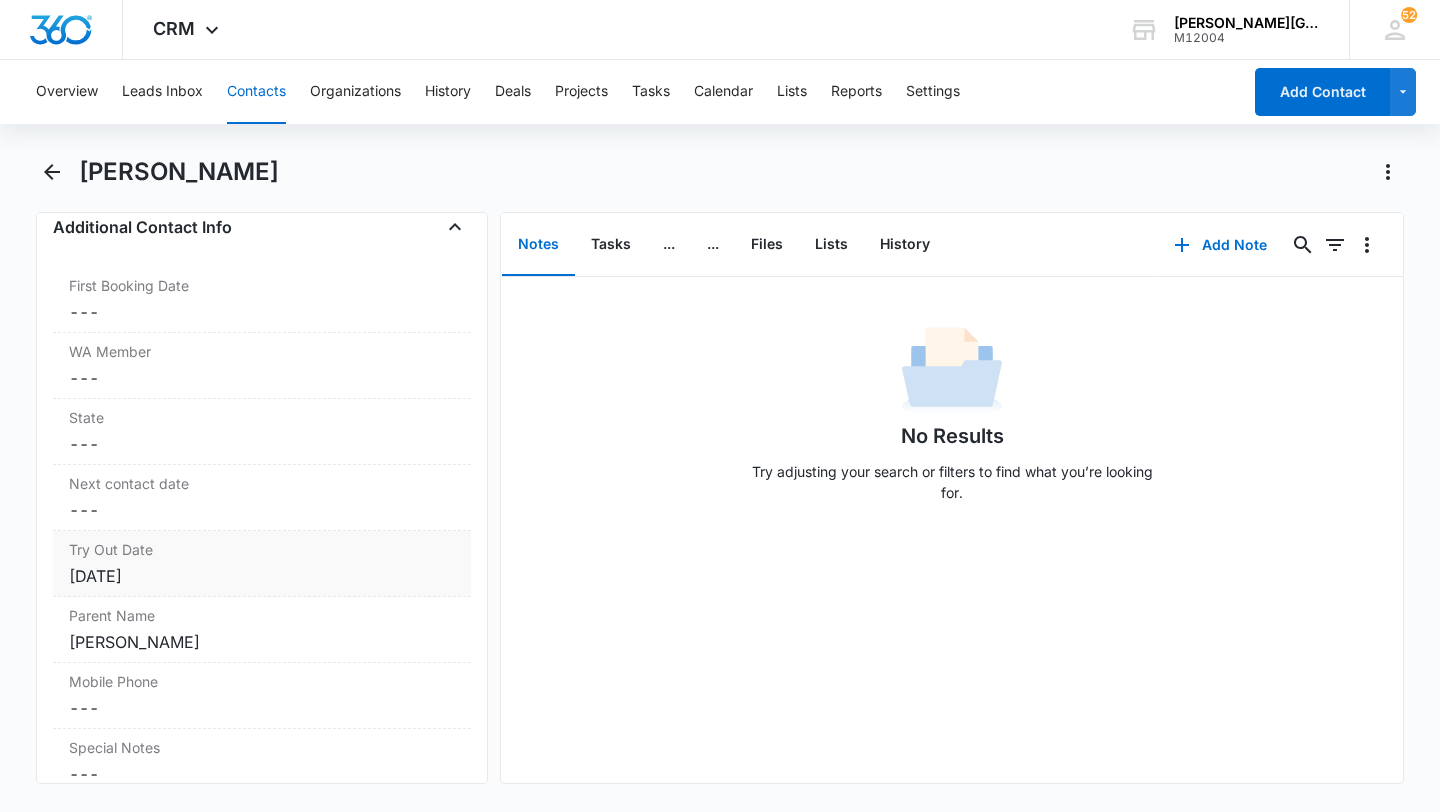 click on "Try Out Date" at bounding box center (262, 549) 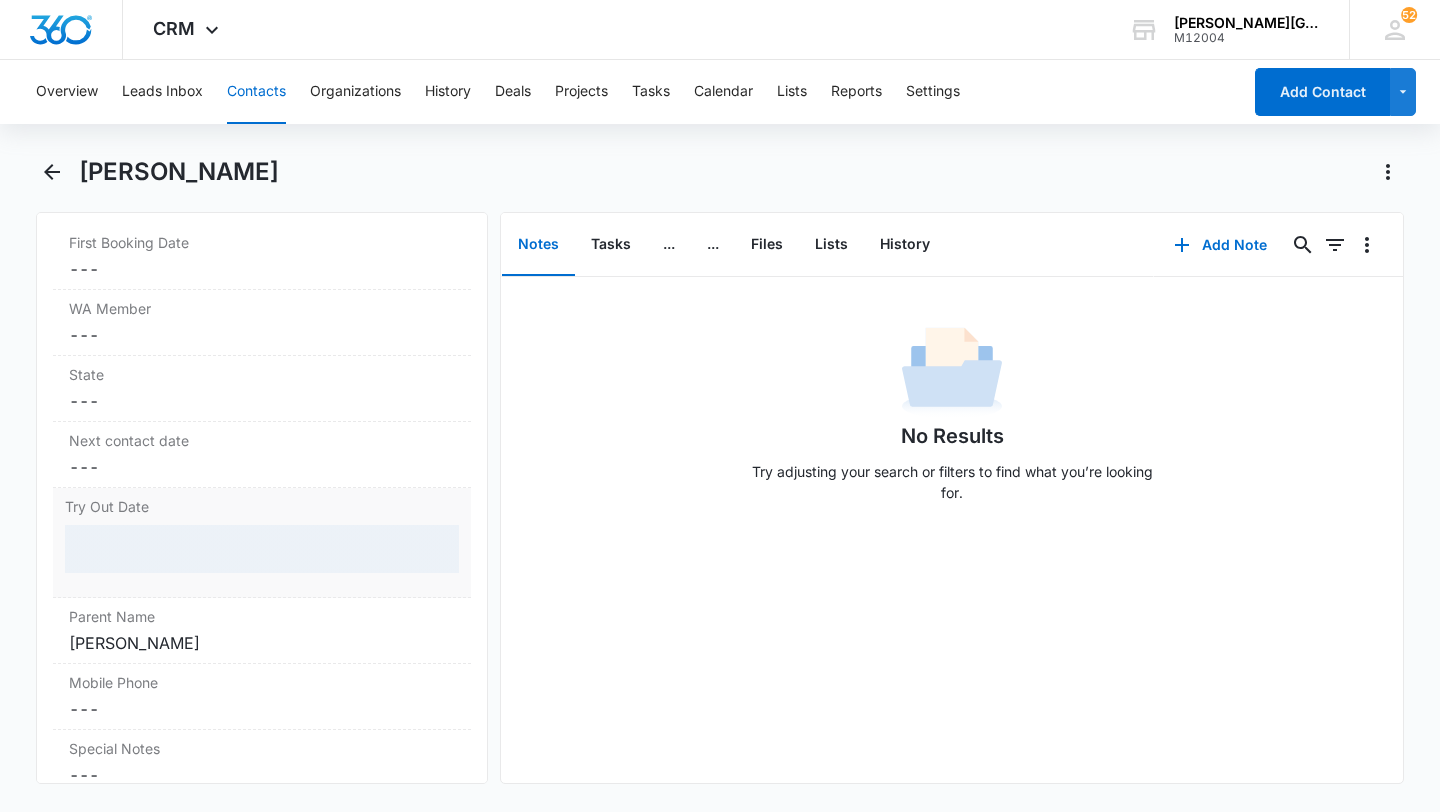 scroll, scrollTop: 1550, scrollLeft: 0, axis: vertical 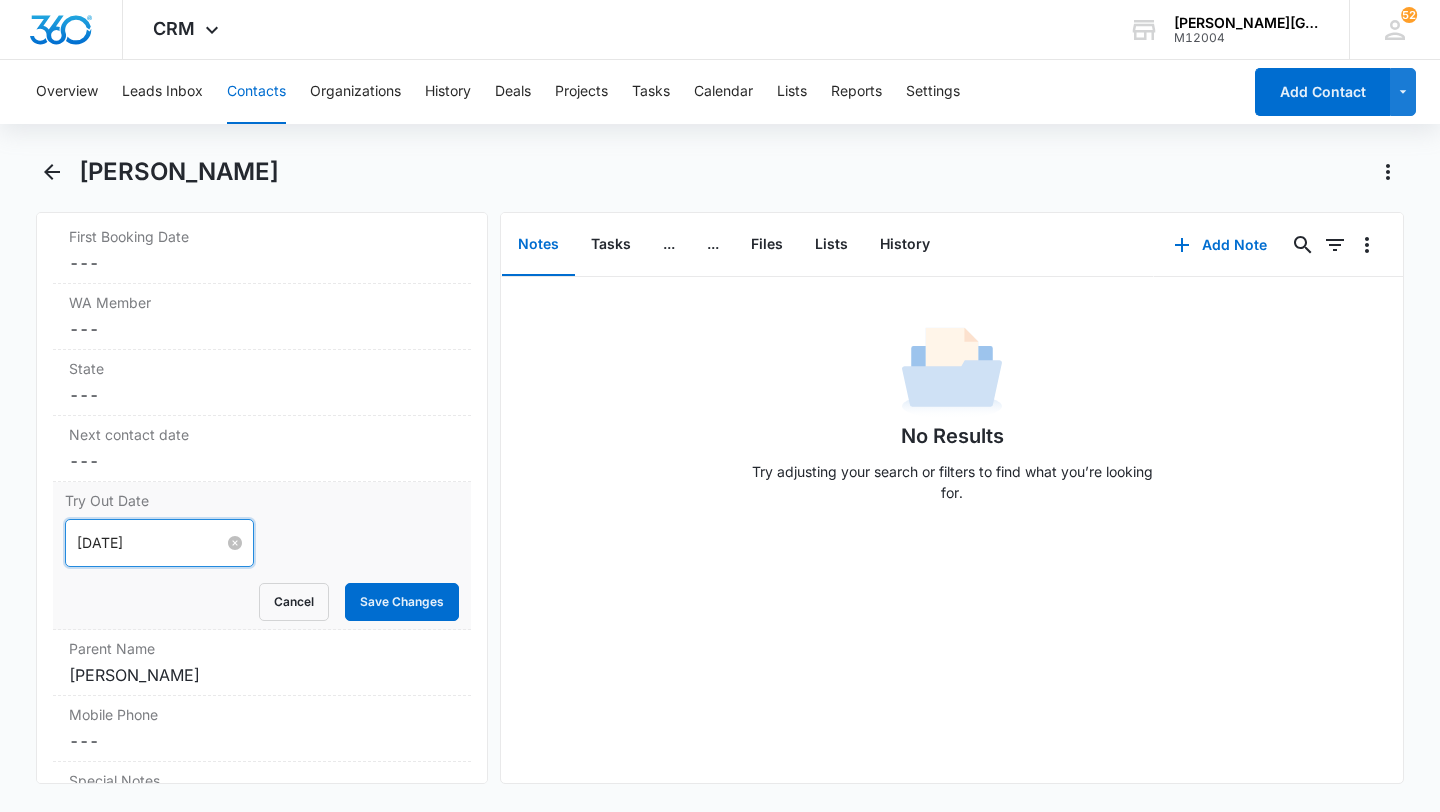click on "[DATE]" at bounding box center [150, 543] 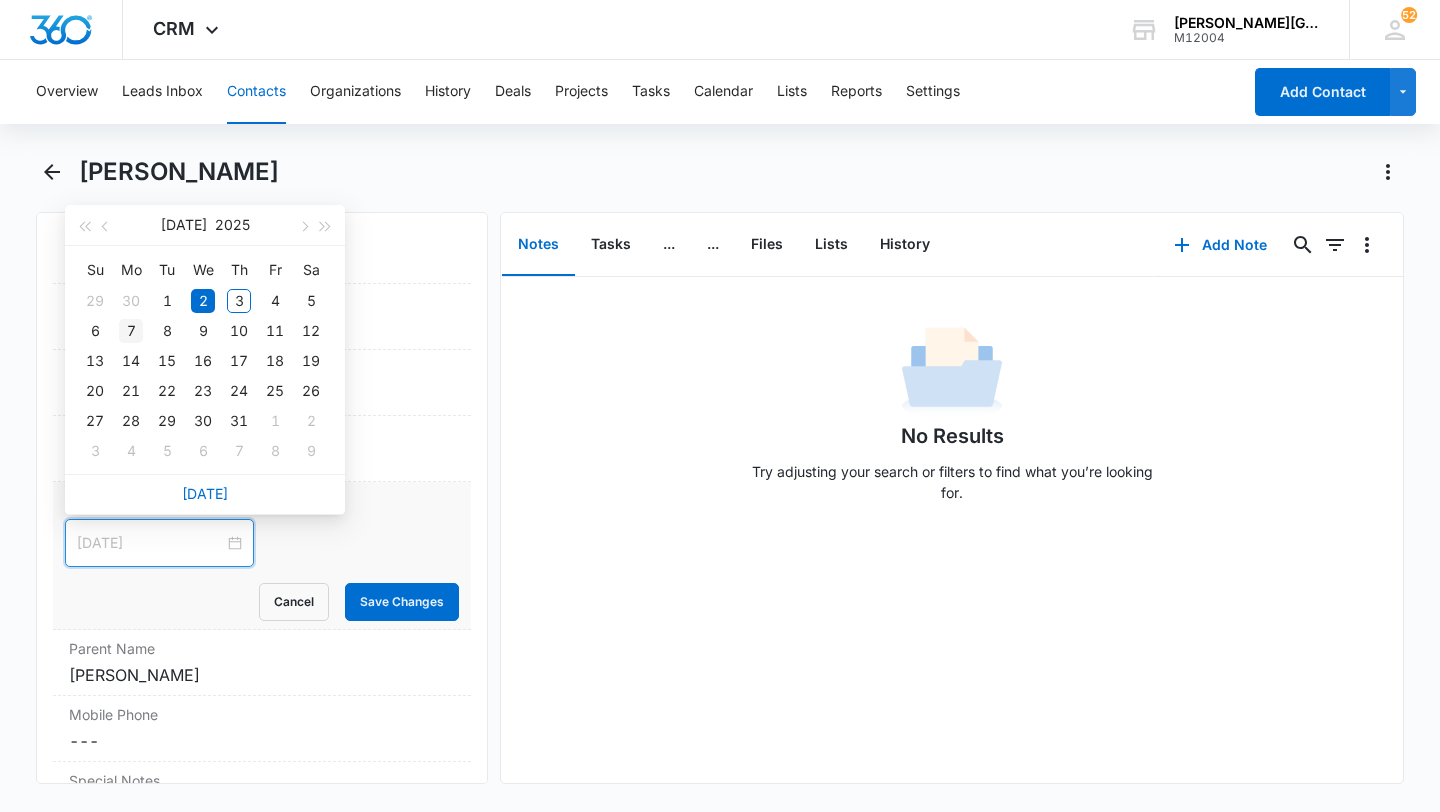 type on "[DATE]" 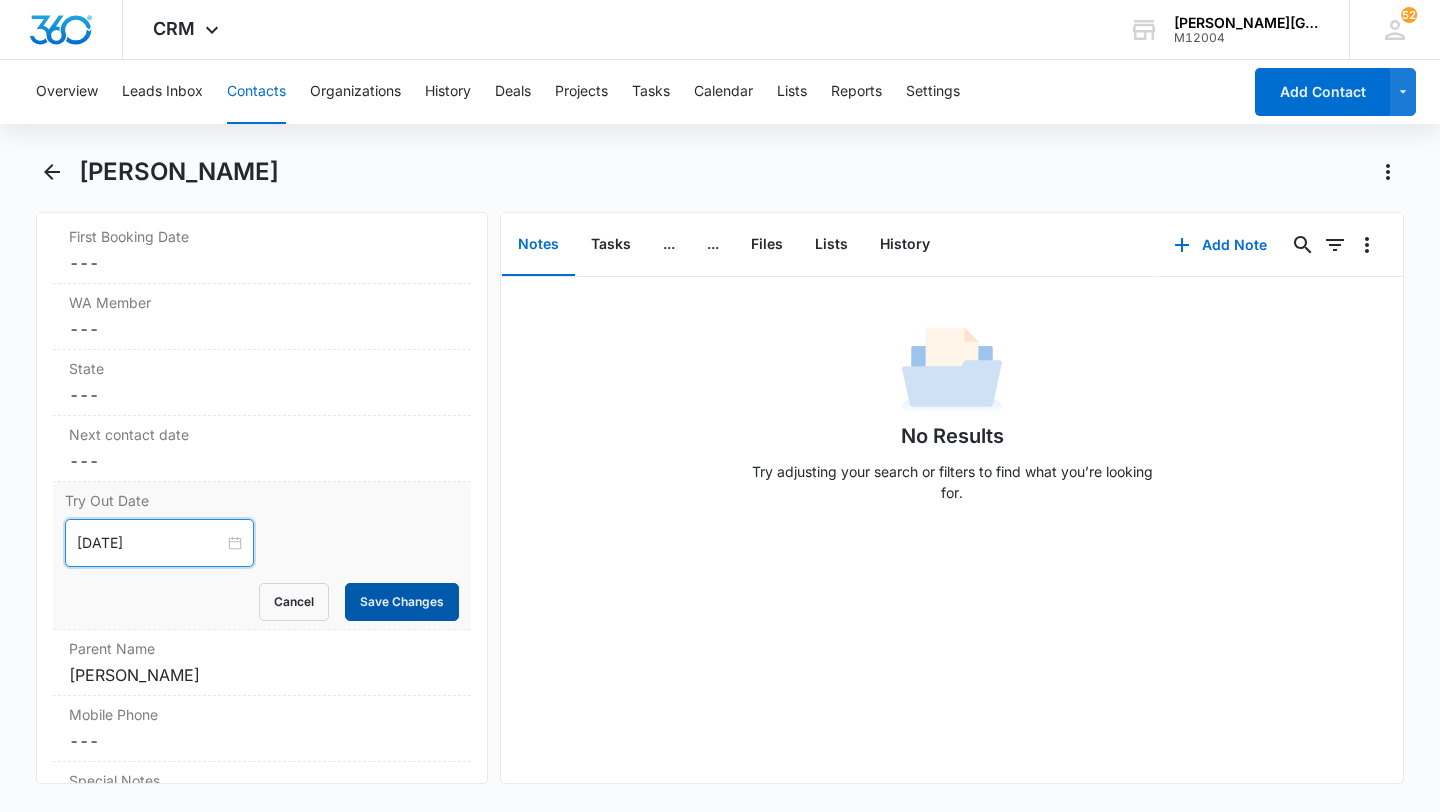 click on "Save Changes" at bounding box center (402, 602) 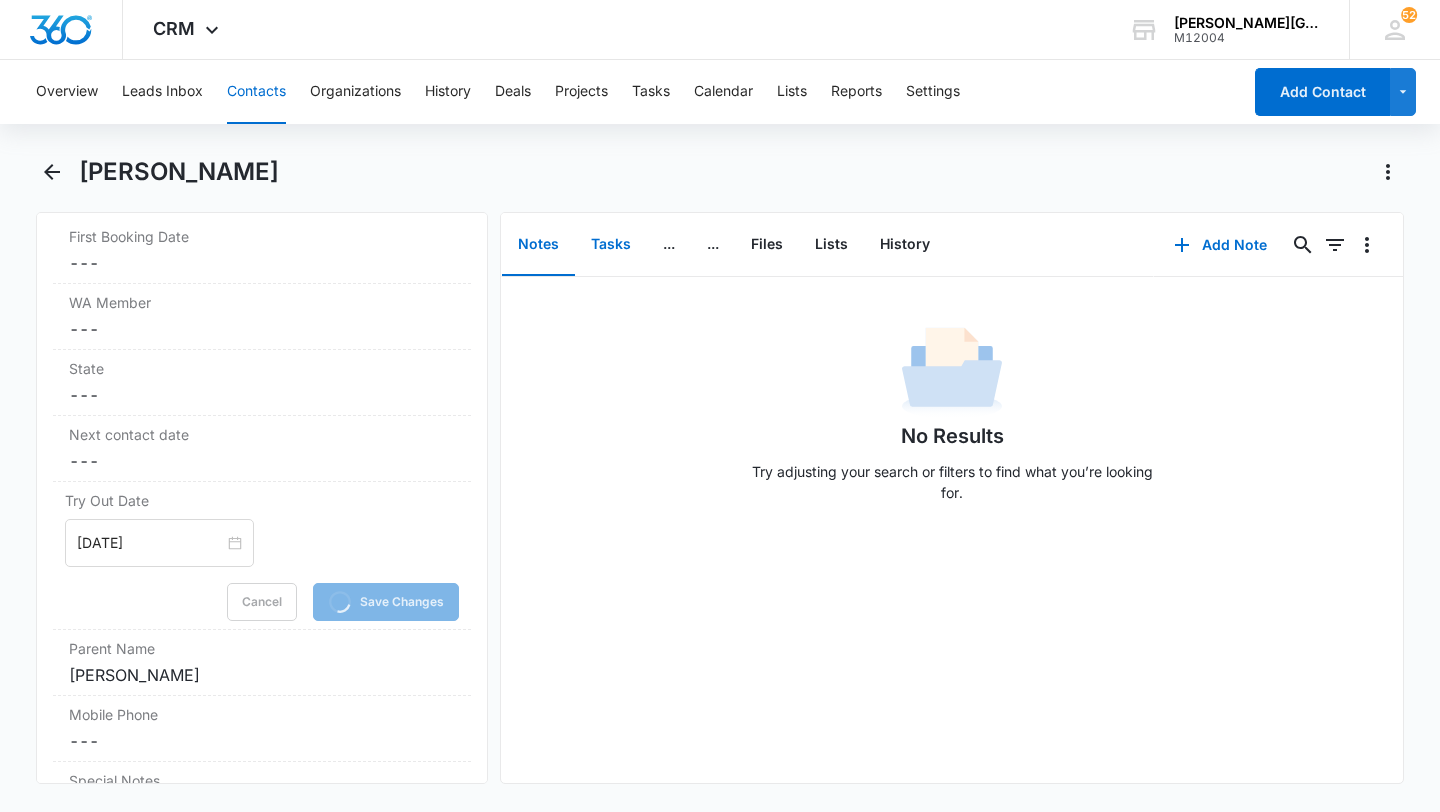 click on "Tasks" at bounding box center [611, 245] 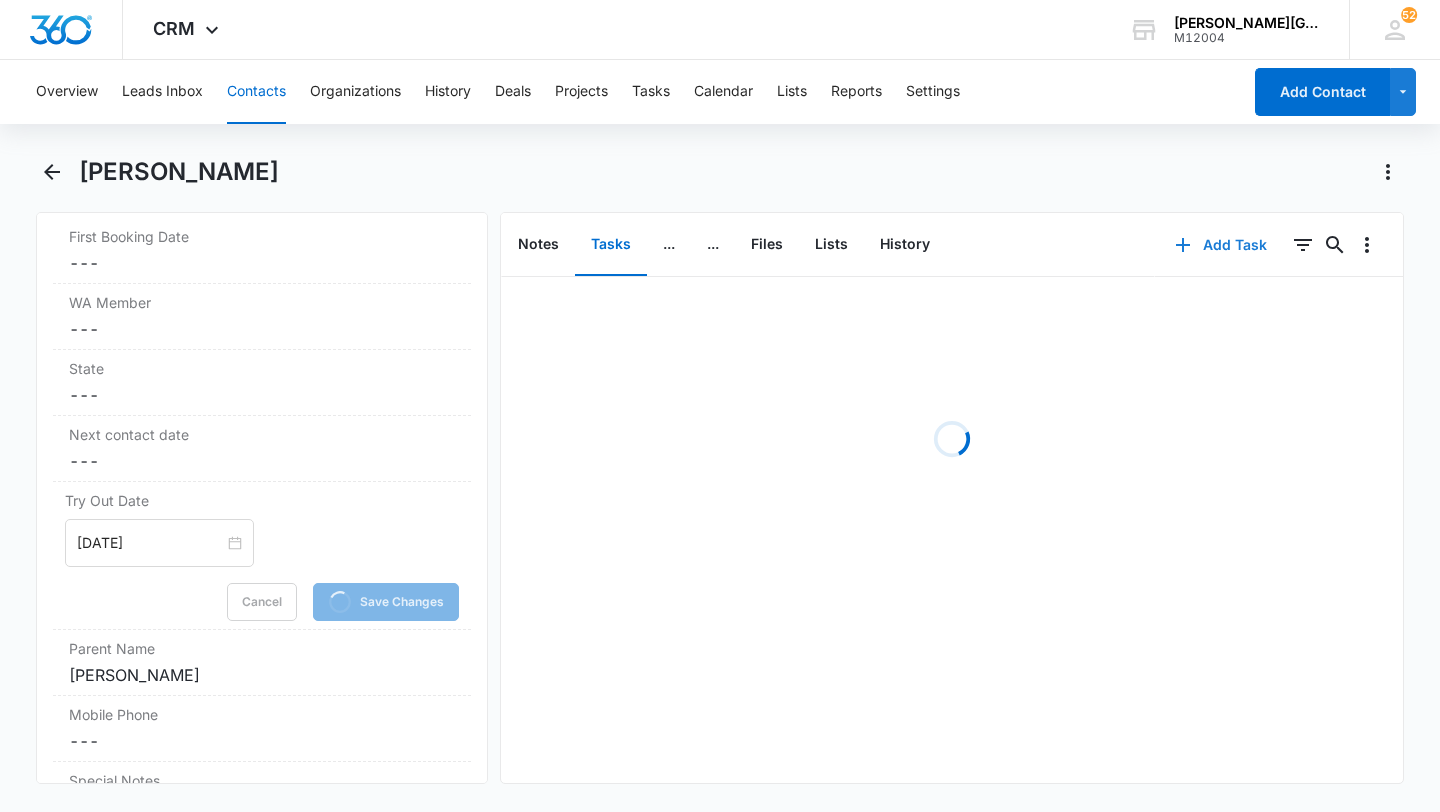 click on "Add Task" at bounding box center (1221, 245) 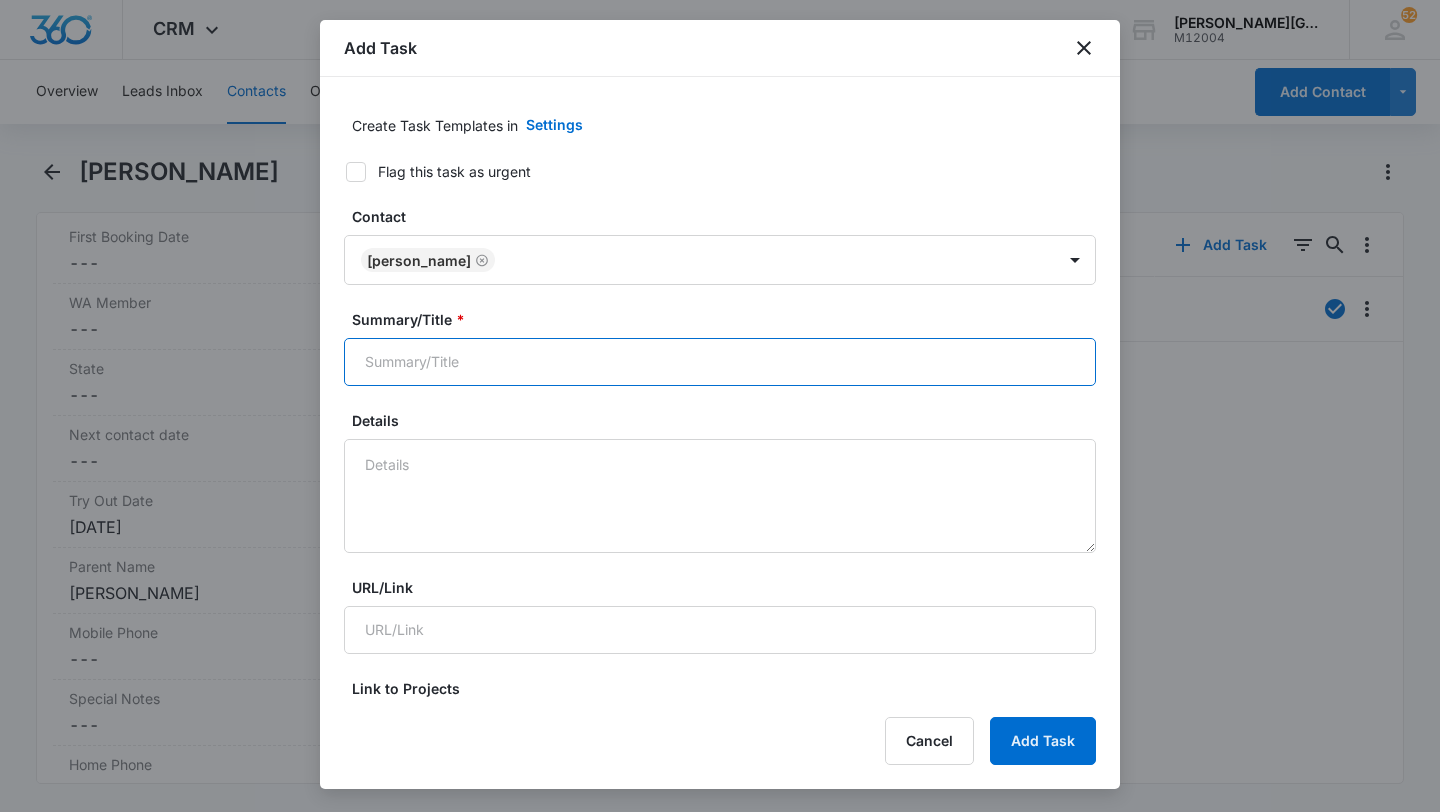 click on "Summary/Title *" at bounding box center (720, 362) 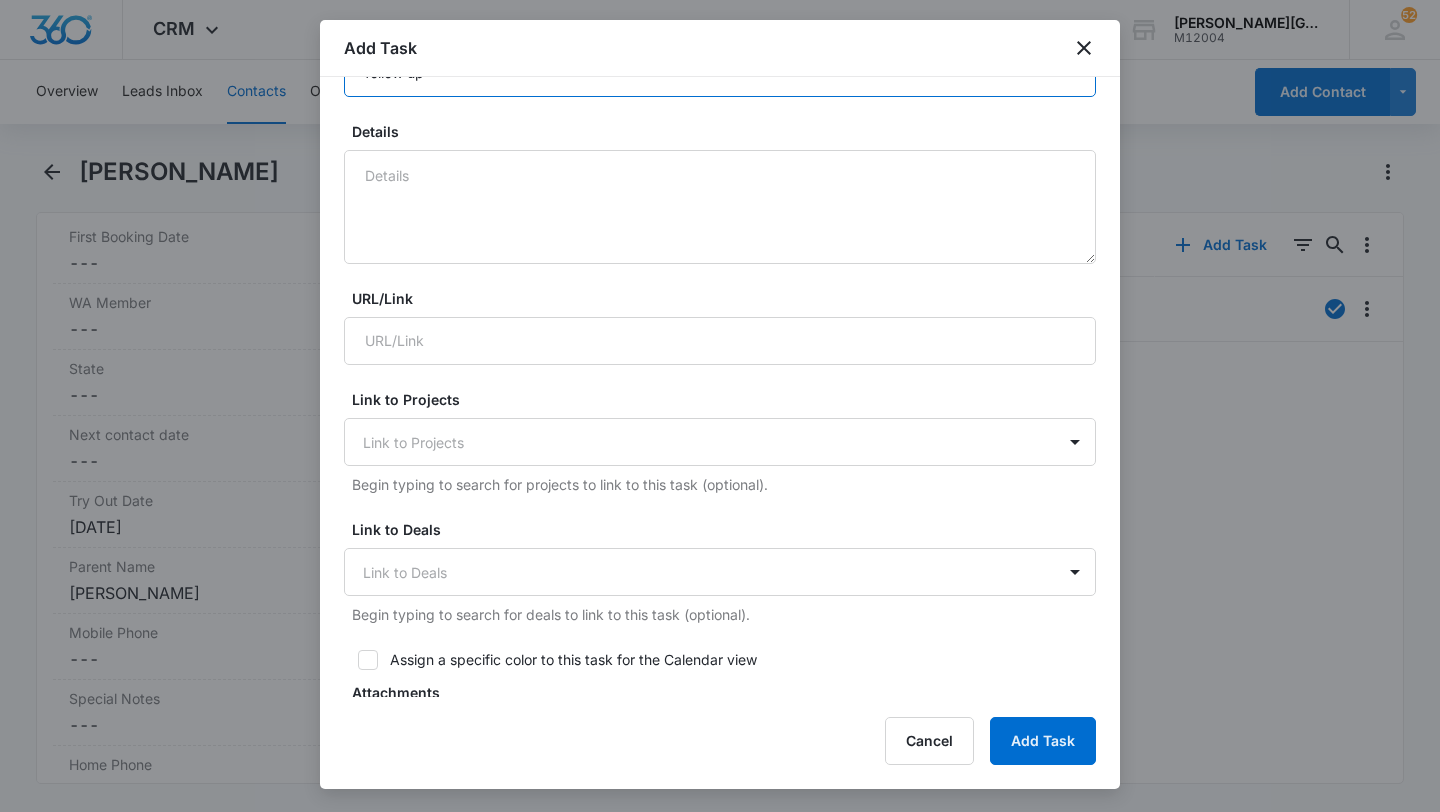 scroll, scrollTop: 780, scrollLeft: 0, axis: vertical 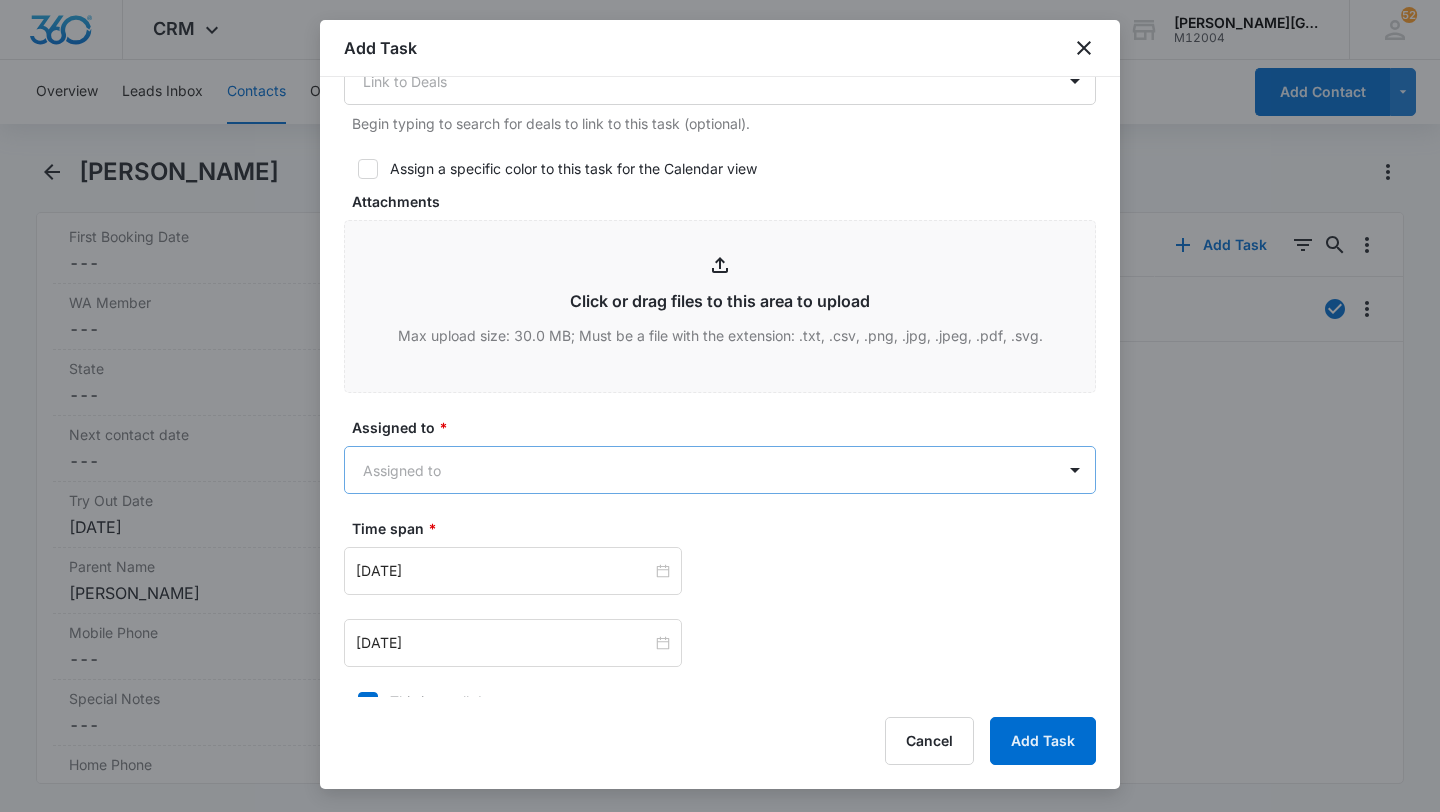 type on "follow up" 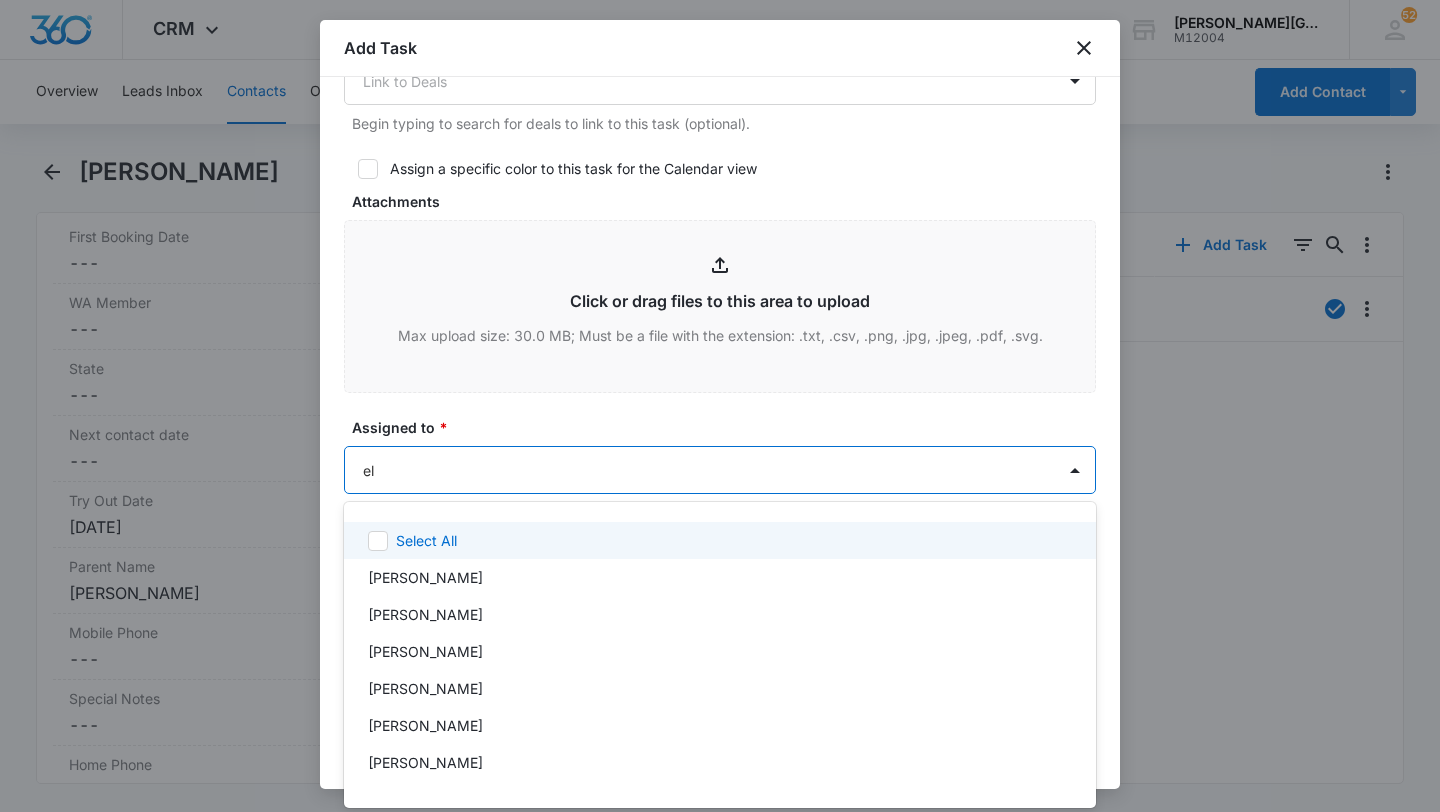 type on "[PERSON_NAME]" 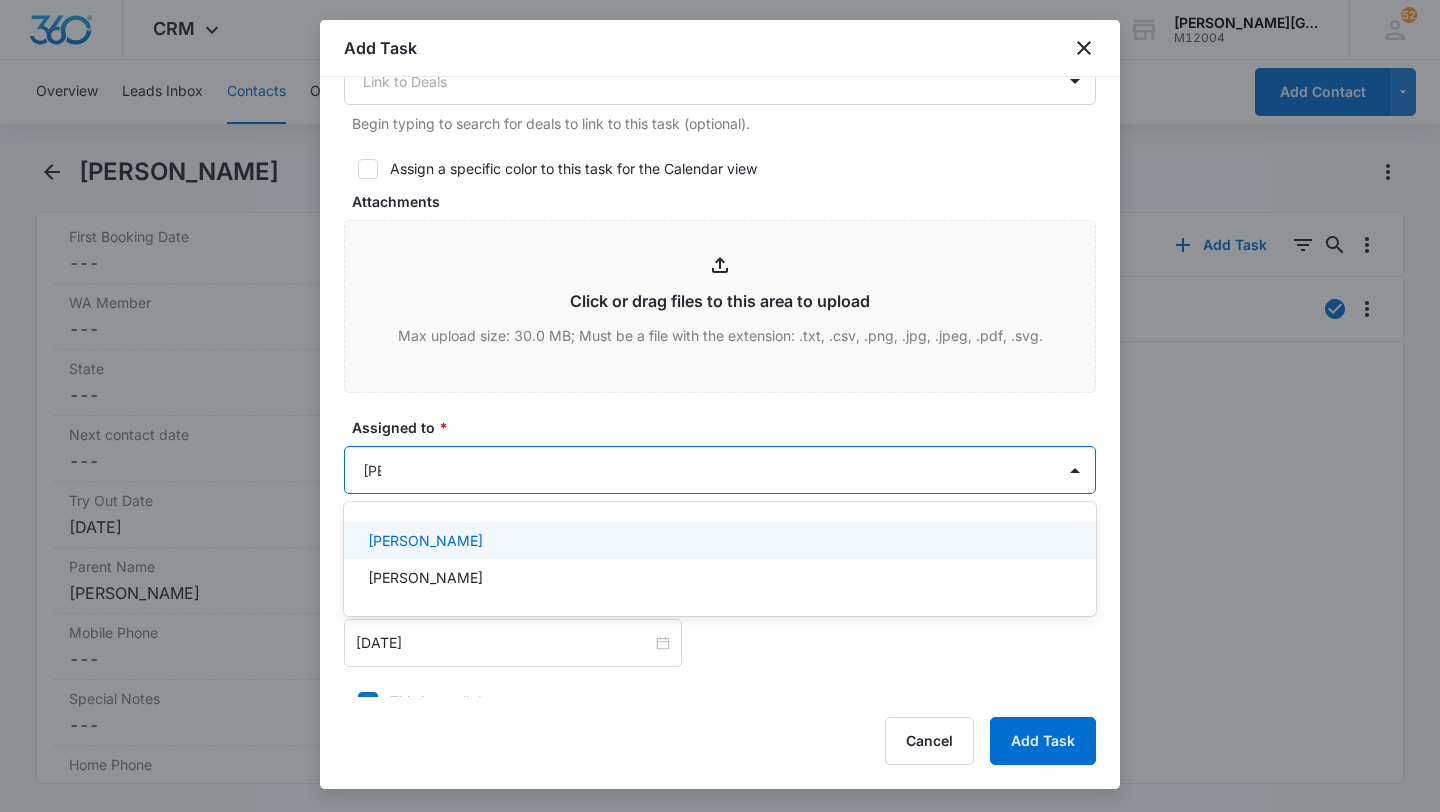 click on "[PERSON_NAME]" at bounding box center (425, 540) 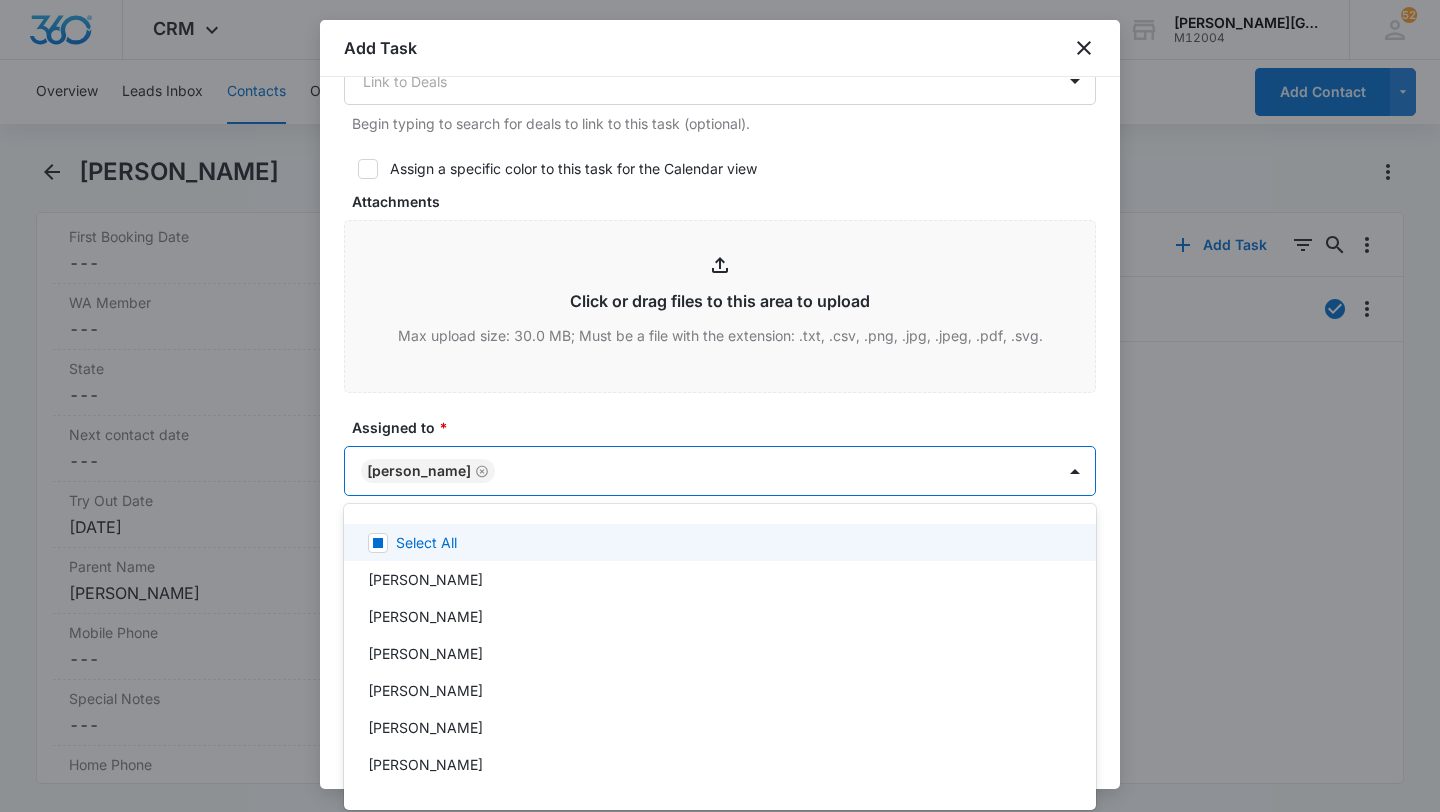 click at bounding box center [720, 406] 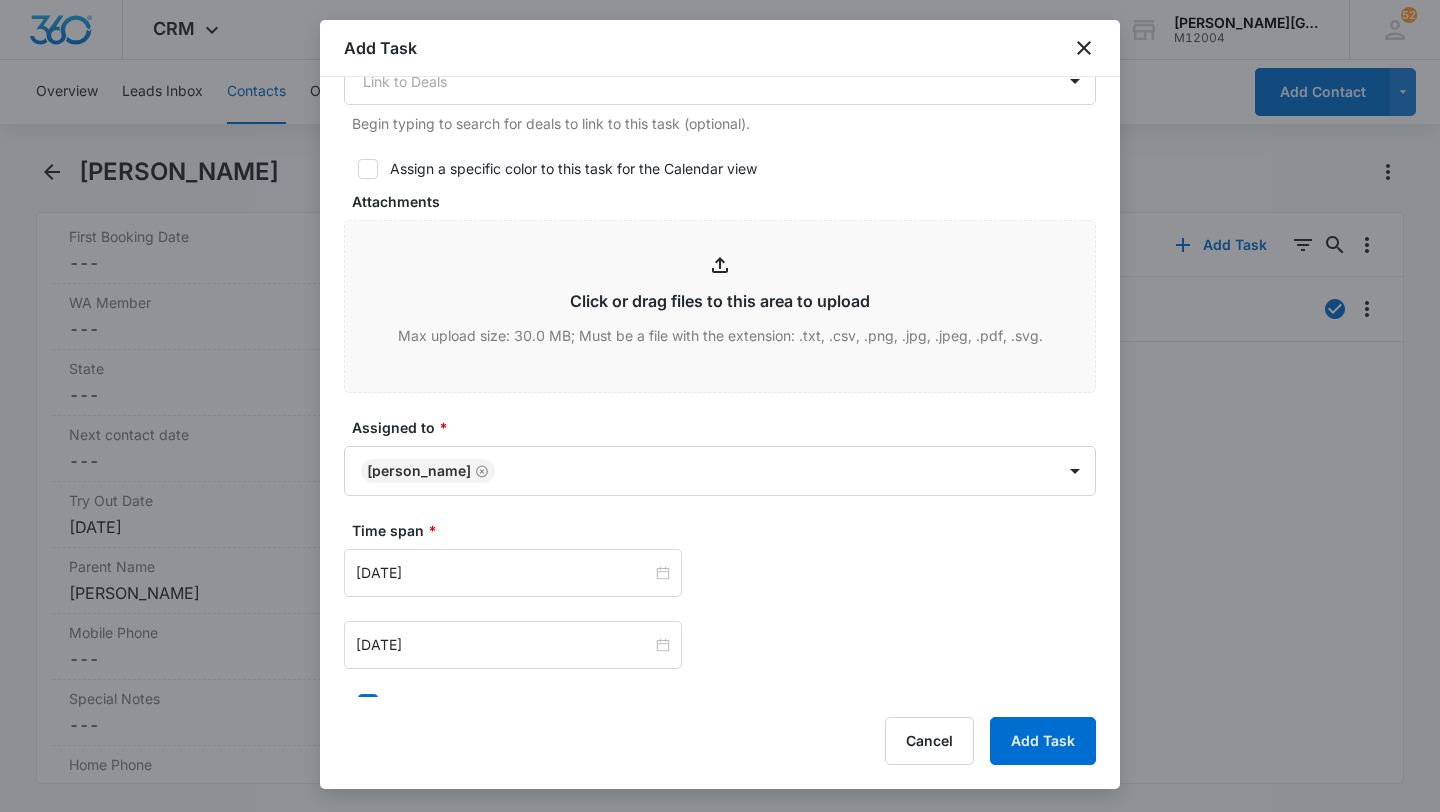 scroll, scrollTop: 954, scrollLeft: 0, axis: vertical 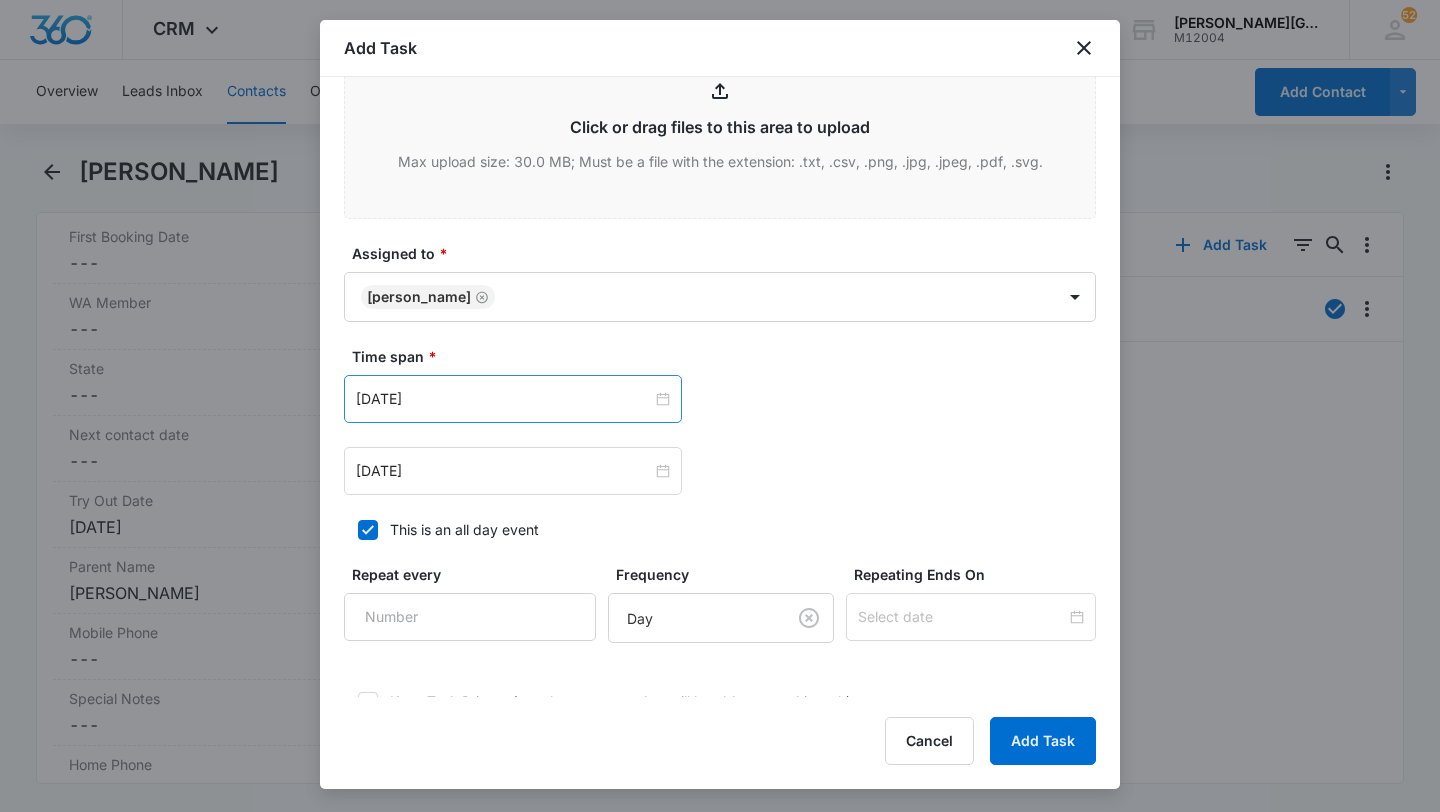 click on "[DATE]" at bounding box center (513, 399) 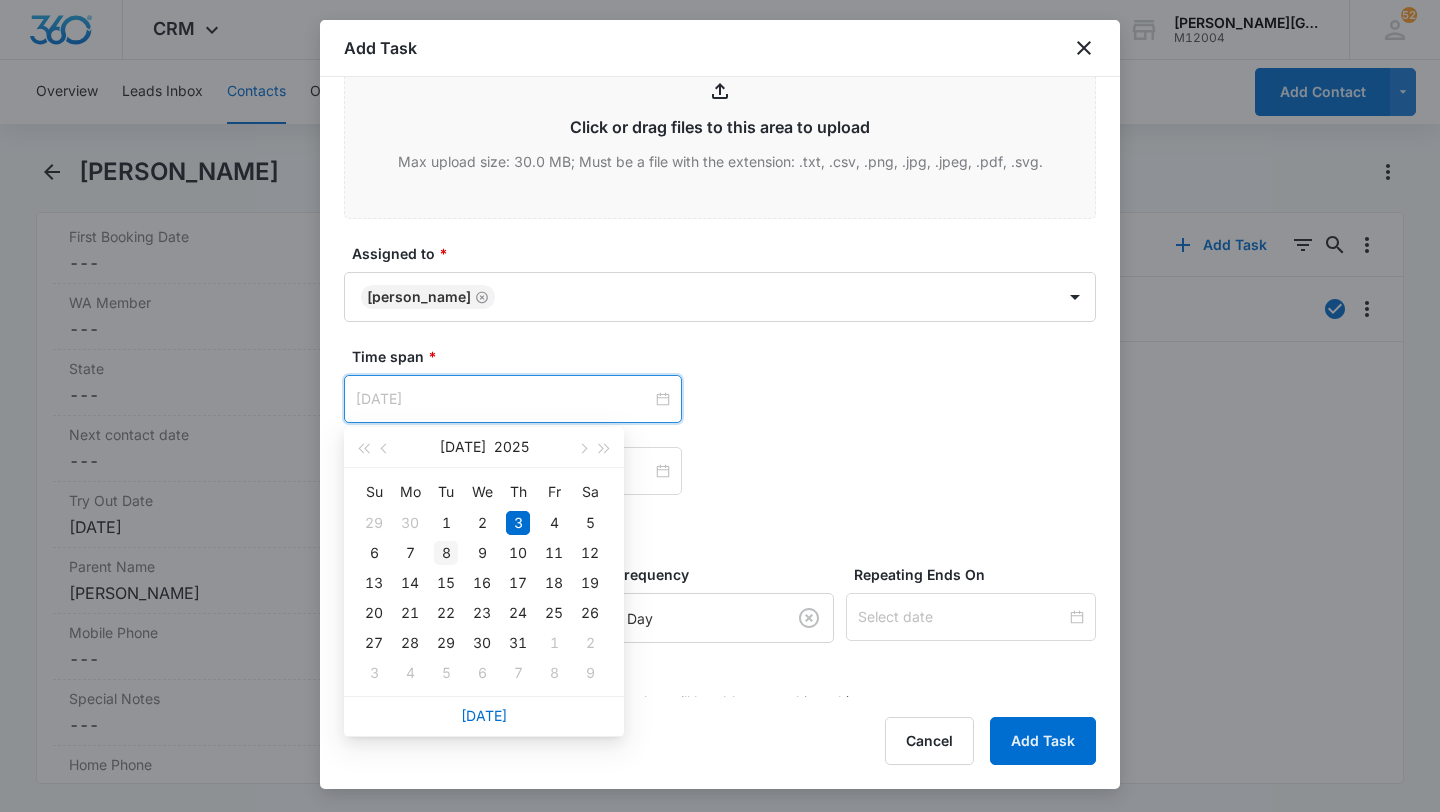 type on "[DATE]" 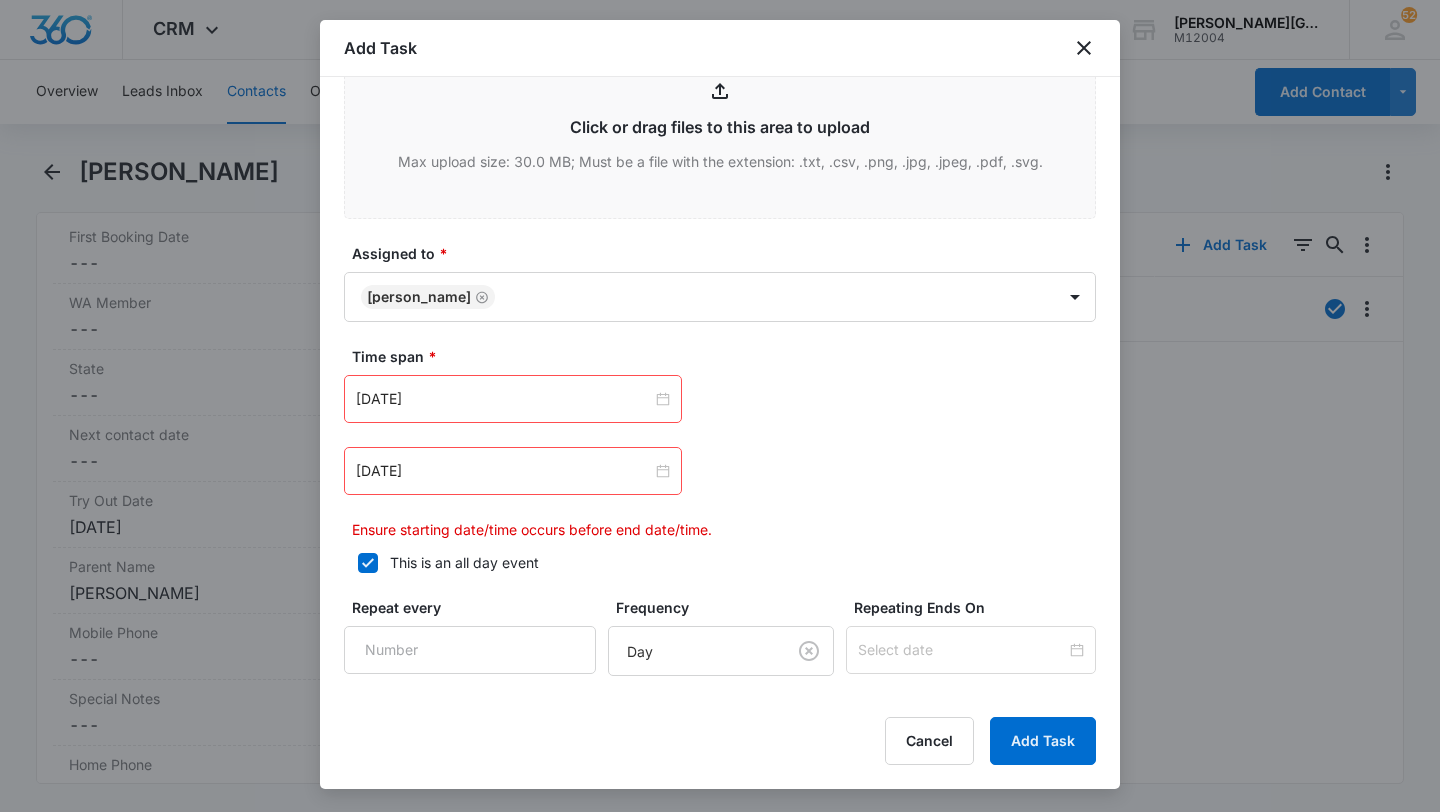 click on "[DATE]" at bounding box center (513, 471) 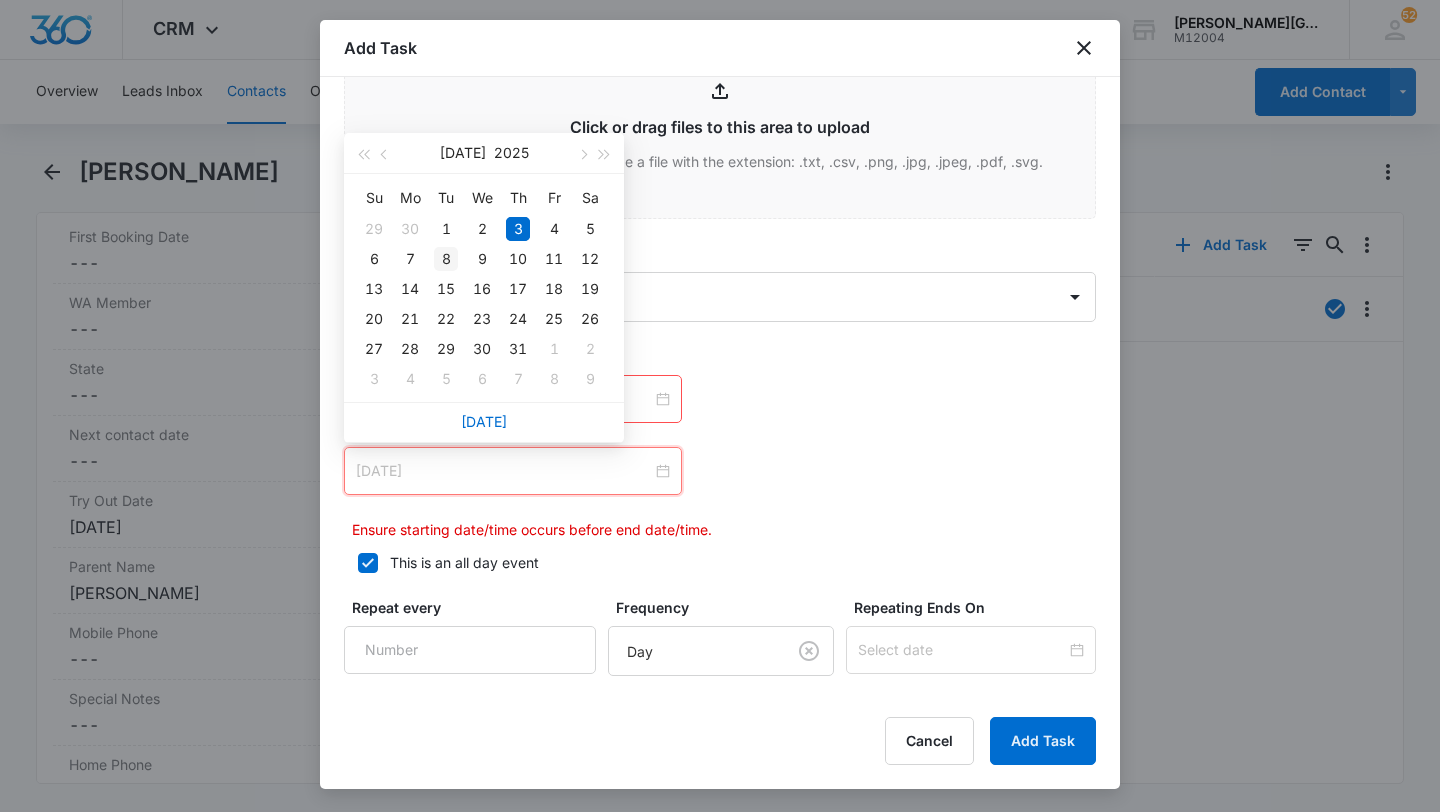 type on "[DATE]" 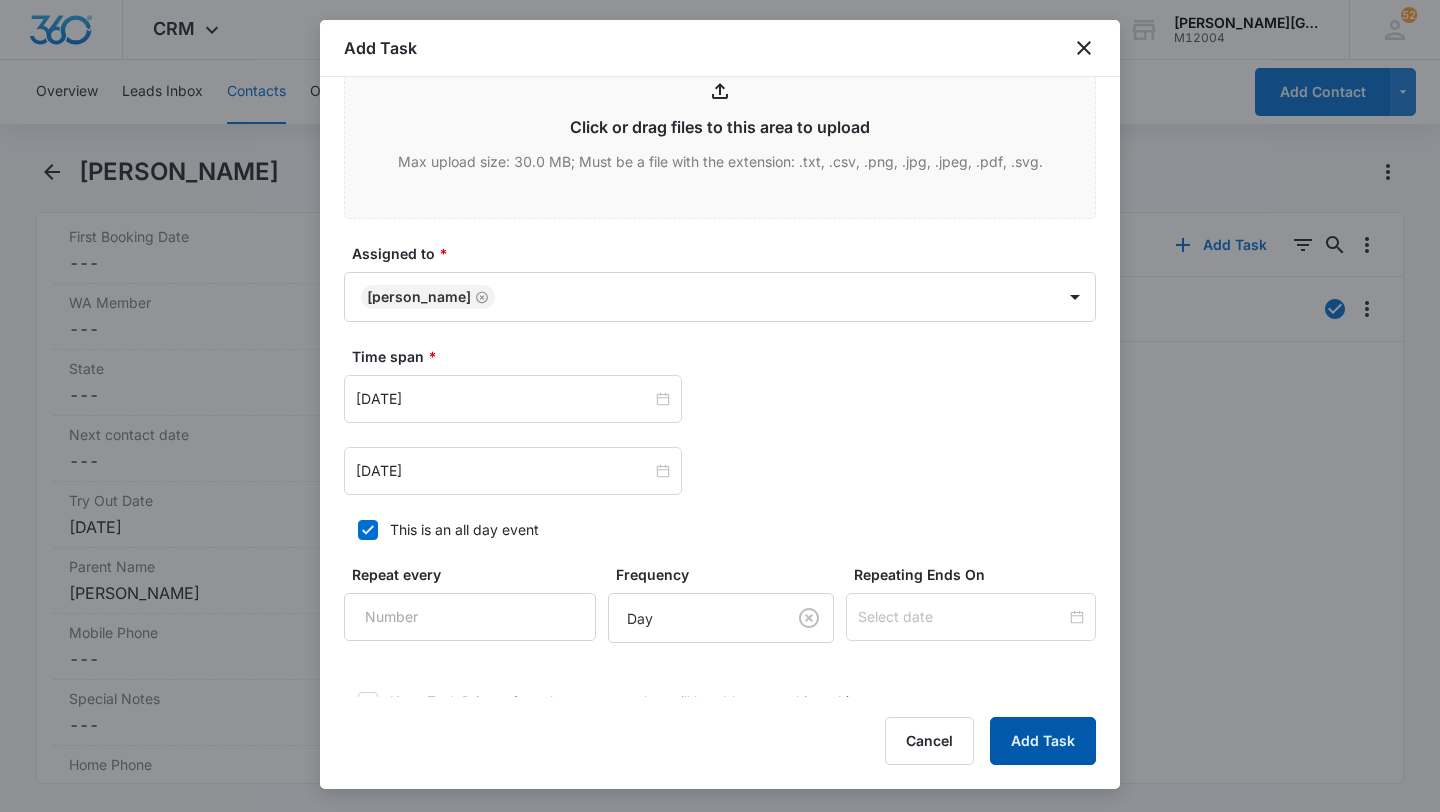 click on "Add Task" at bounding box center [1043, 741] 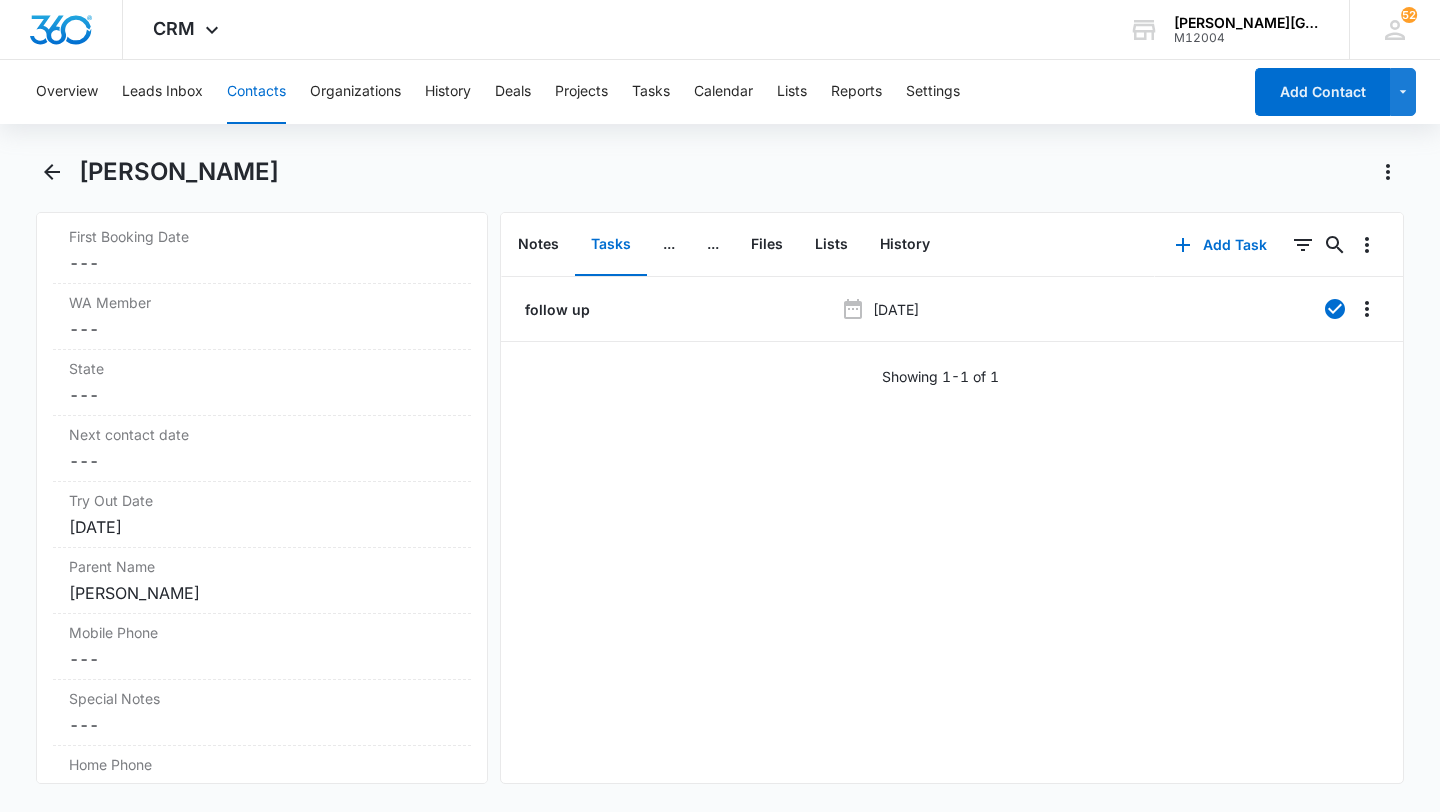 click on "Contacts" at bounding box center [256, 92] 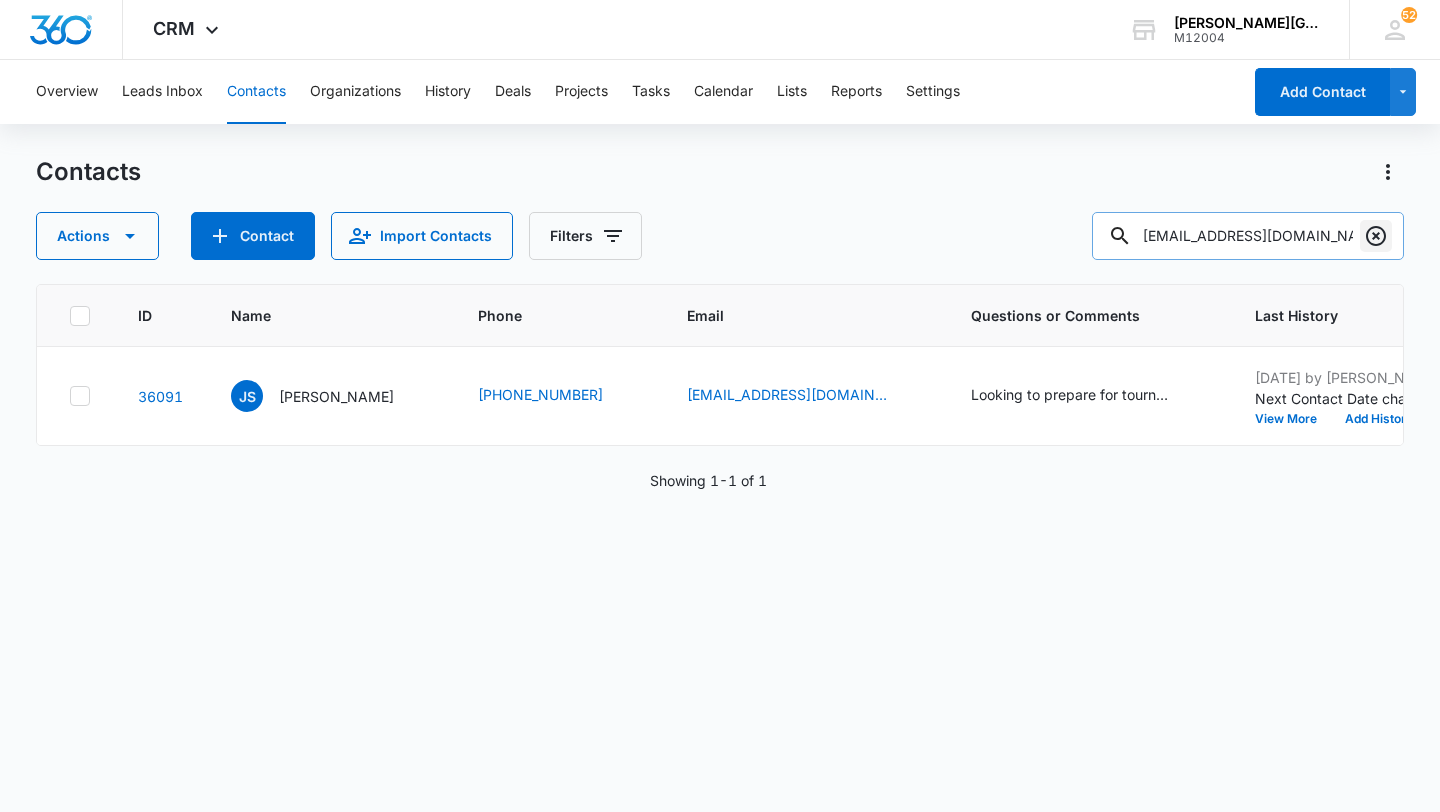 click 